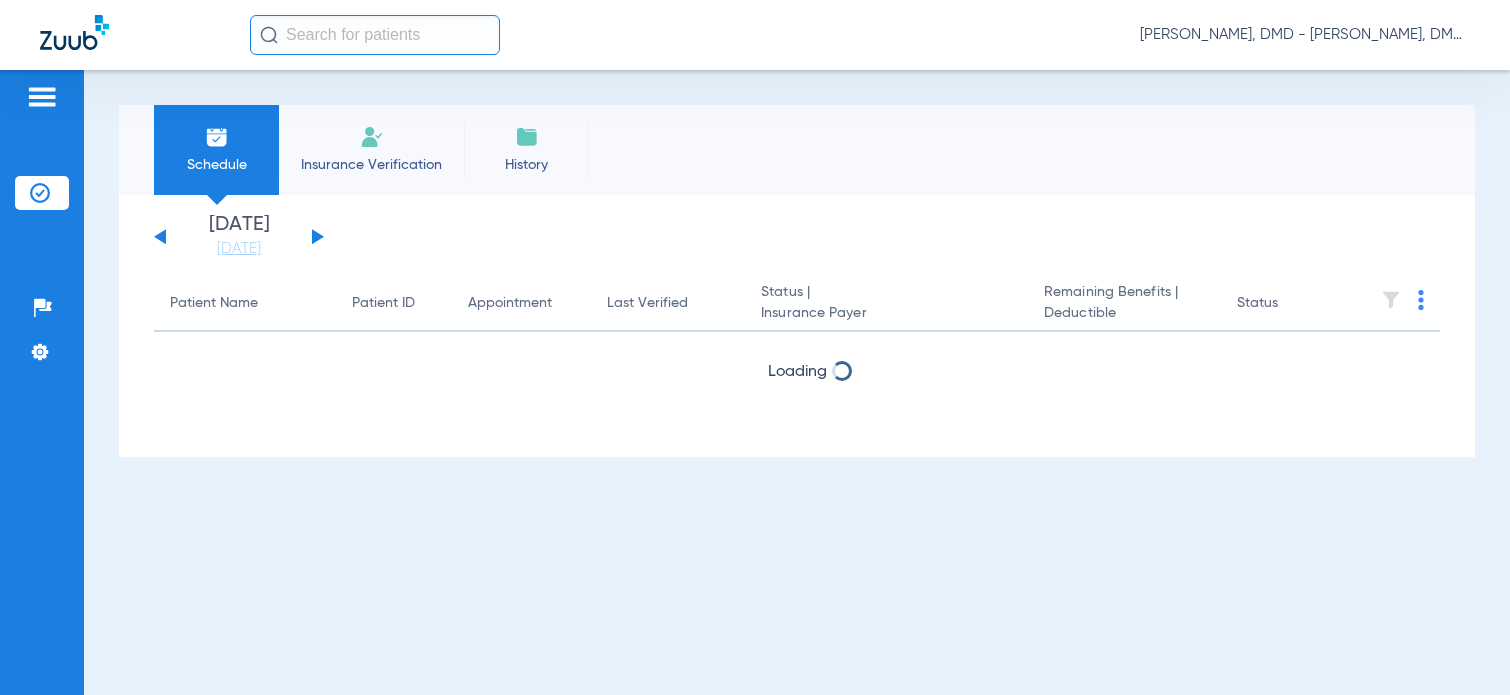scroll, scrollTop: 0, scrollLeft: 0, axis: both 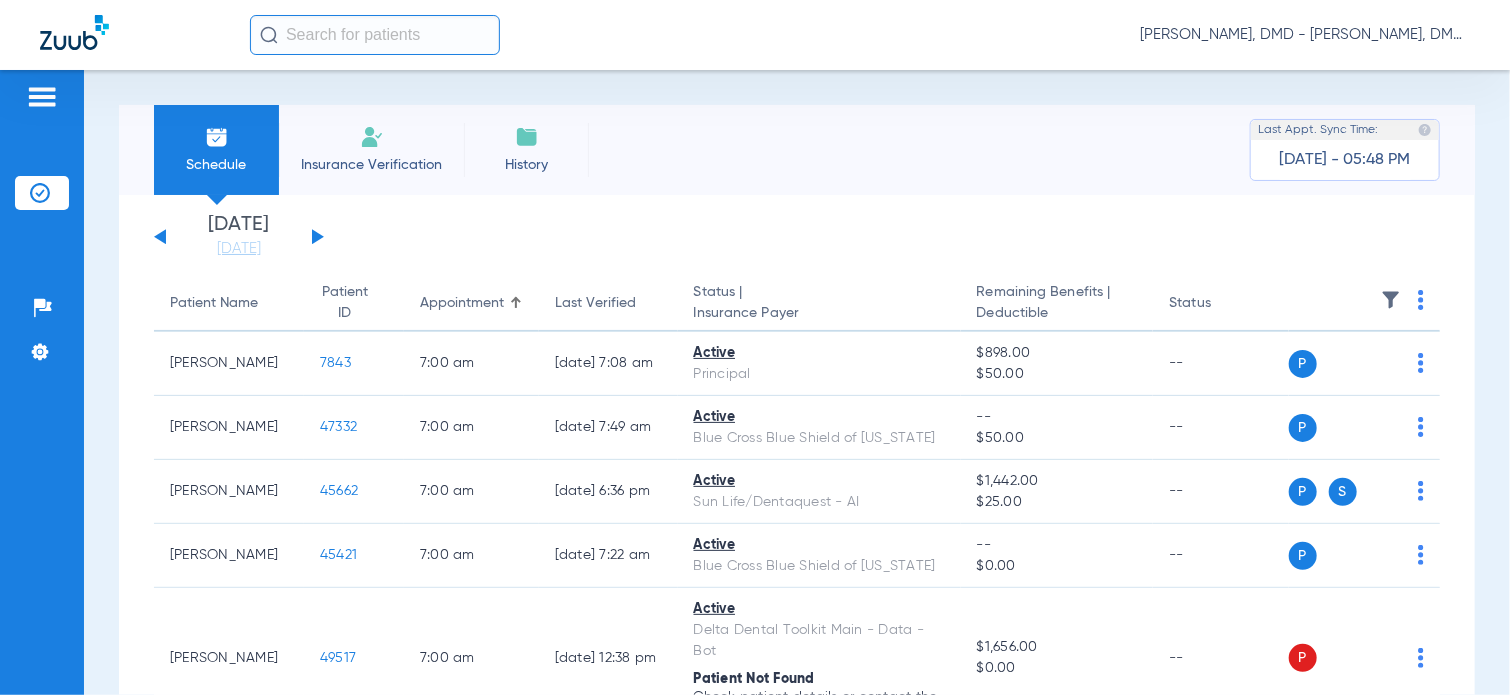 click 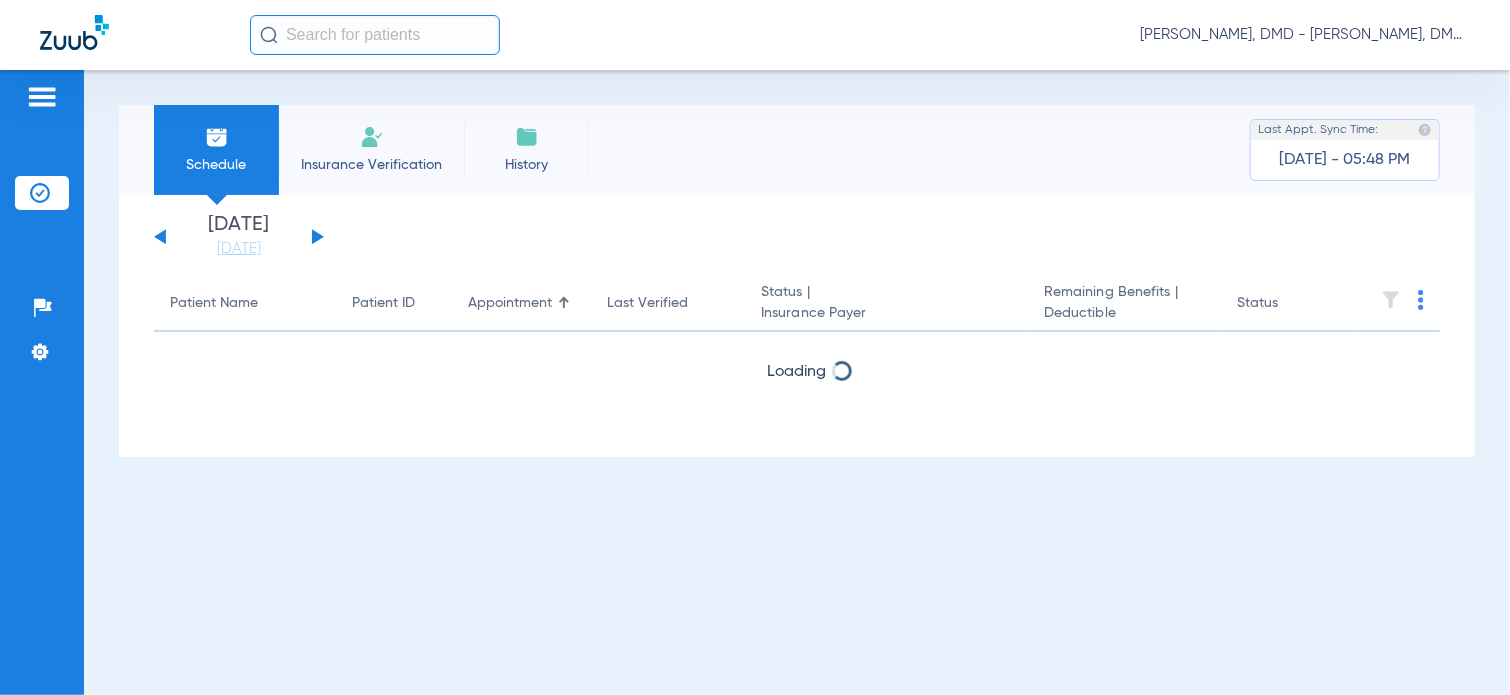 click 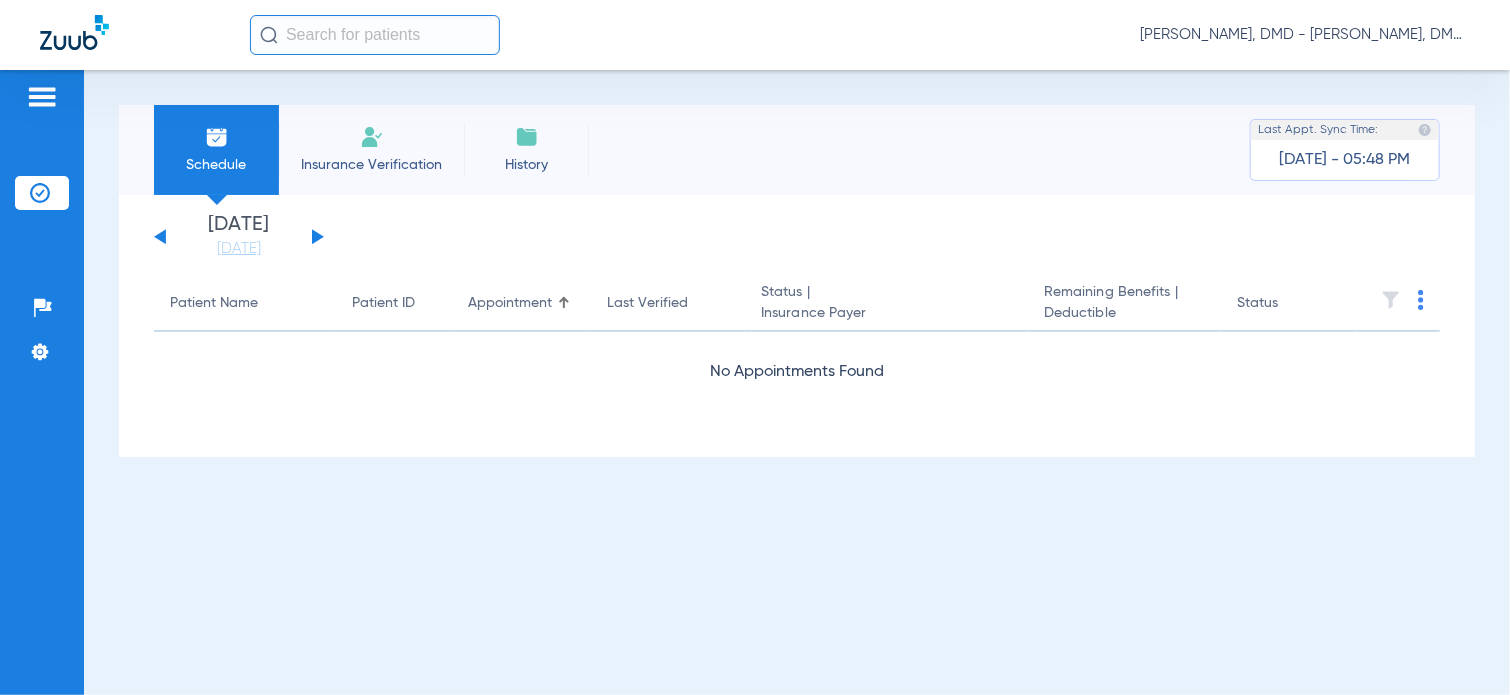 click 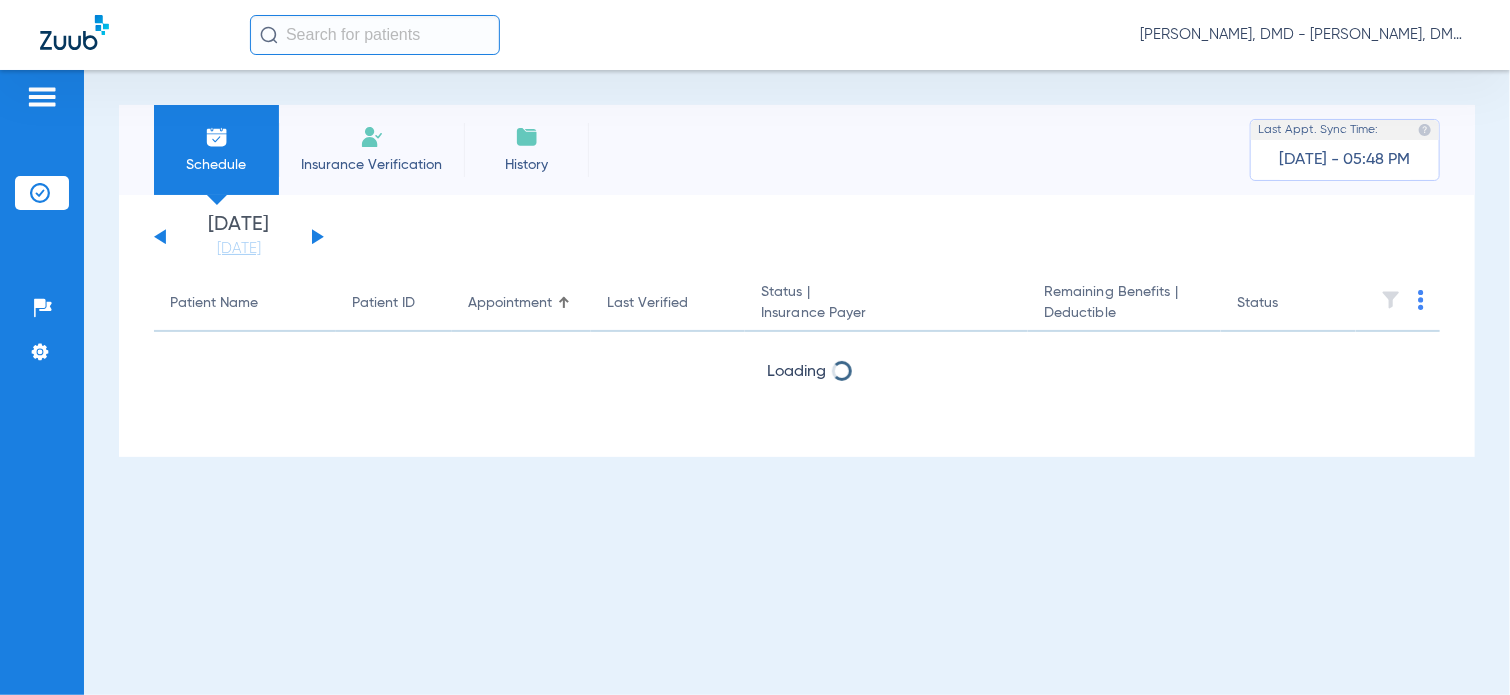 click 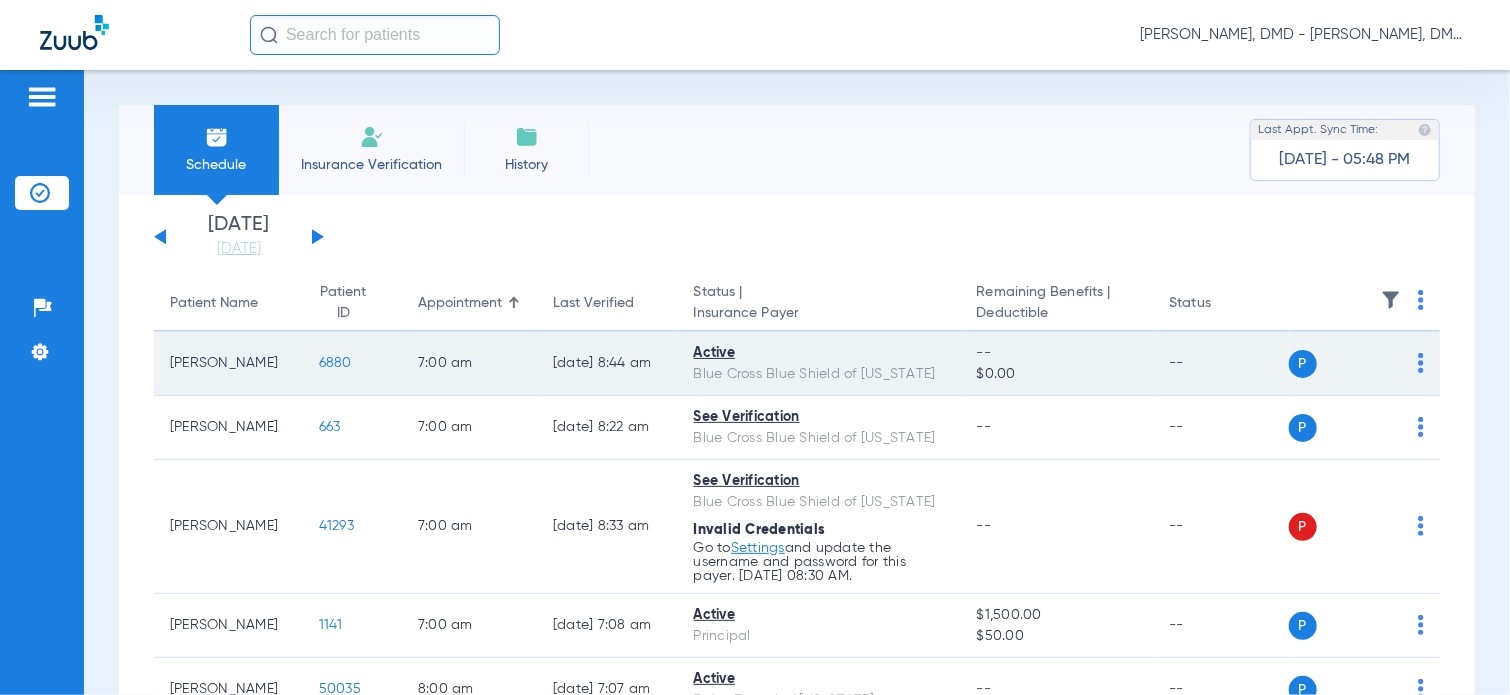click 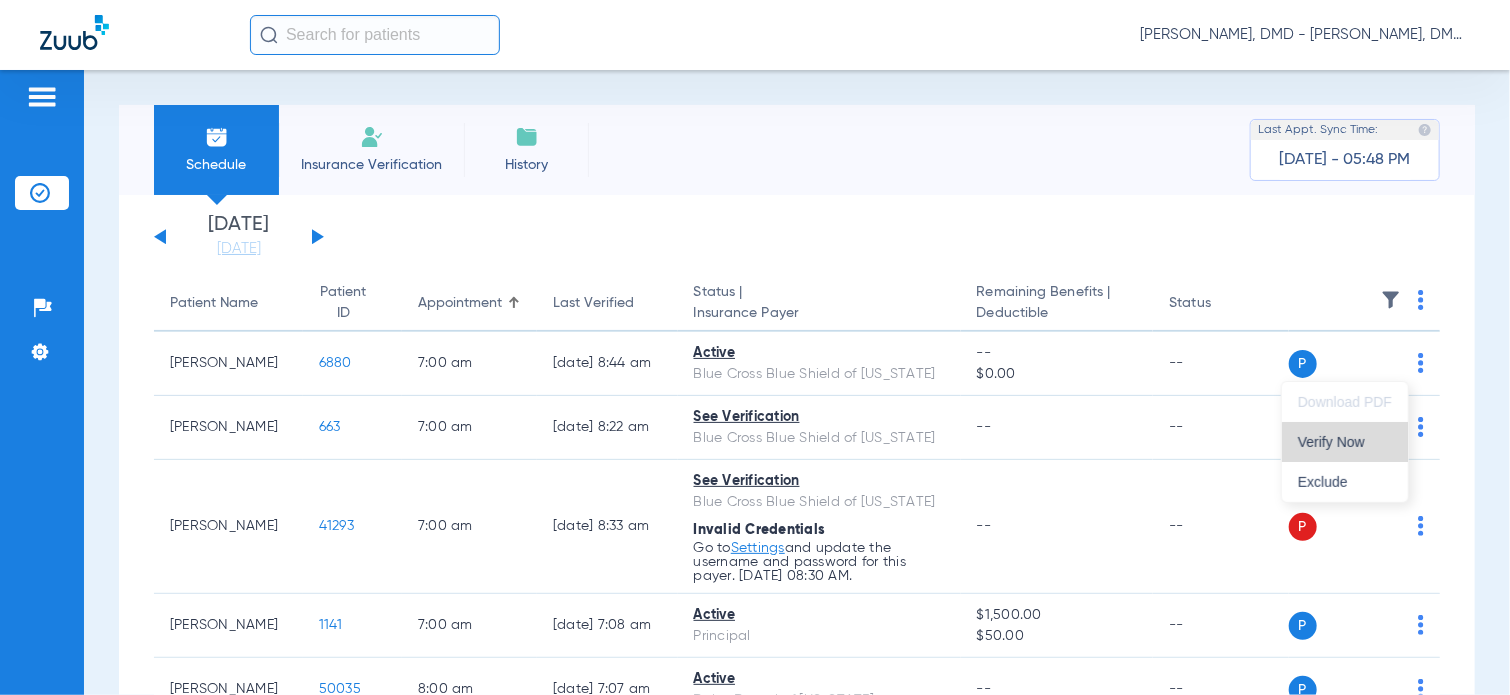 click on "Verify Now" at bounding box center [1345, 442] 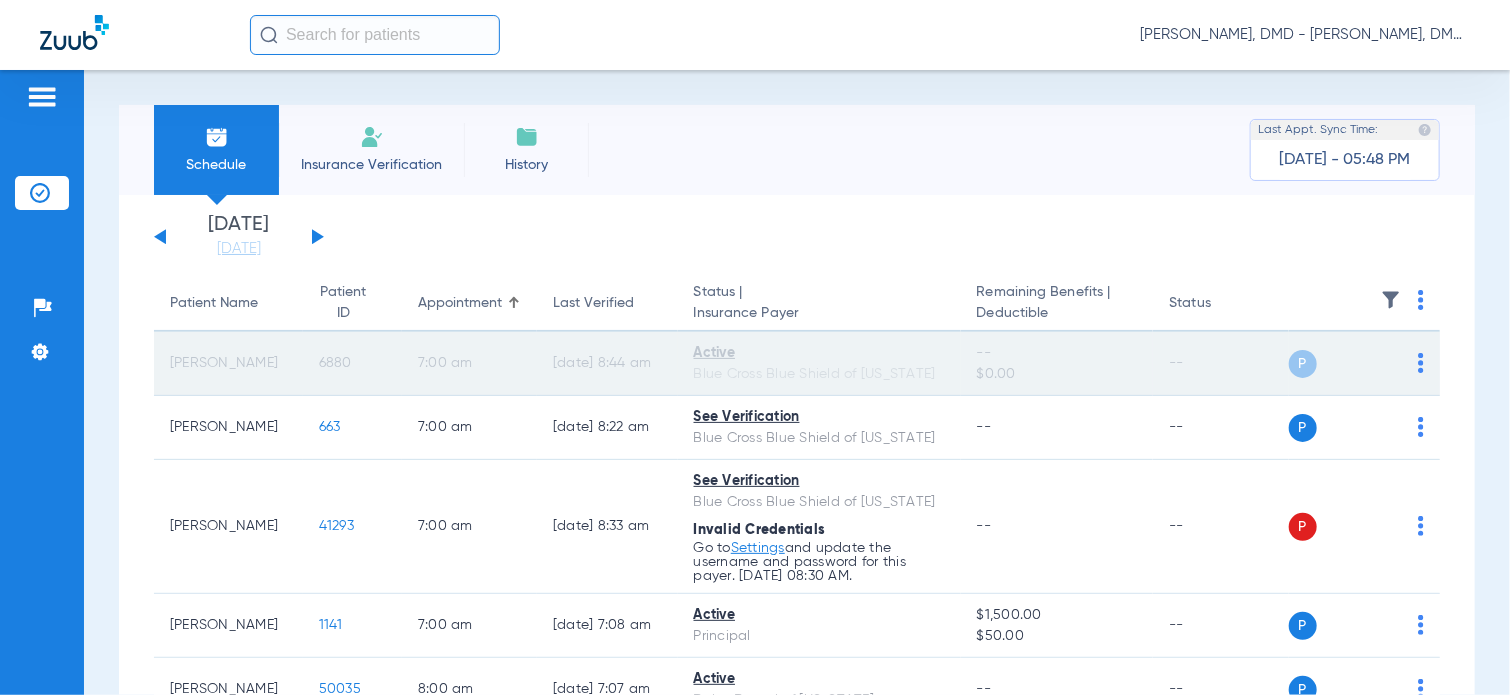 click on "6880" 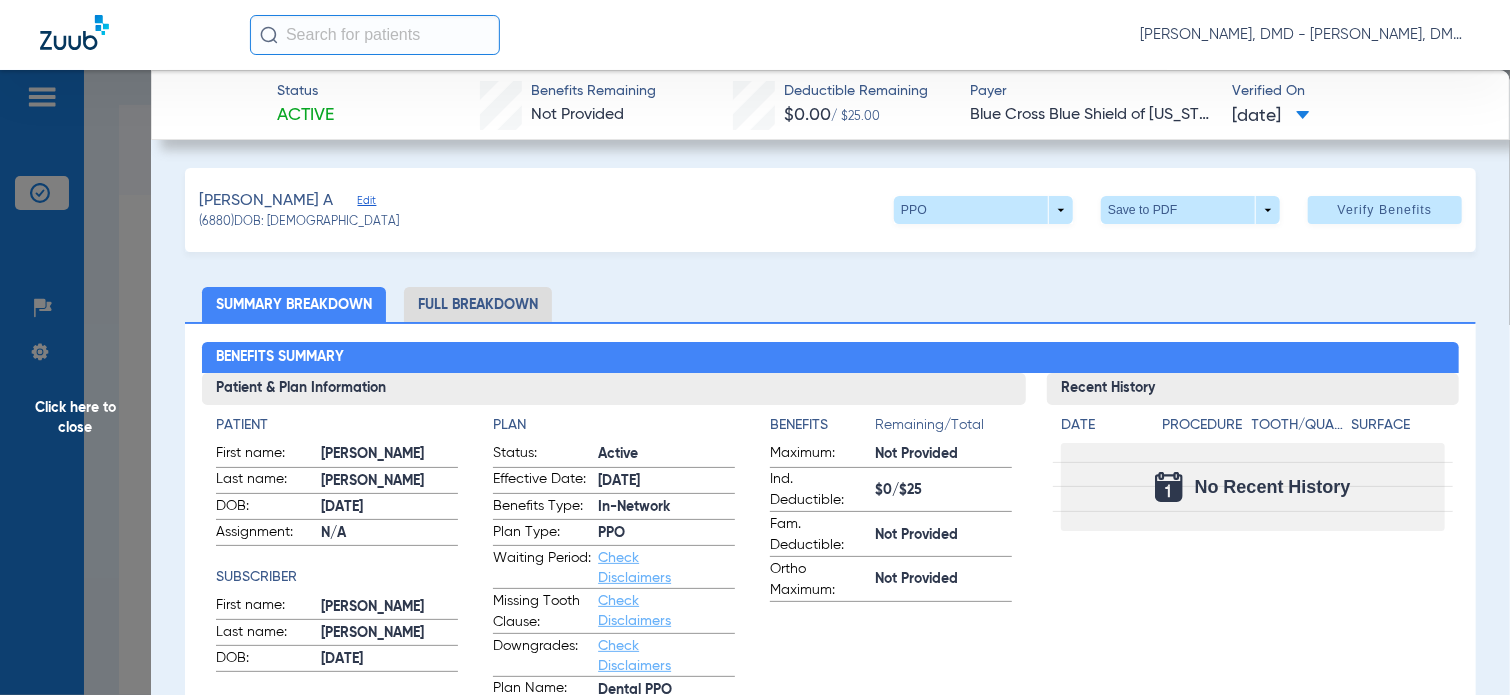 click on "Edit" 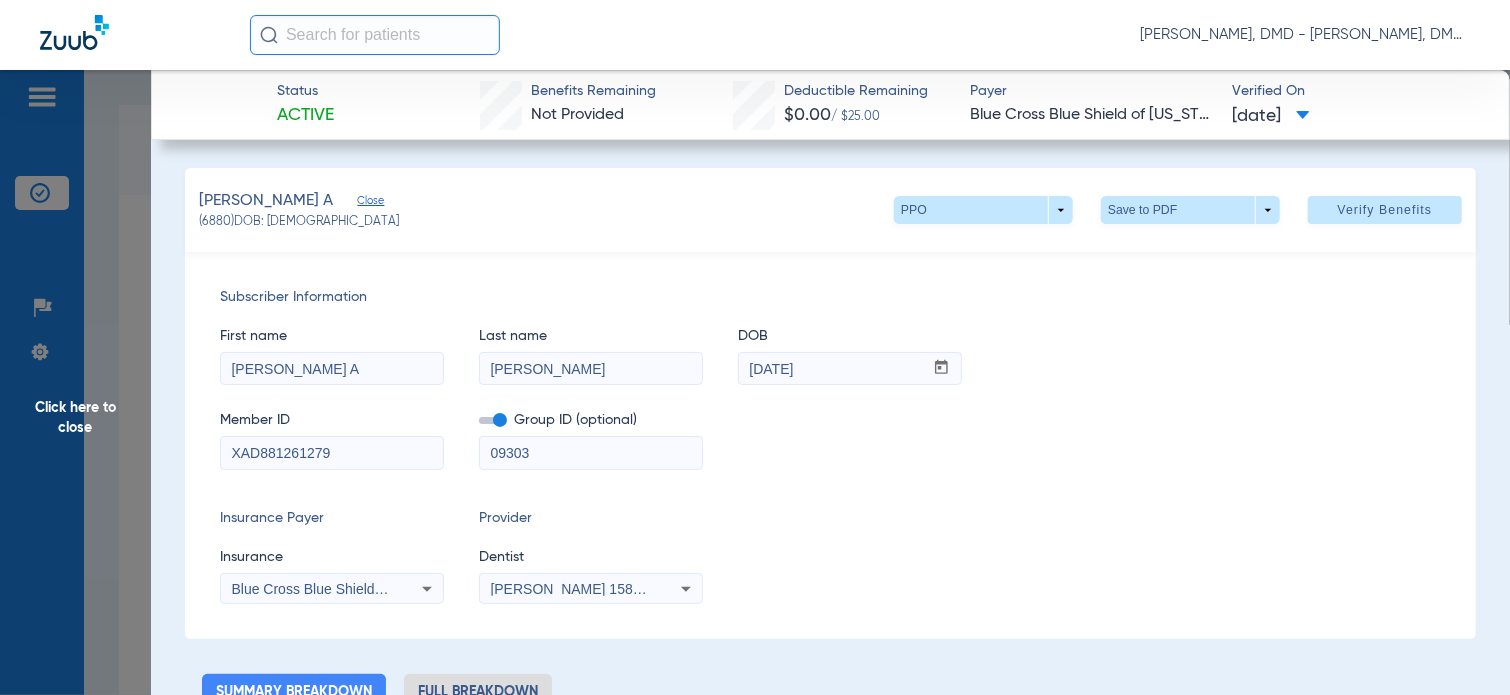 drag, startPoint x: 390, startPoint y: 463, endPoint x: 11, endPoint y: 451, distance: 379.1899 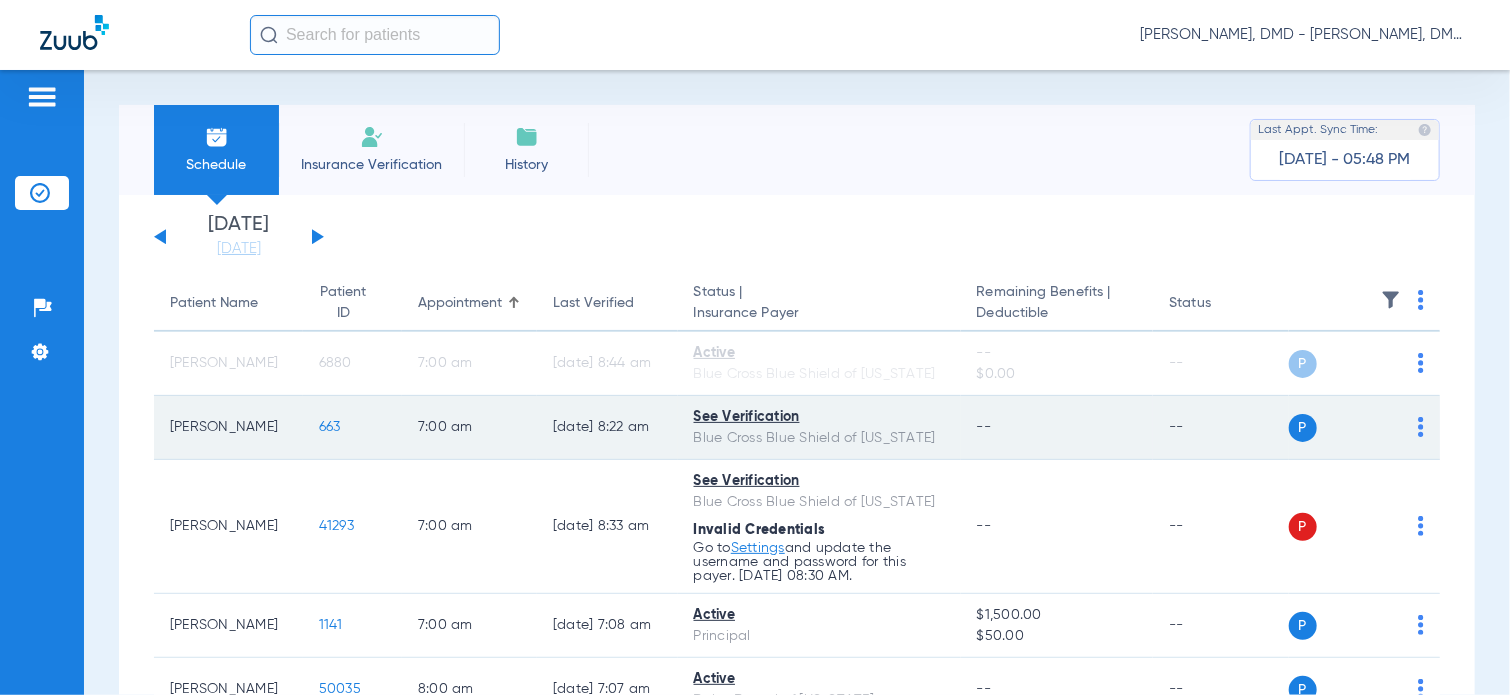 click 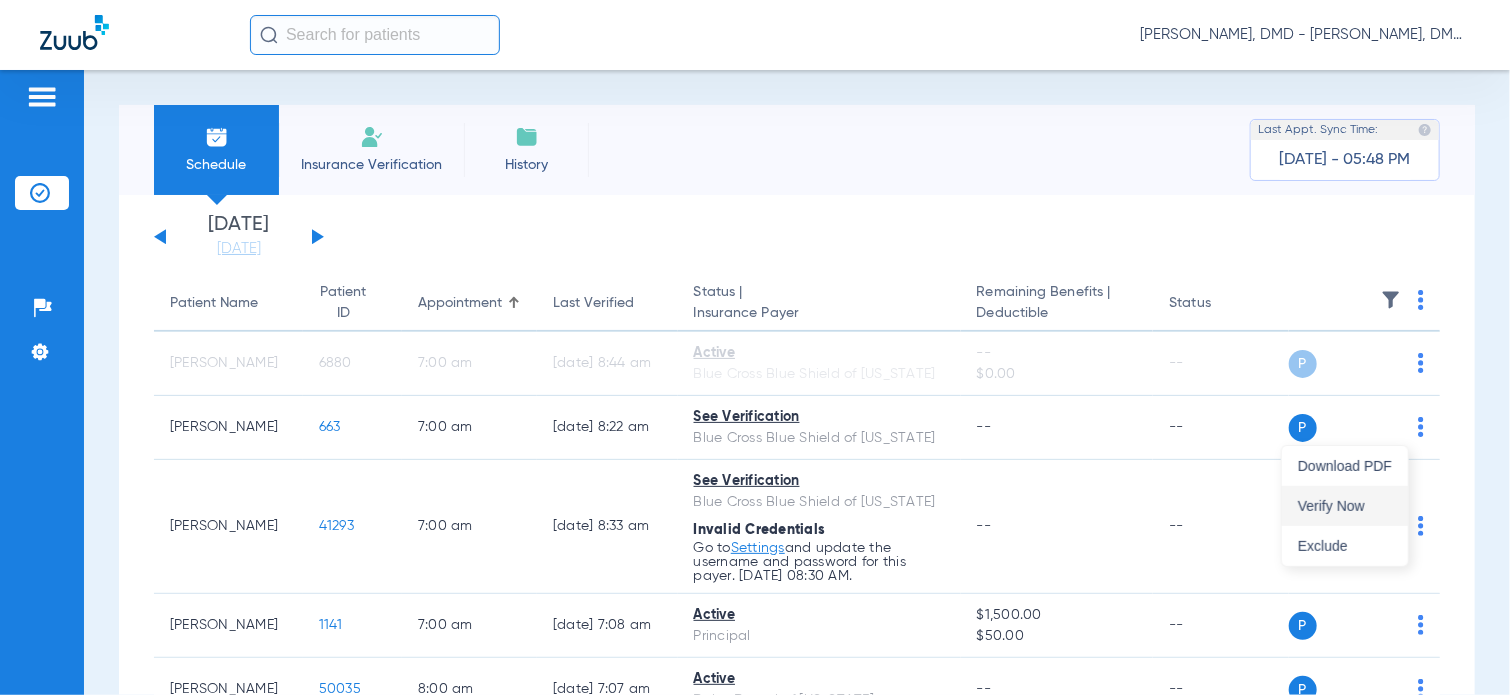 click on "Verify Now" at bounding box center (1345, 506) 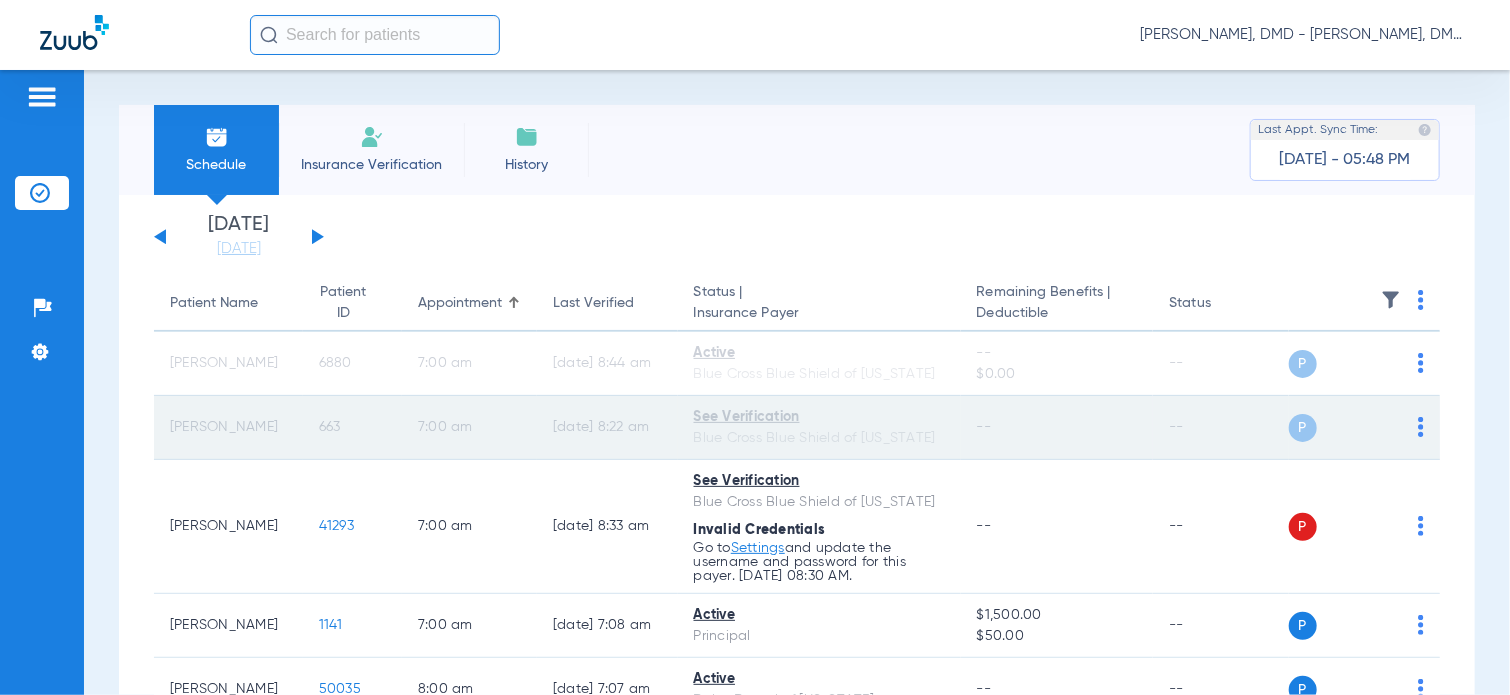 click on "663" 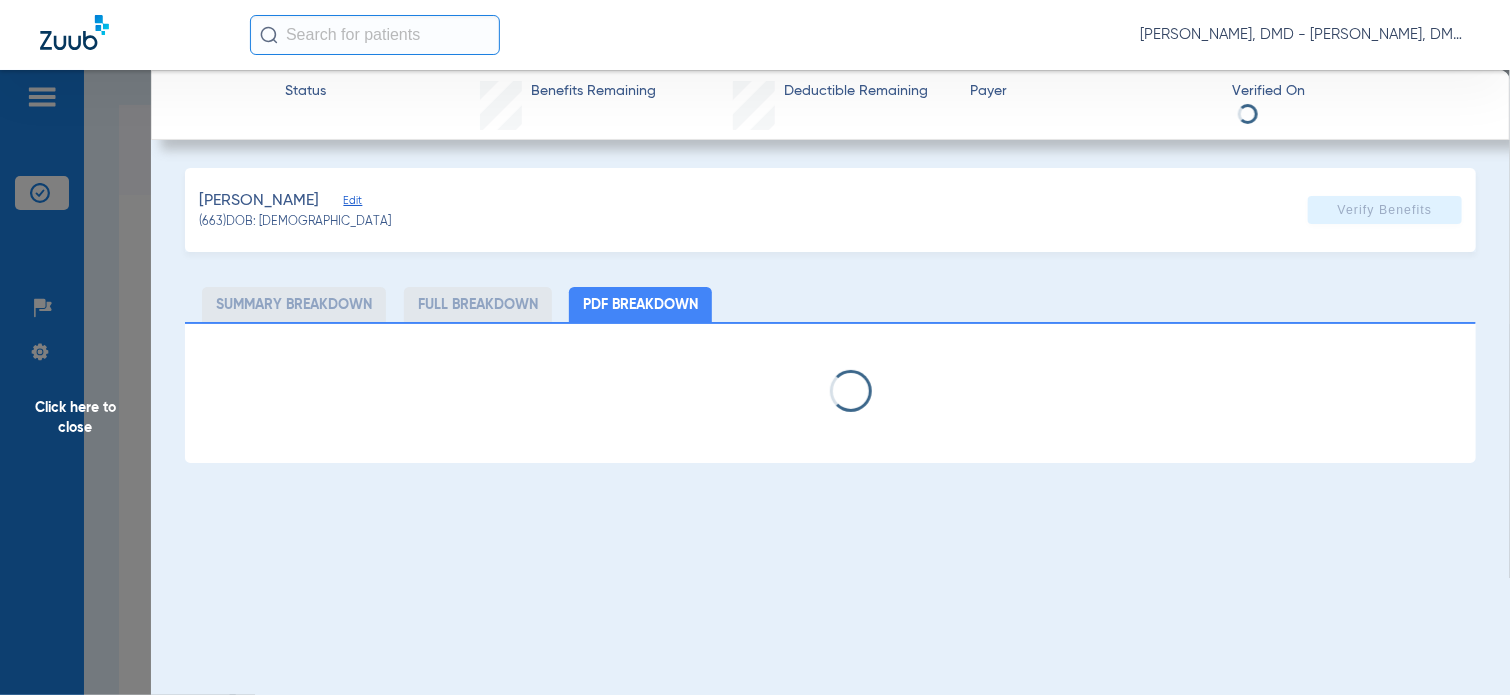 type on "[PERSON_NAME]" 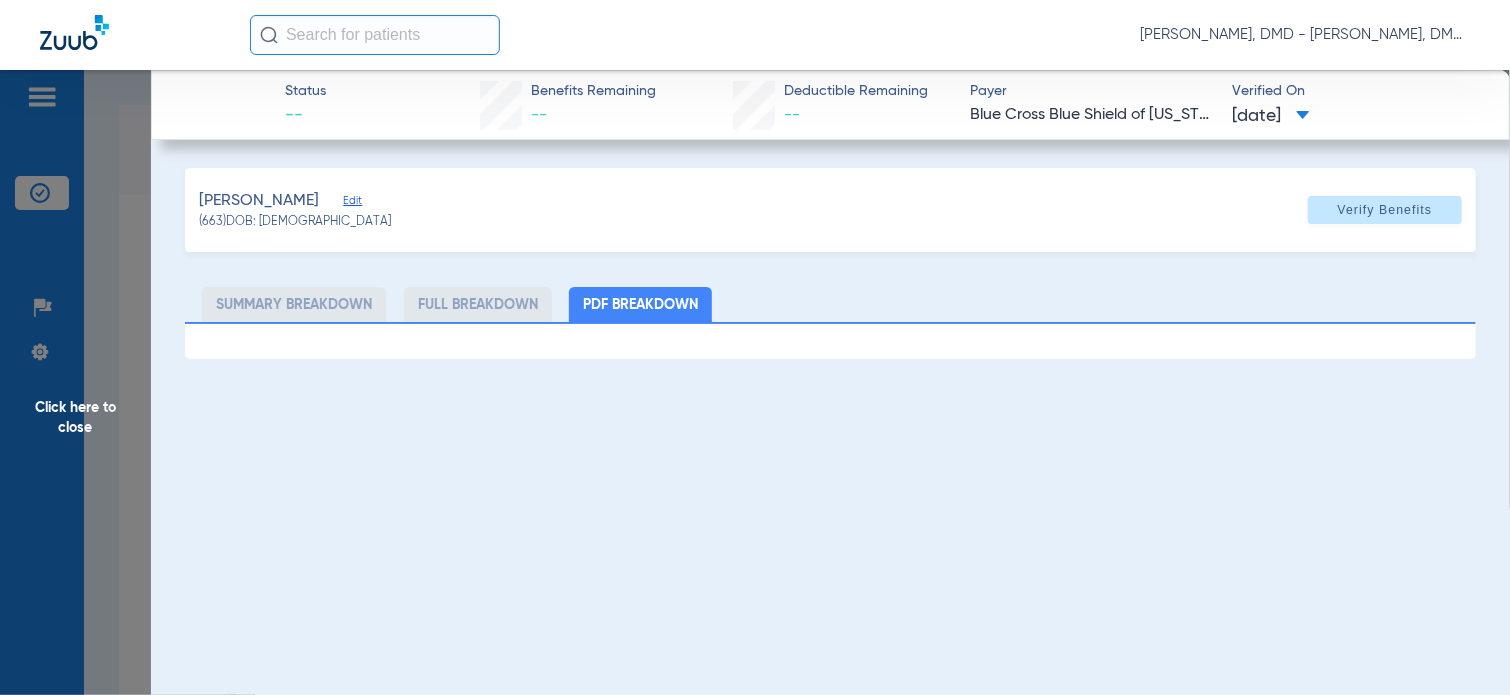 click on "Edit" 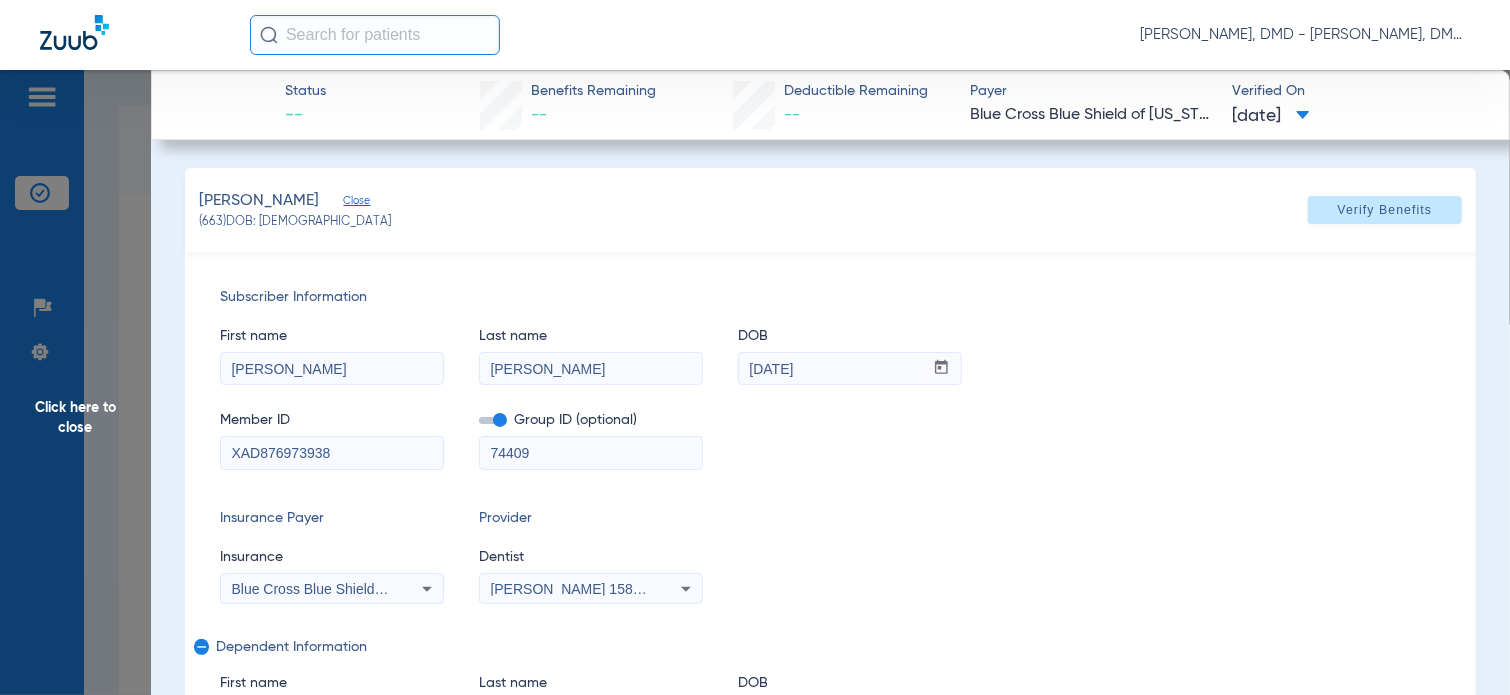 drag, startPoint x: 371, startPoint y: 448, endPoint x: -8, endPoint y: 463, distance: 379.29672 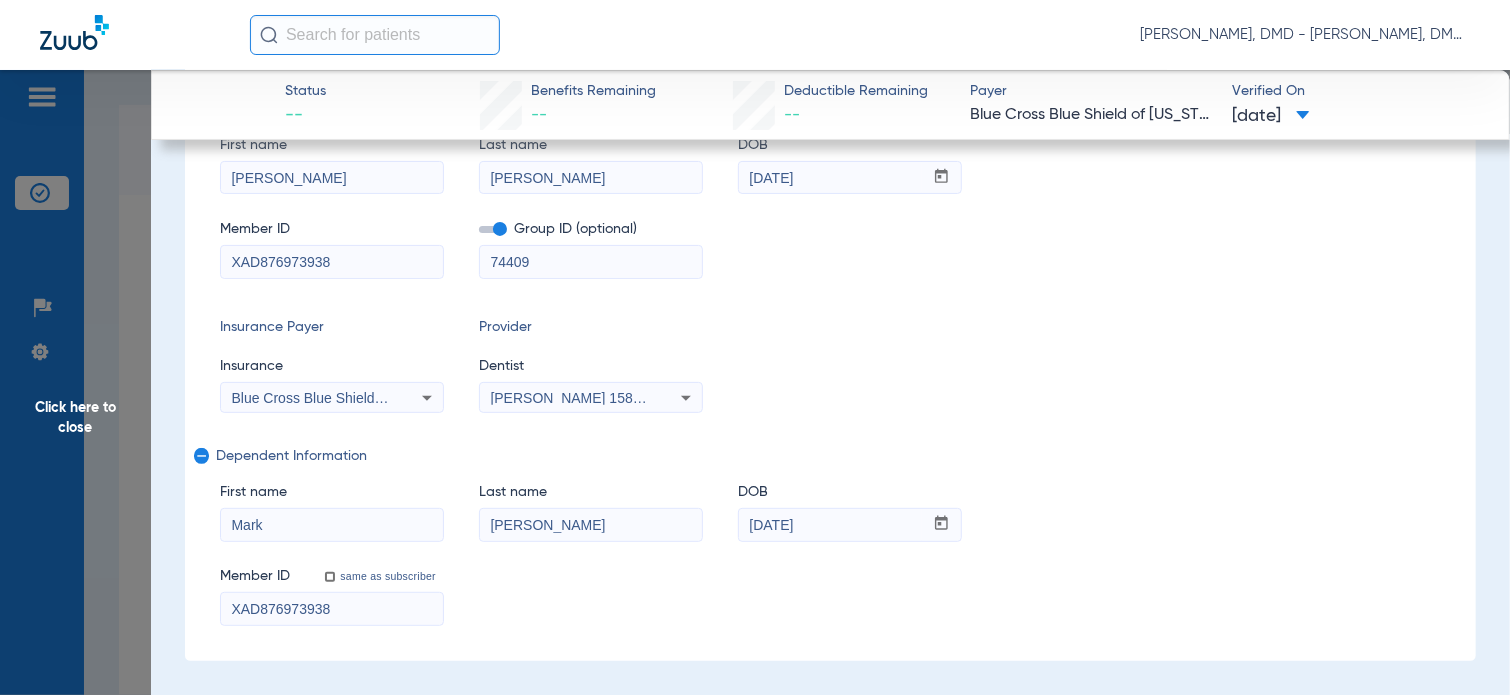drag, startPoint x: 343, startPoint y: 527, endPoint x: -8, endPoint y: 531, distance: 351.0228 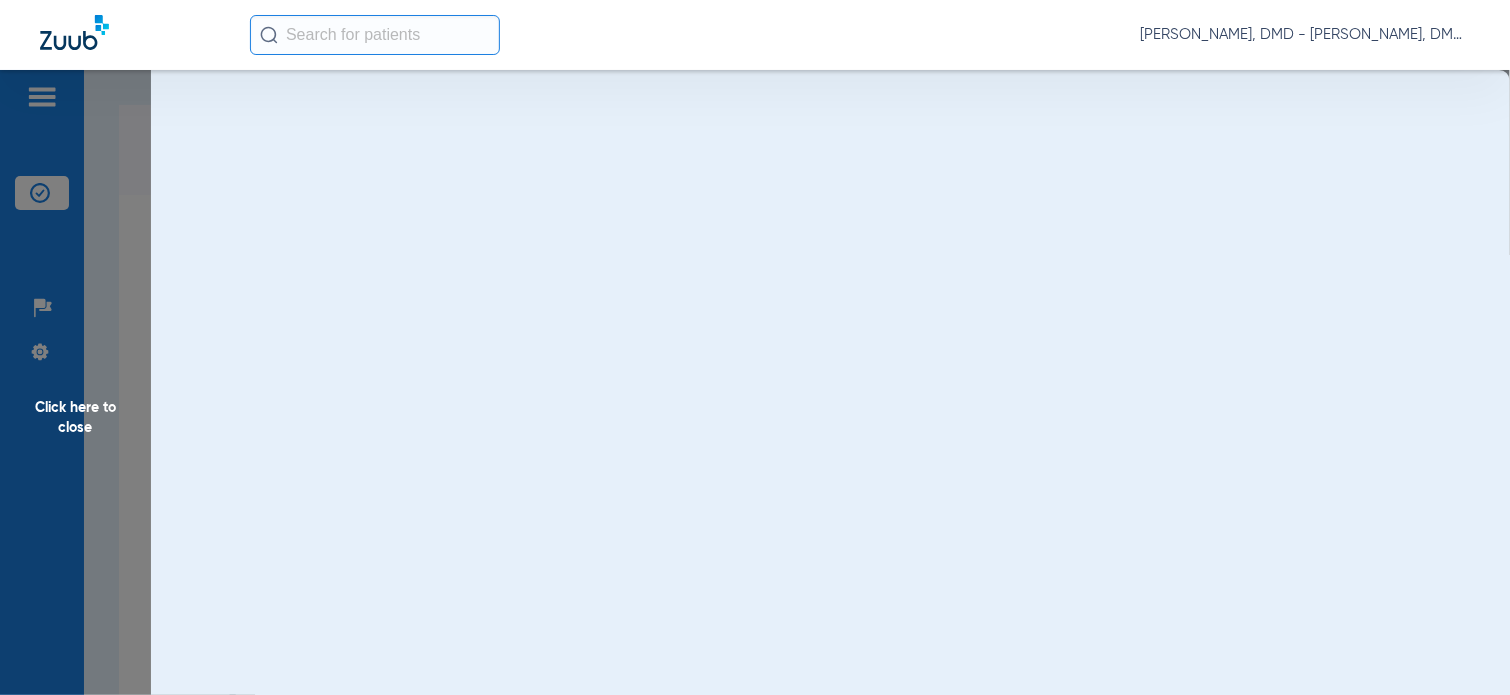 scroll, scrollTop: 0, scrollLeft: 0, axis: both 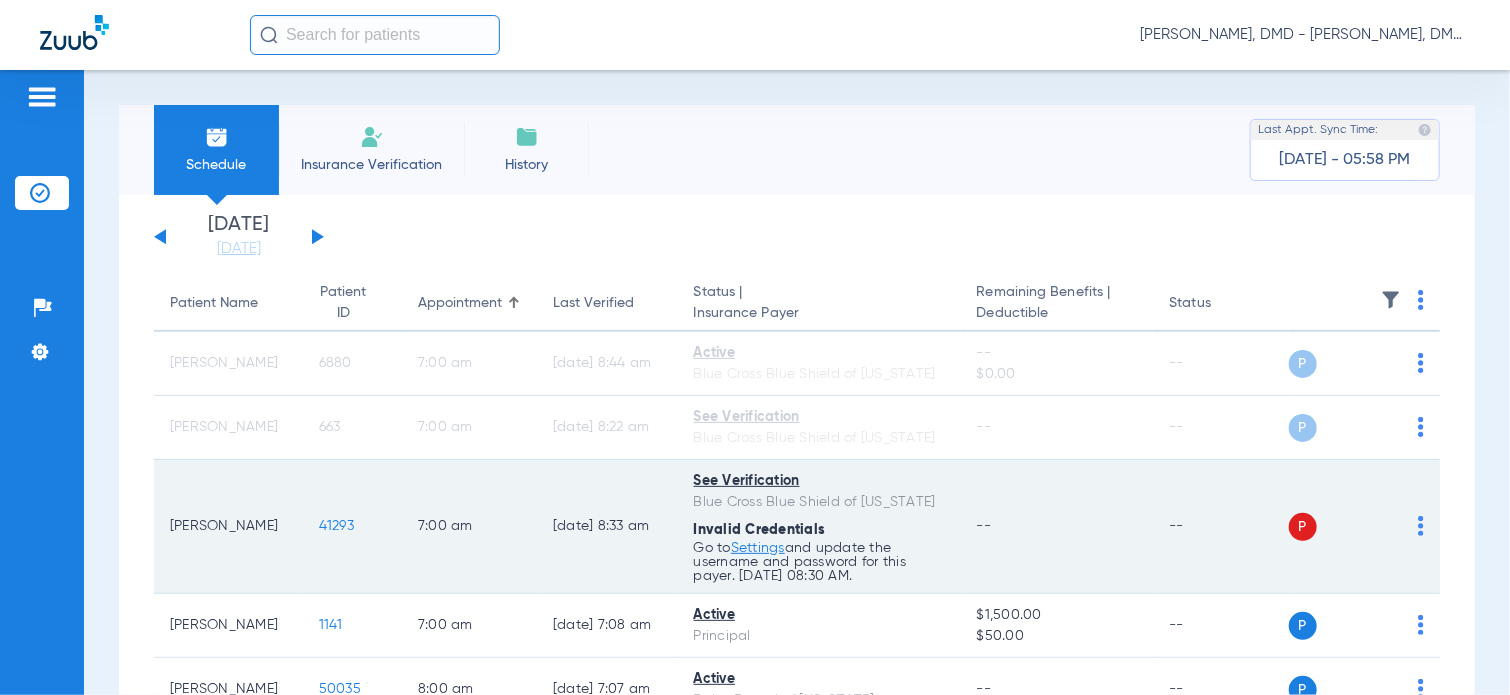 click 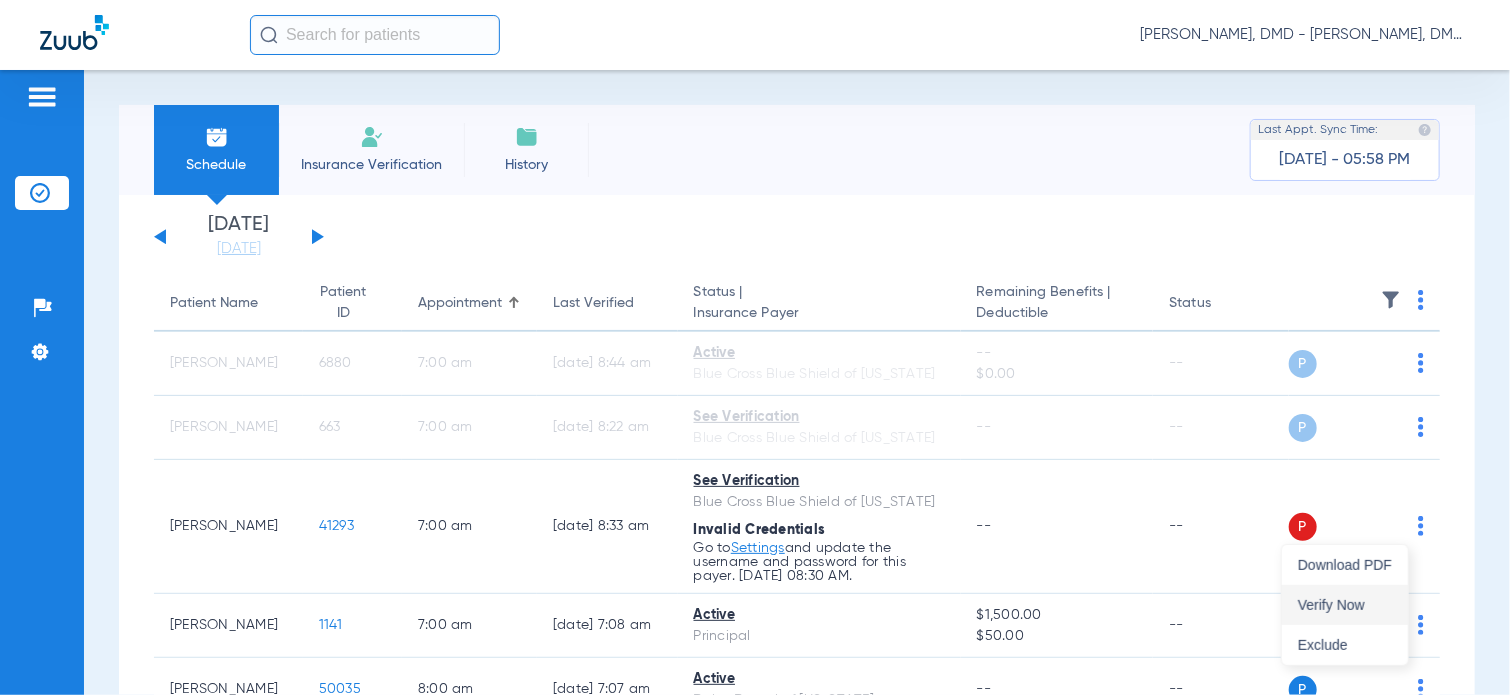 click on "Verify Now" at bounding box center [1345, 605] 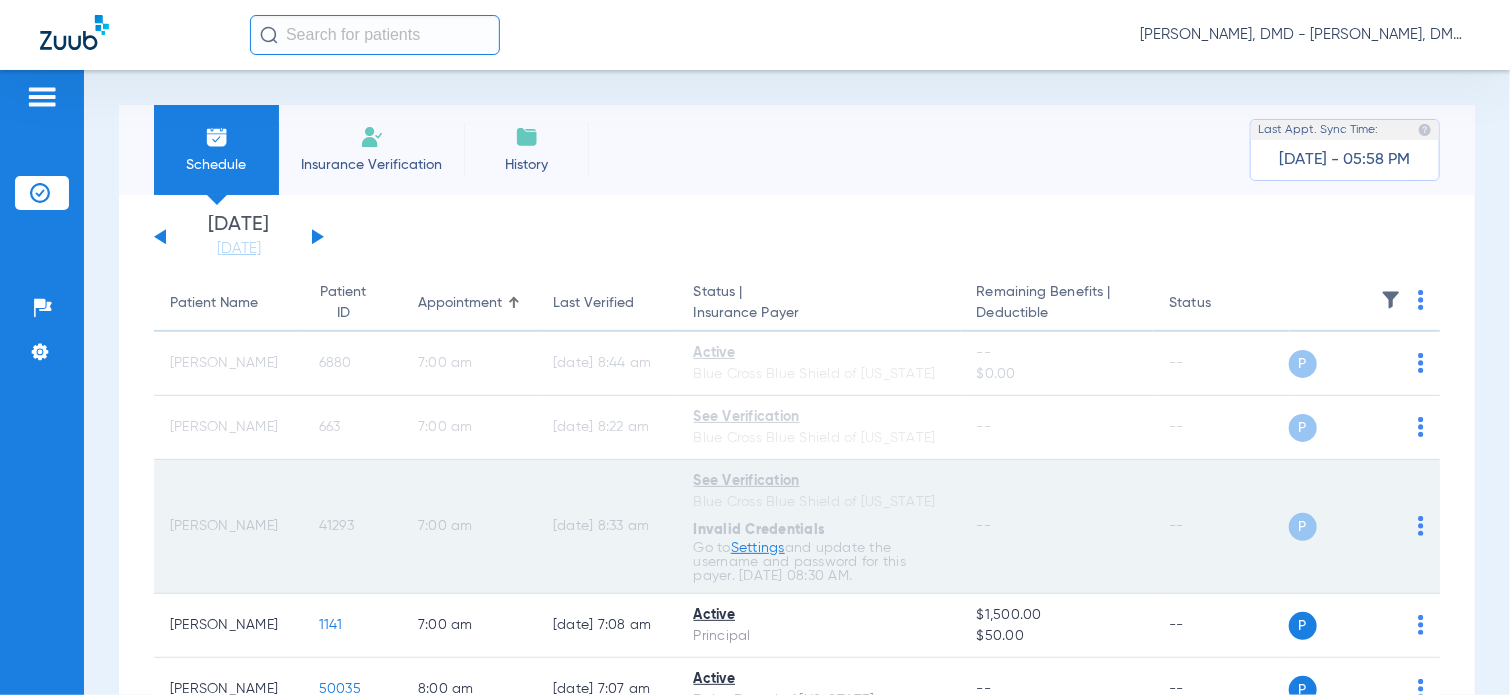 click on "41293" 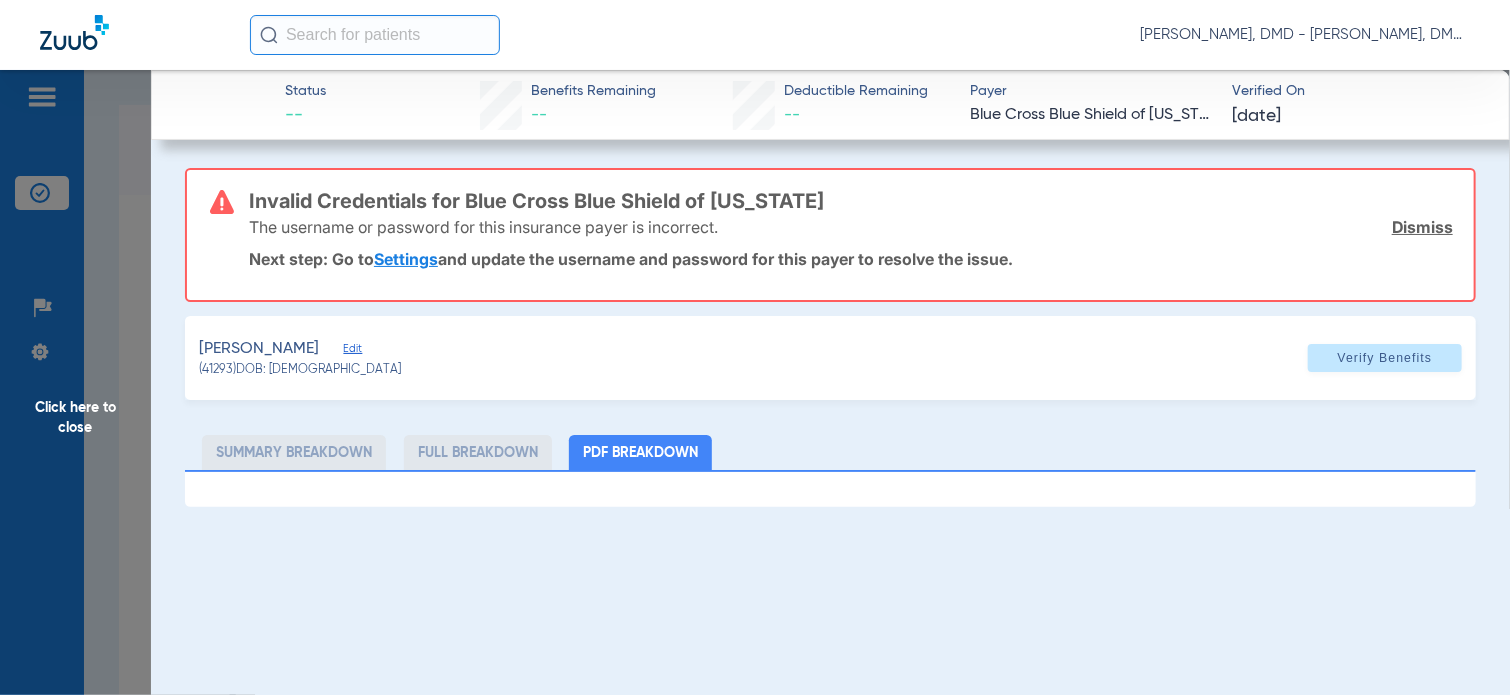 click on "Edit" 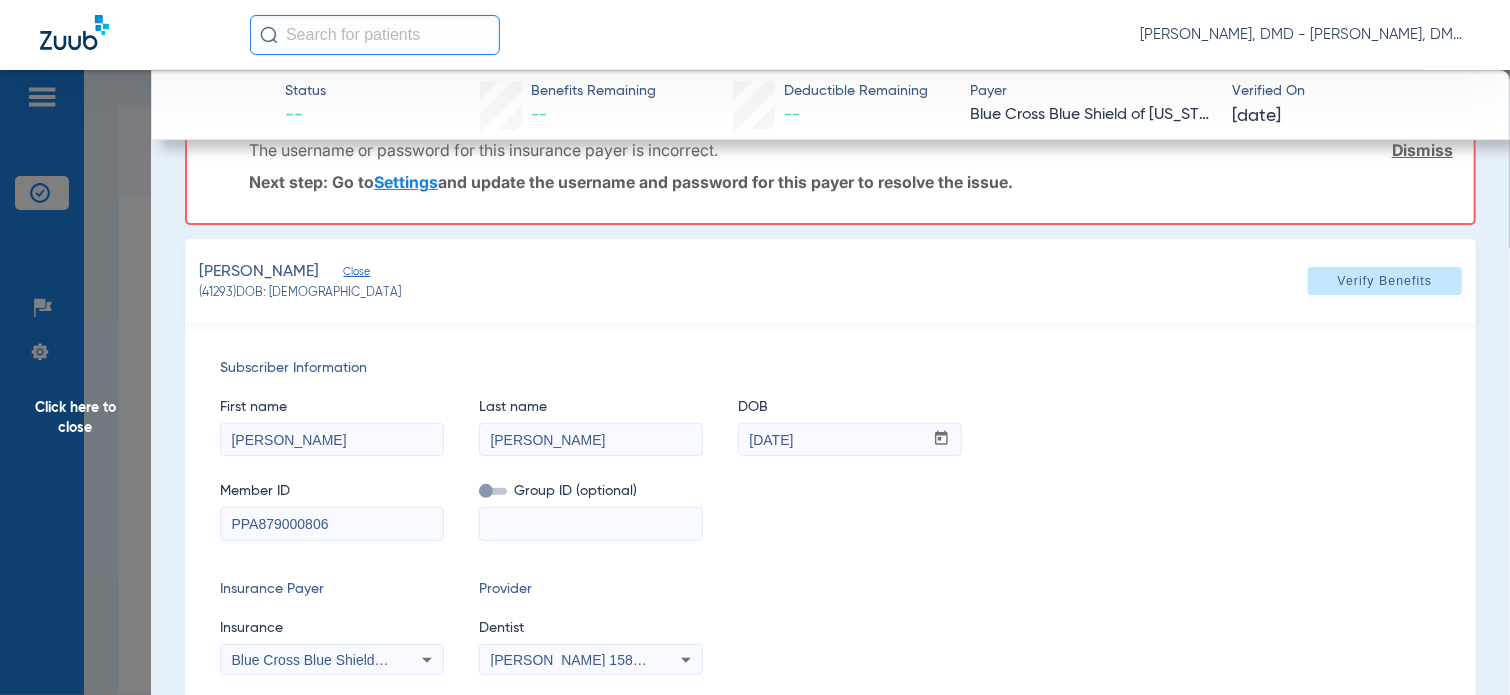 scroll, scrollTop: 126, scrollLeft: 0, axis: vertical 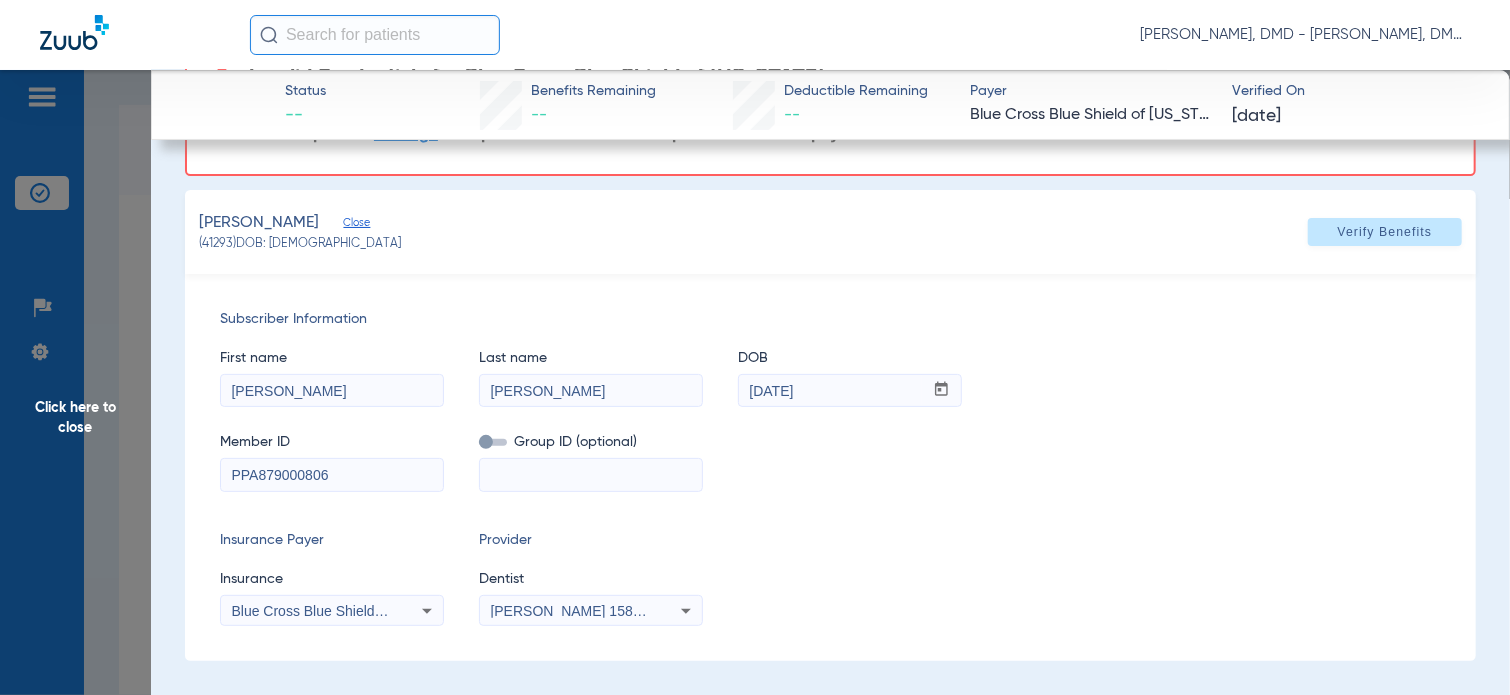 drag, startPoint x: 346, startPoint y: 467, endPoint x: -8, endPoint y: 466, distance: 354.0014 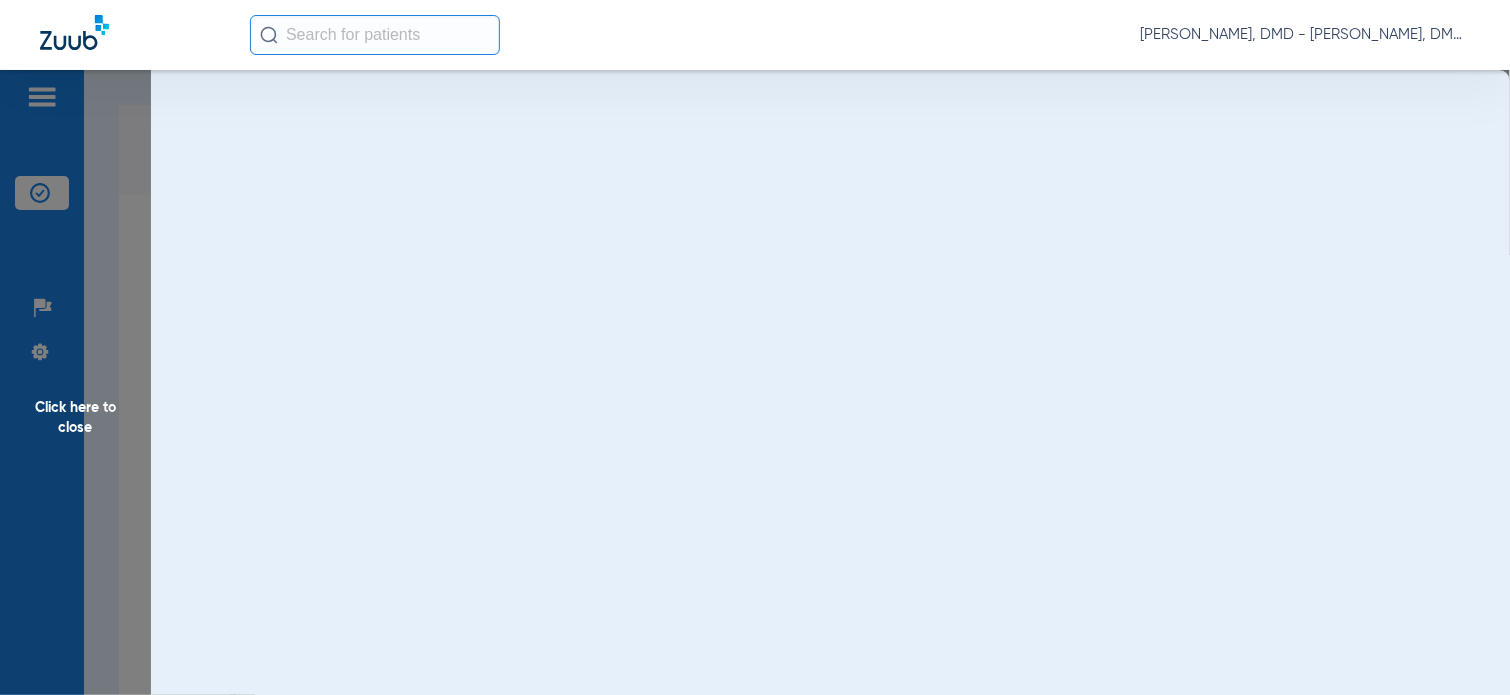 scroll, scrollTop: 0, scrollLeft: 0, axis: both 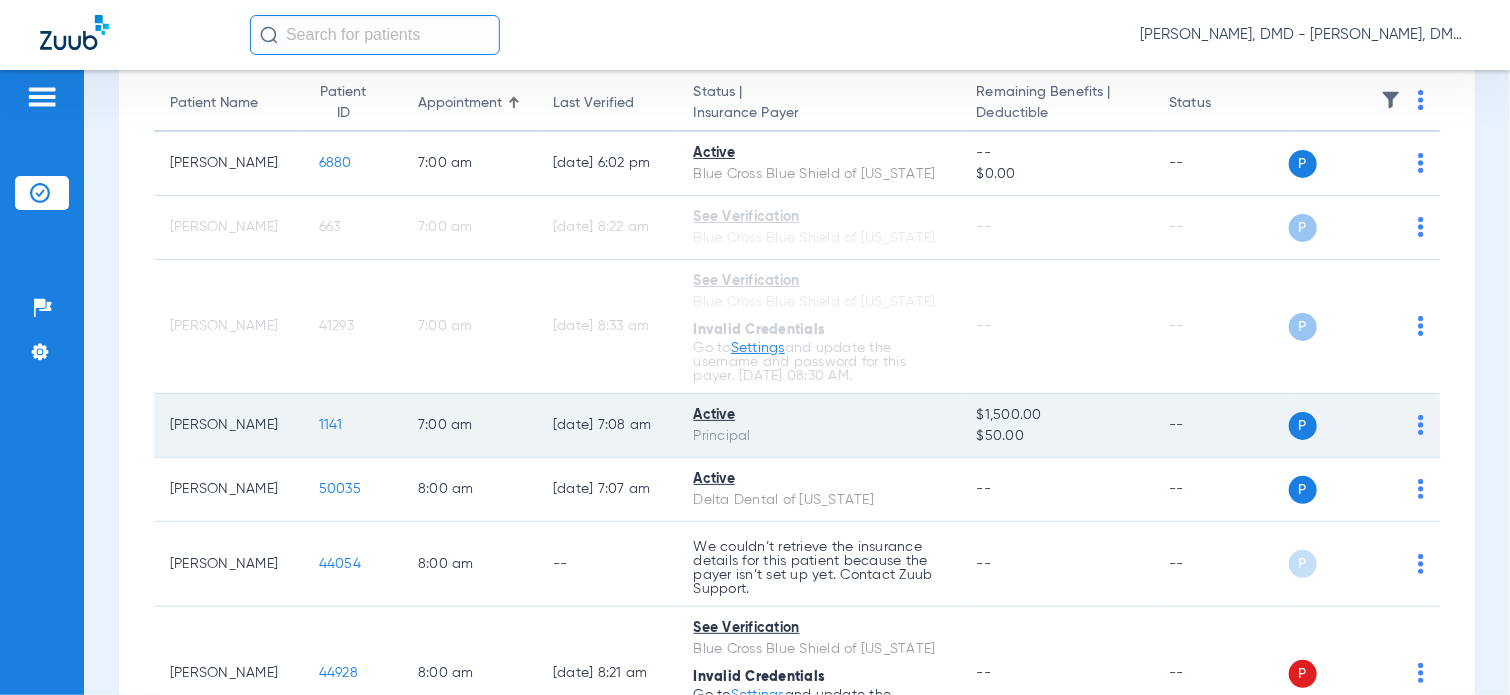click 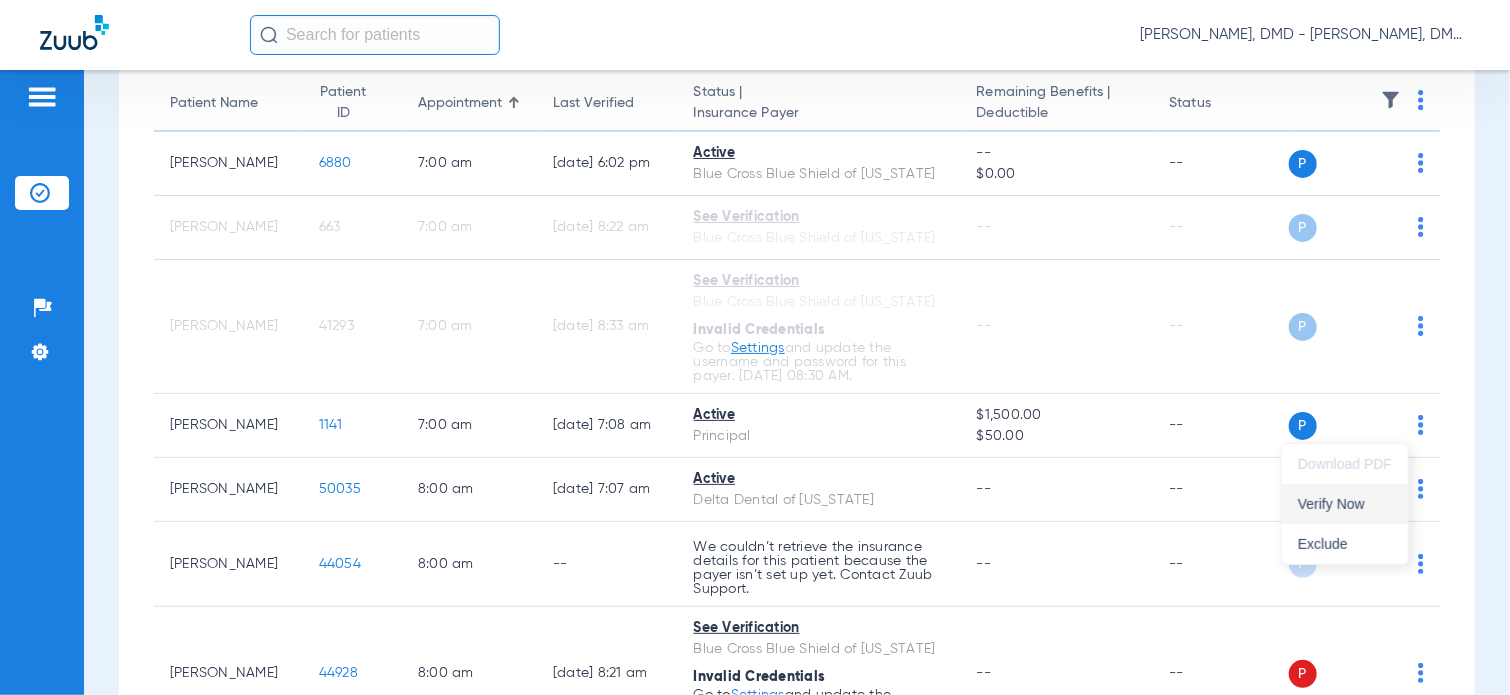 click on "Verify Now" at bounding box center (1345, 504) 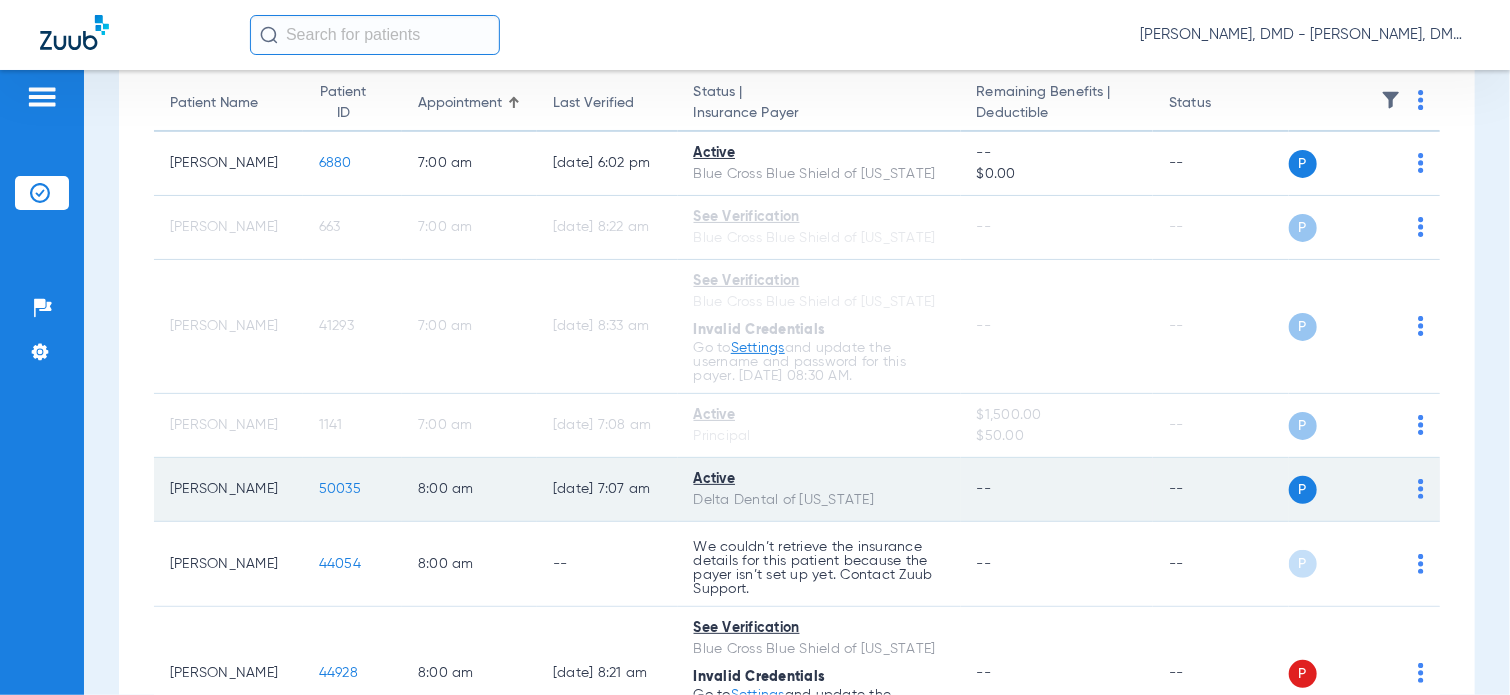 click on "50035" 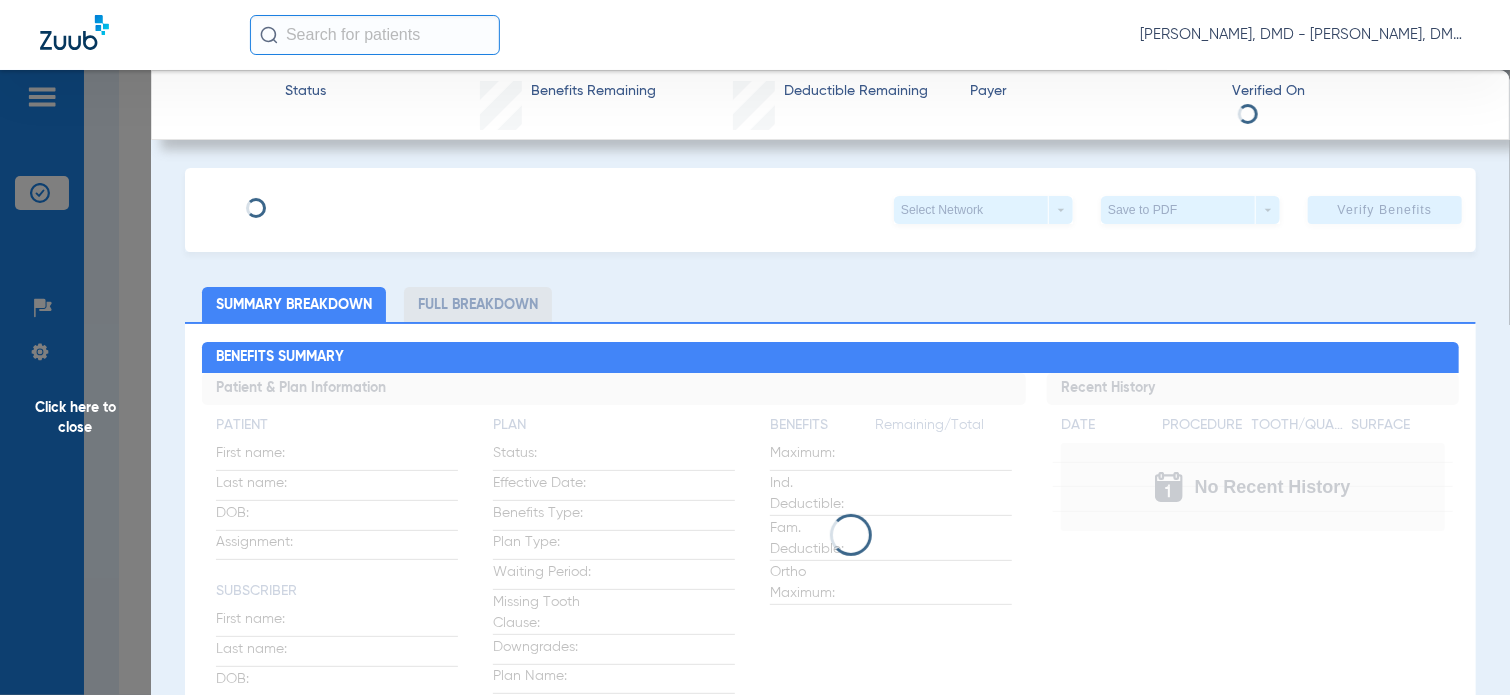 click on "Click here to close" 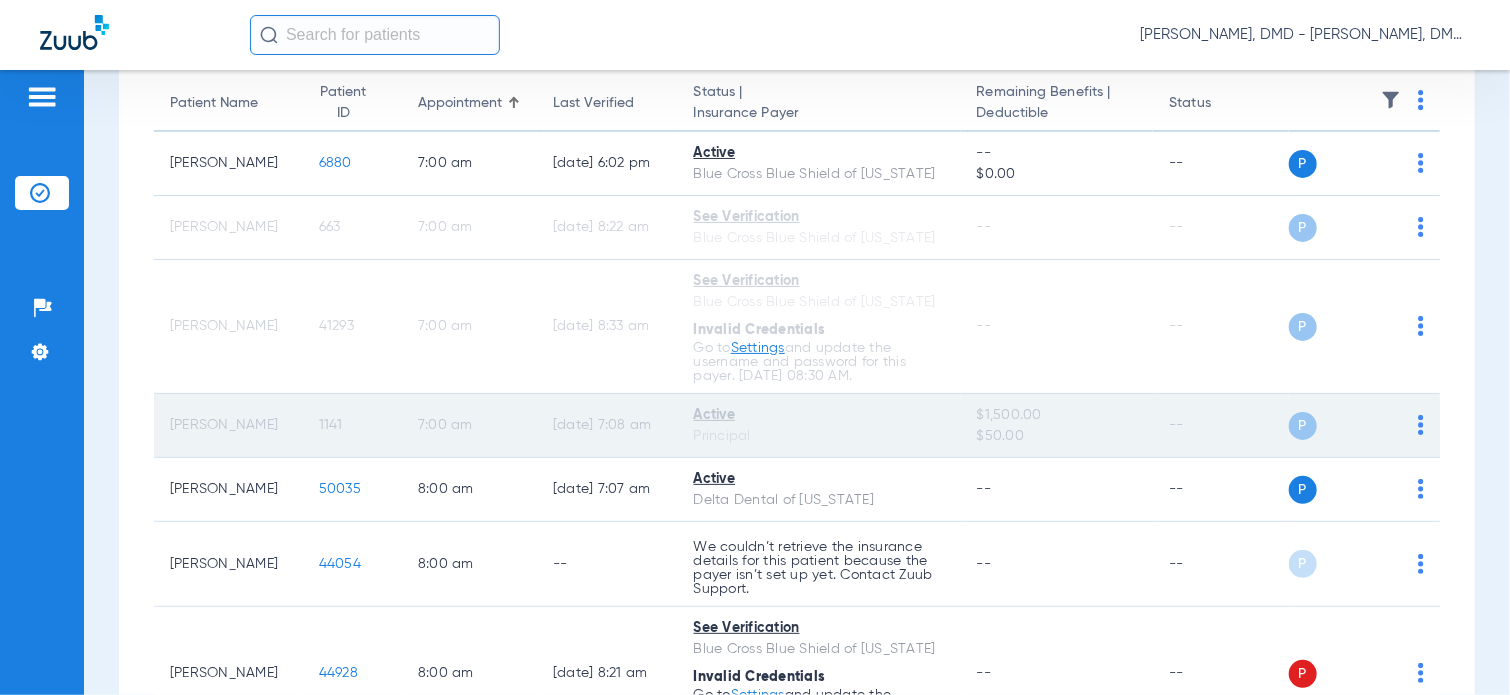 click on "1141" 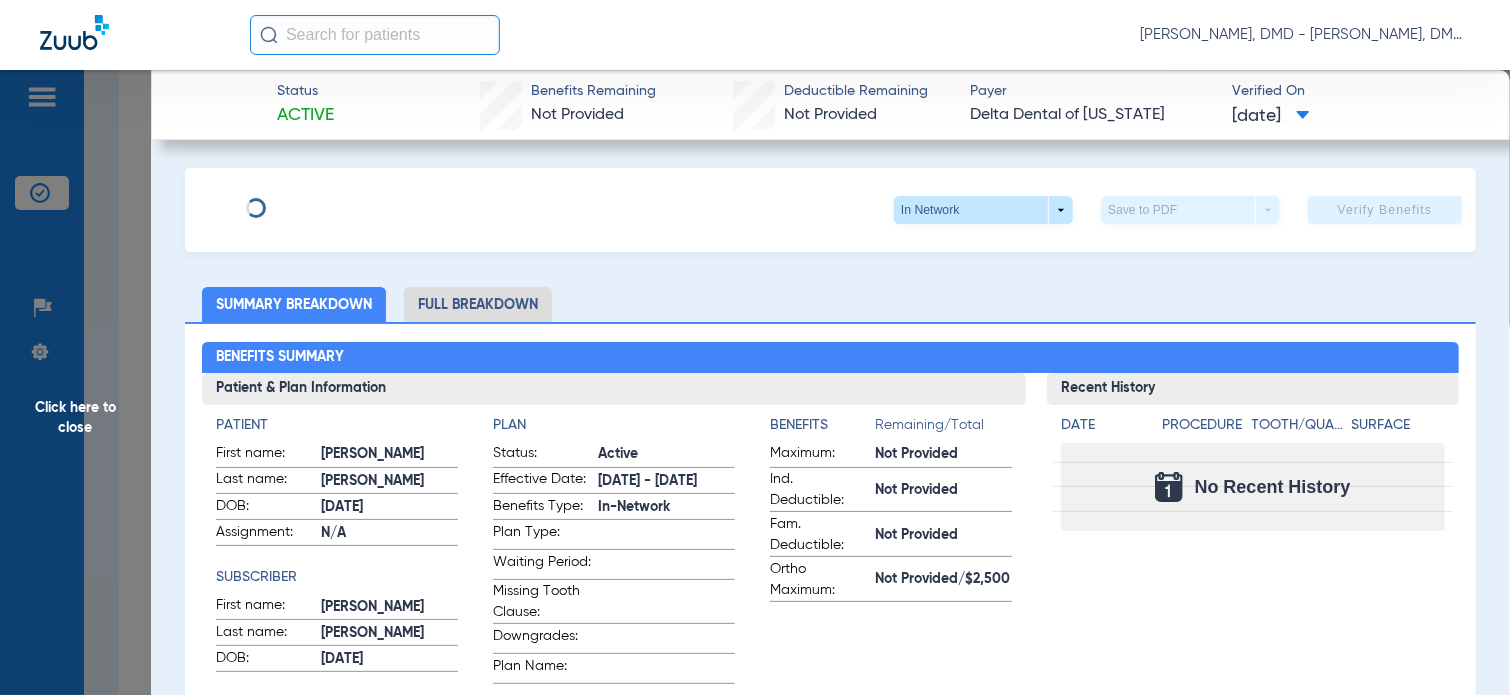 type on "[PERSON_NAME]" 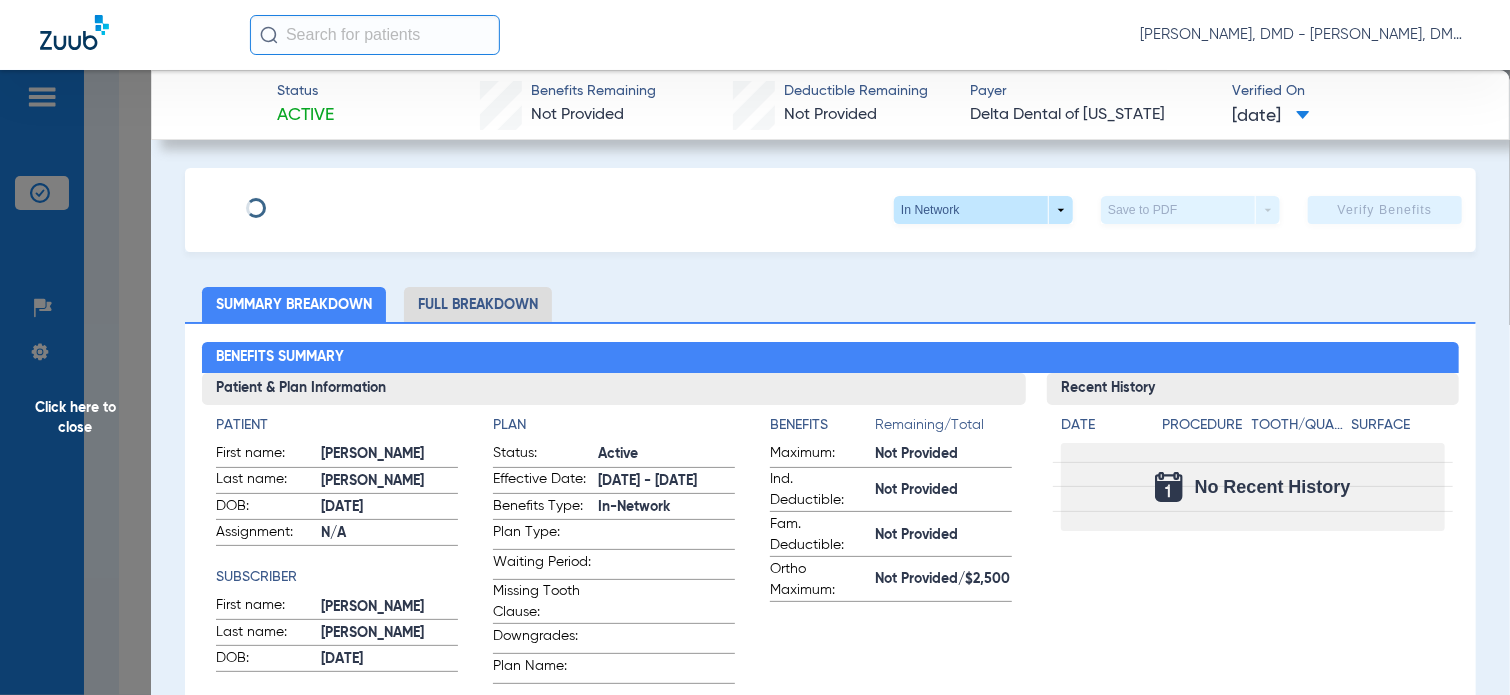 type on "Fox" 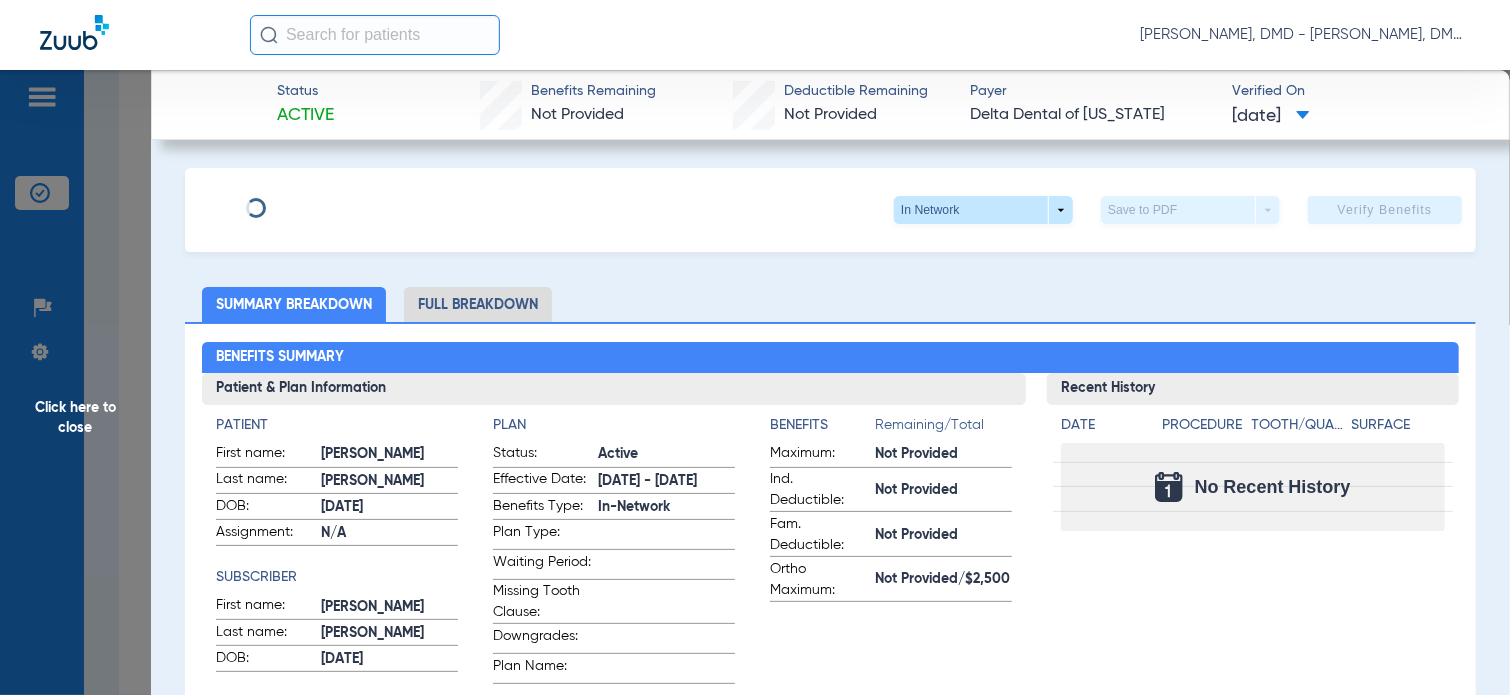 type on "[DATE]" 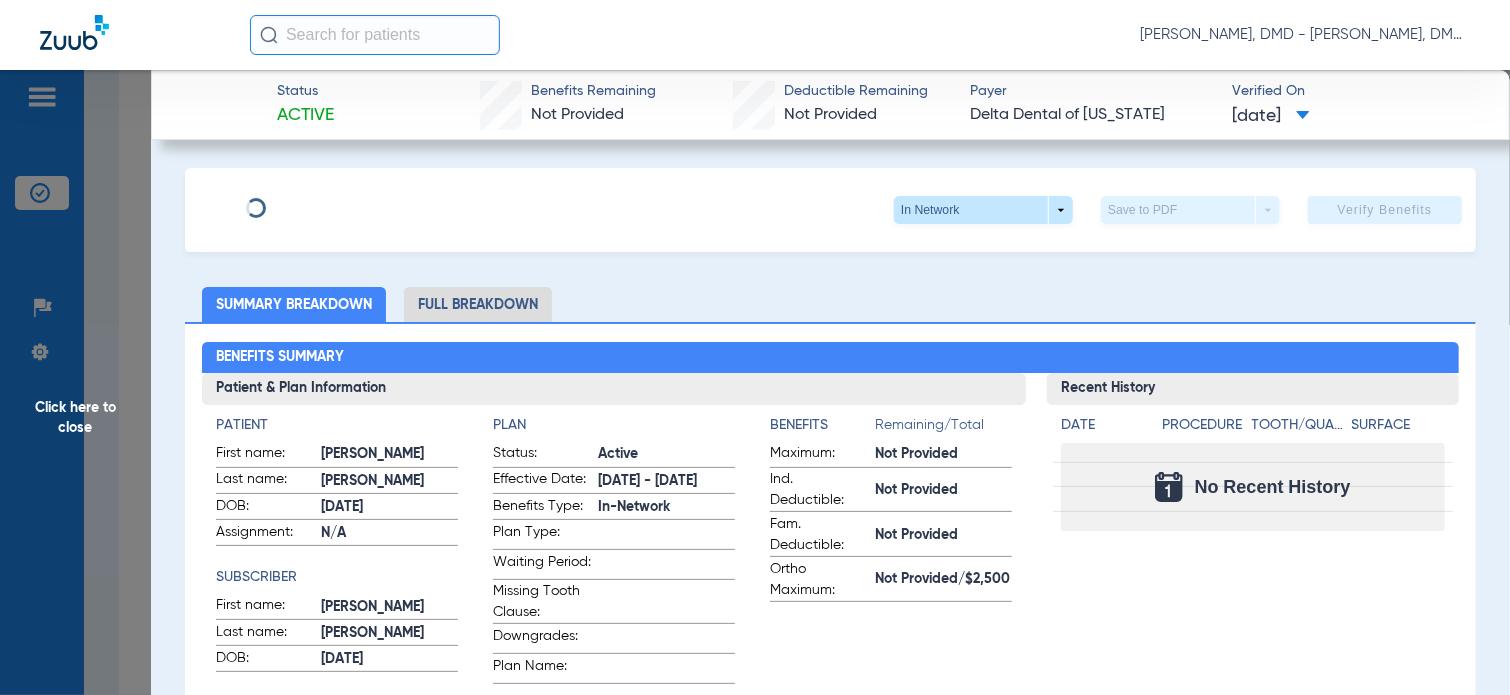 type on "119851010001" 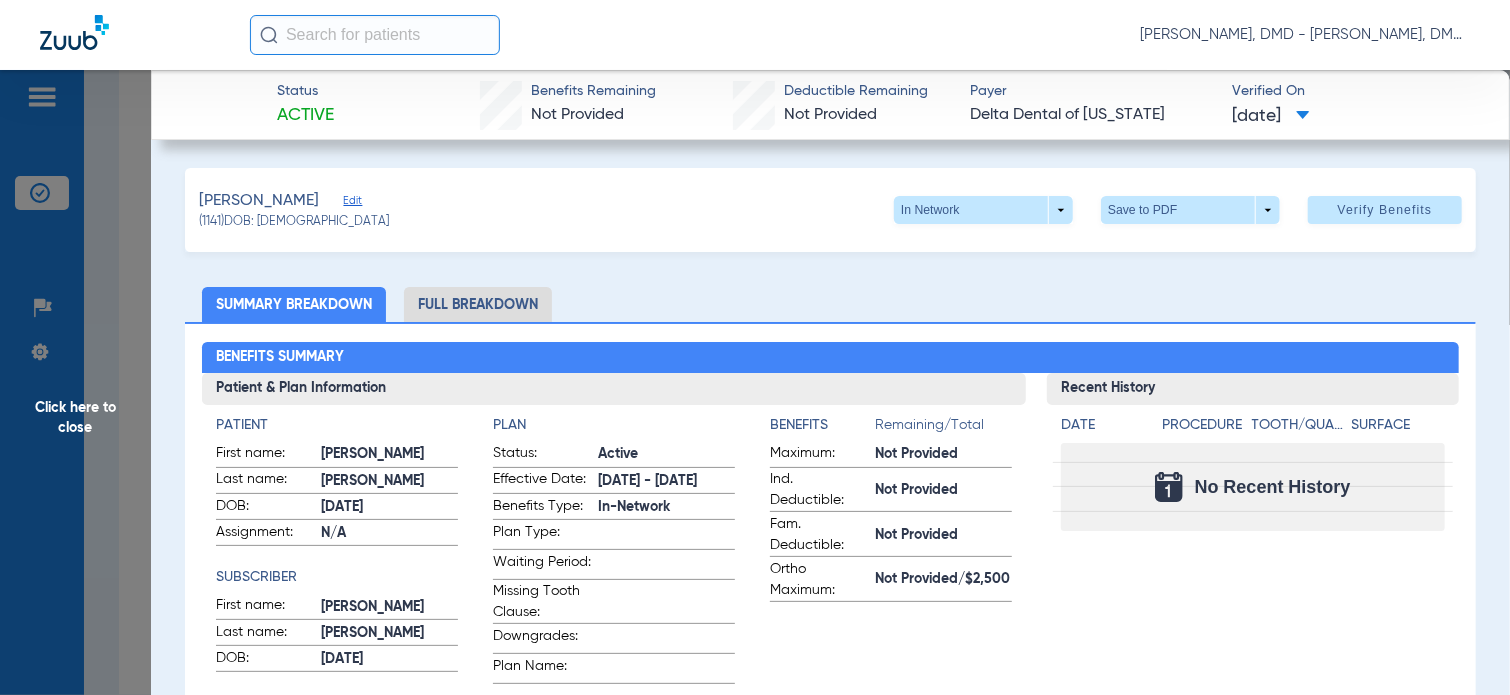 click on "Edit" 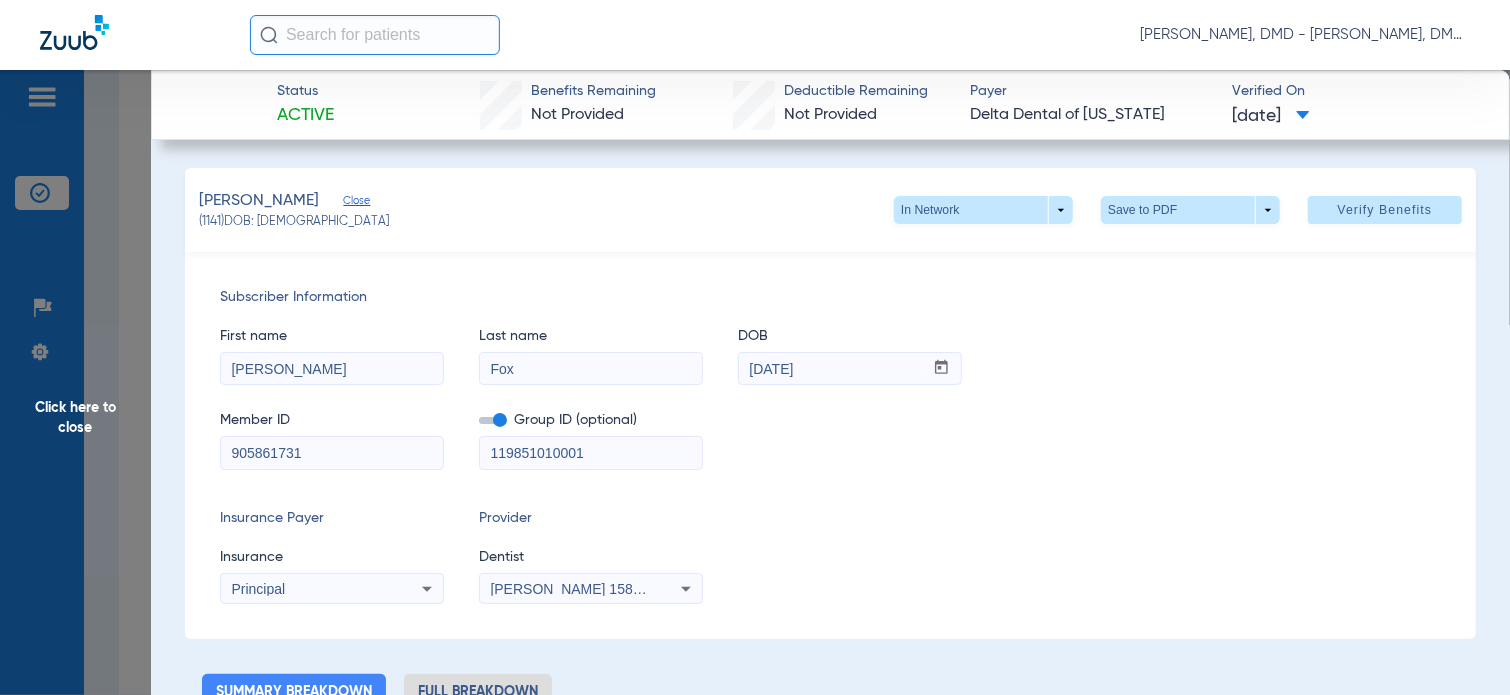 drag, startPoint x: 340, startPoint y: 459, endPoint x: 39, endPoint y: 461, distance: 301.00665 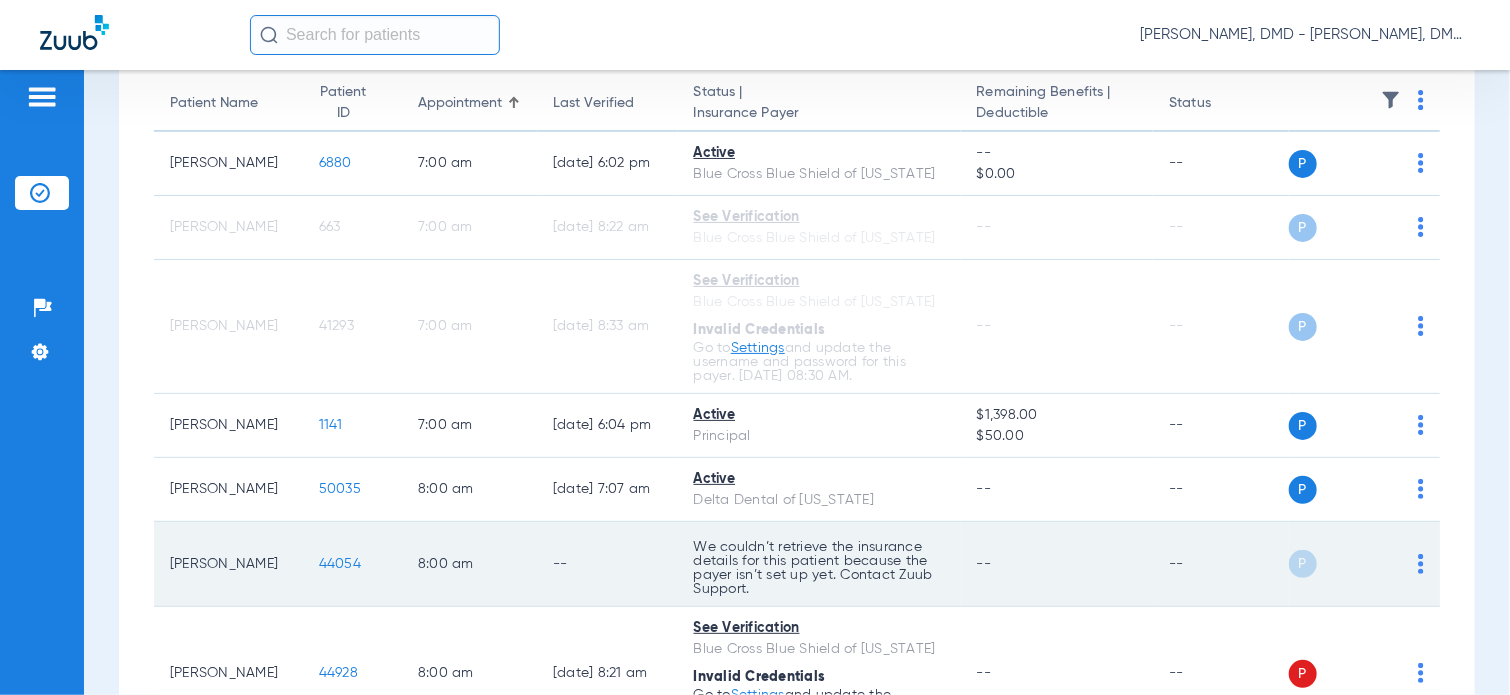 click on "44054" 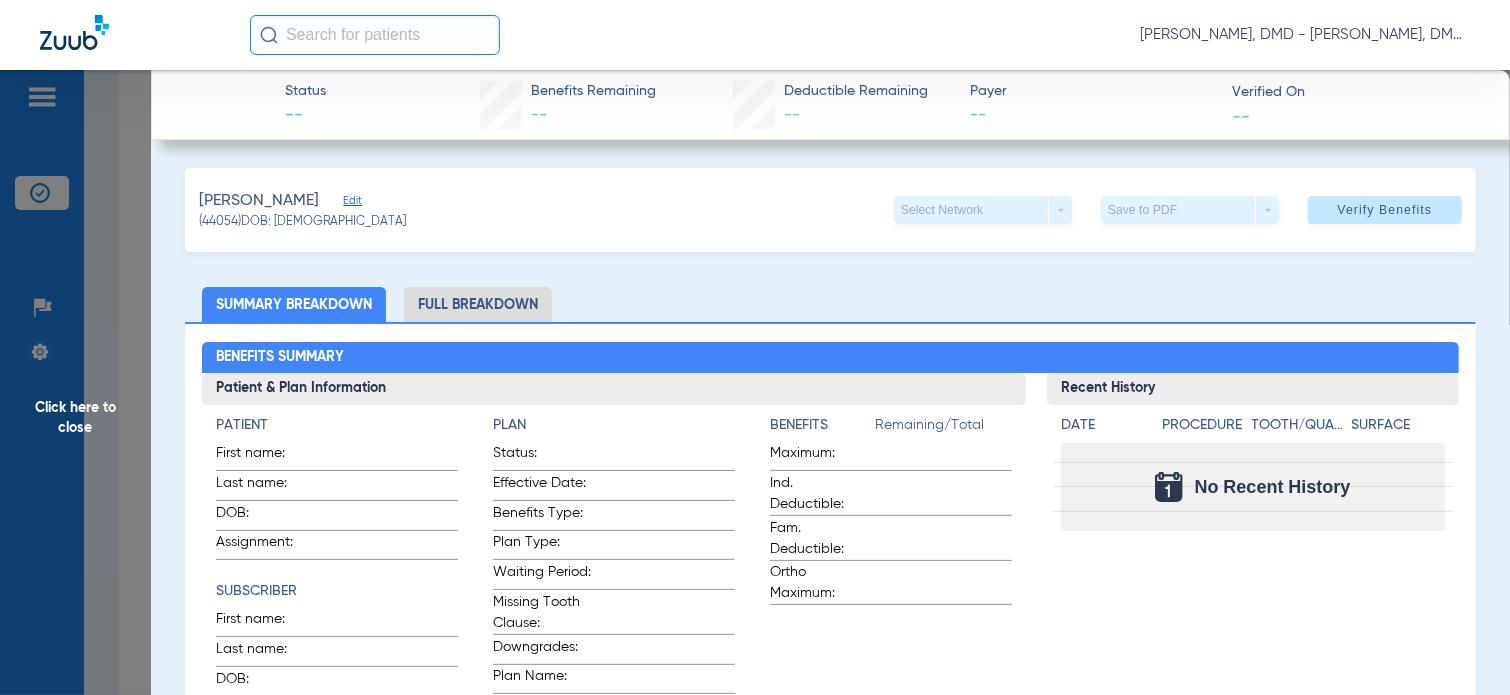 click on "Edit" 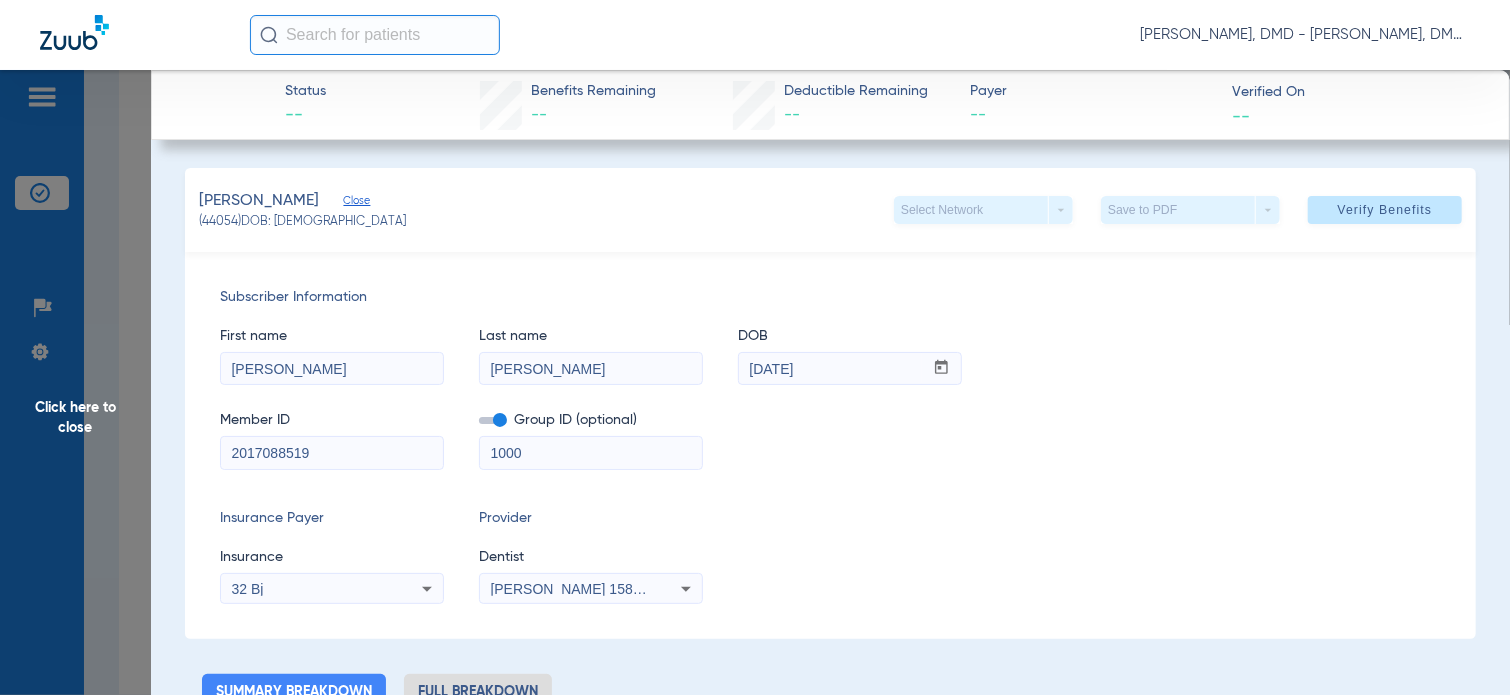 drag, startPoint x: 369, startPoint y: 452, endPoint x: -8, endPoint y: 470, distance: 377.42947 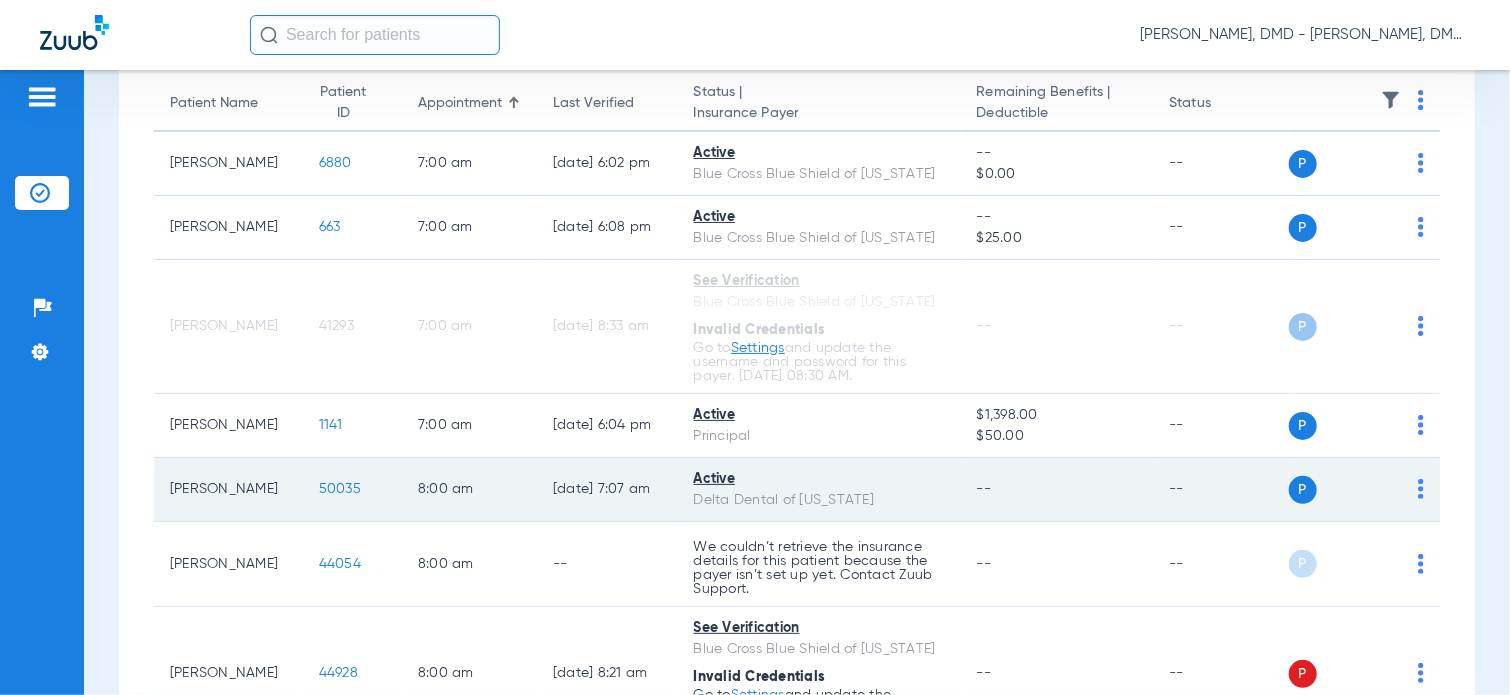 click 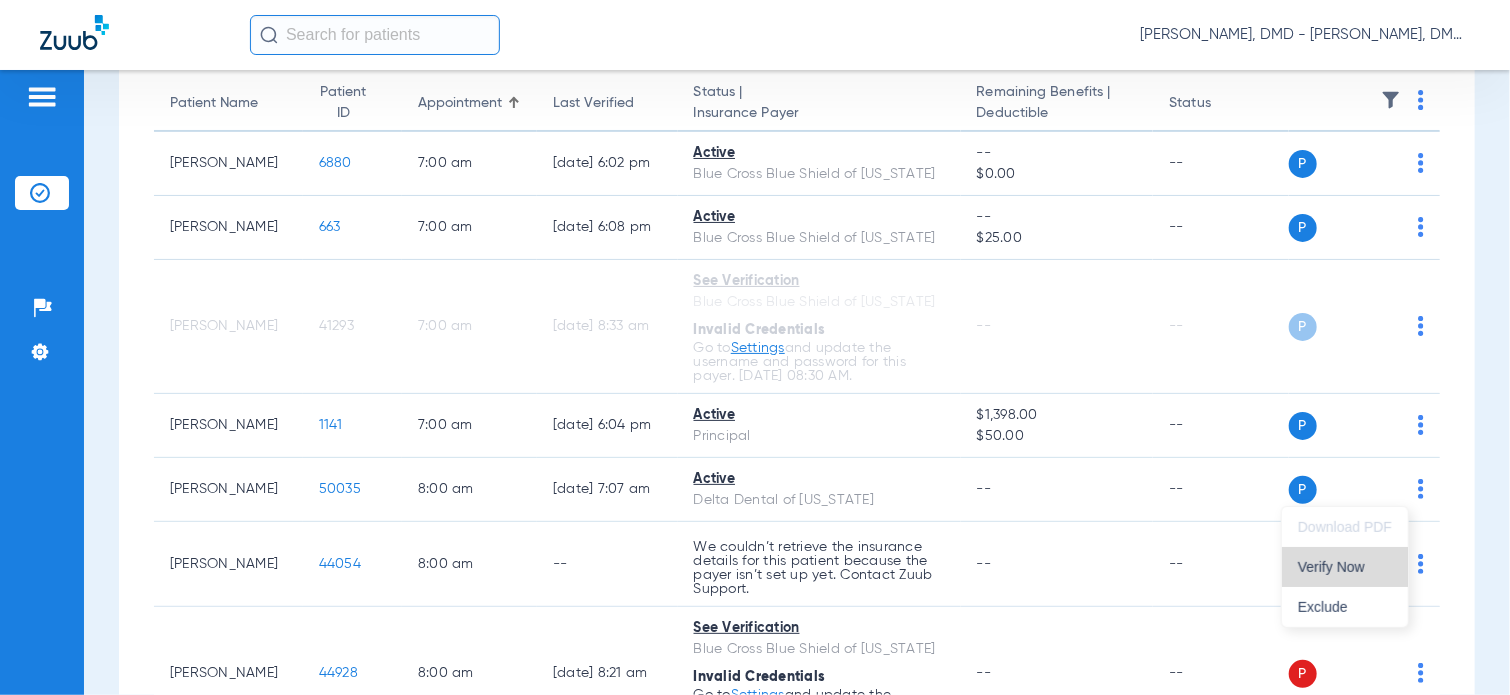 click on "Verify Now" at bounding box center (1345, 567) 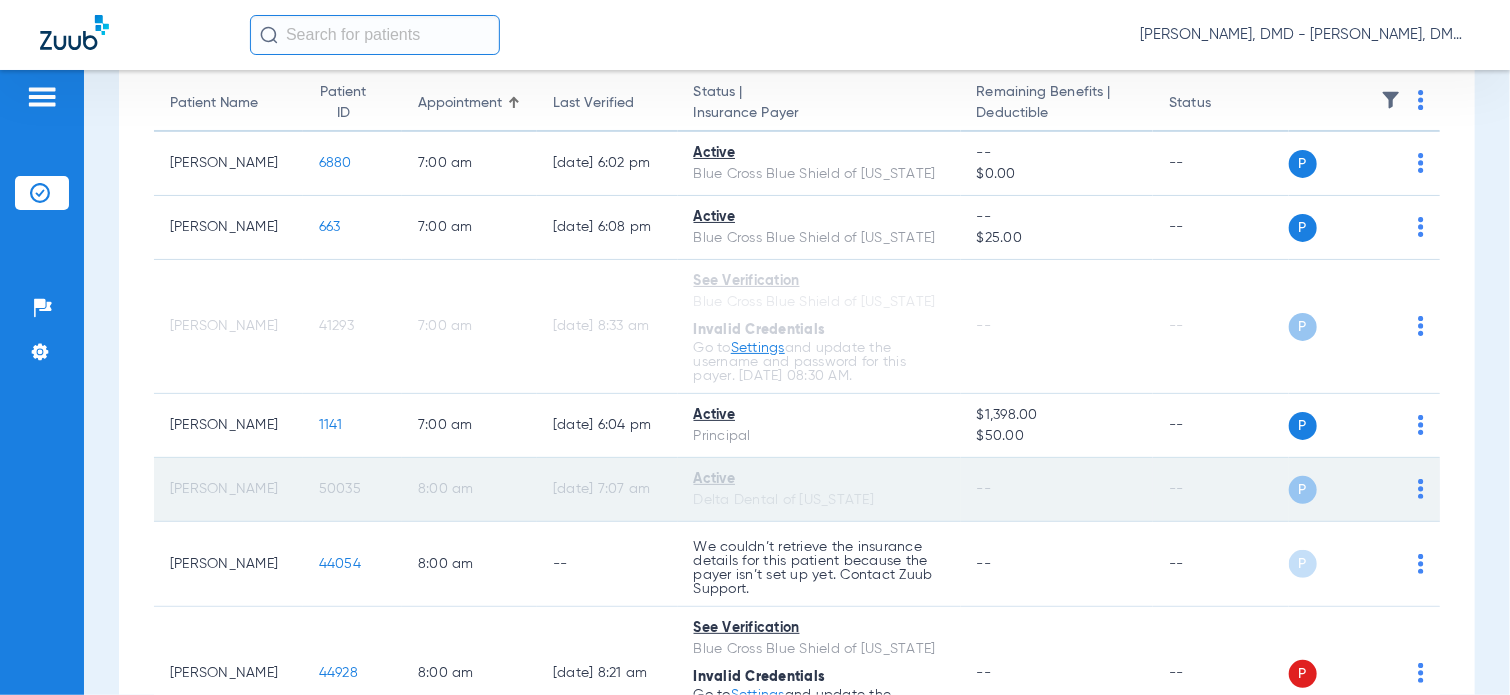 click on "50035" 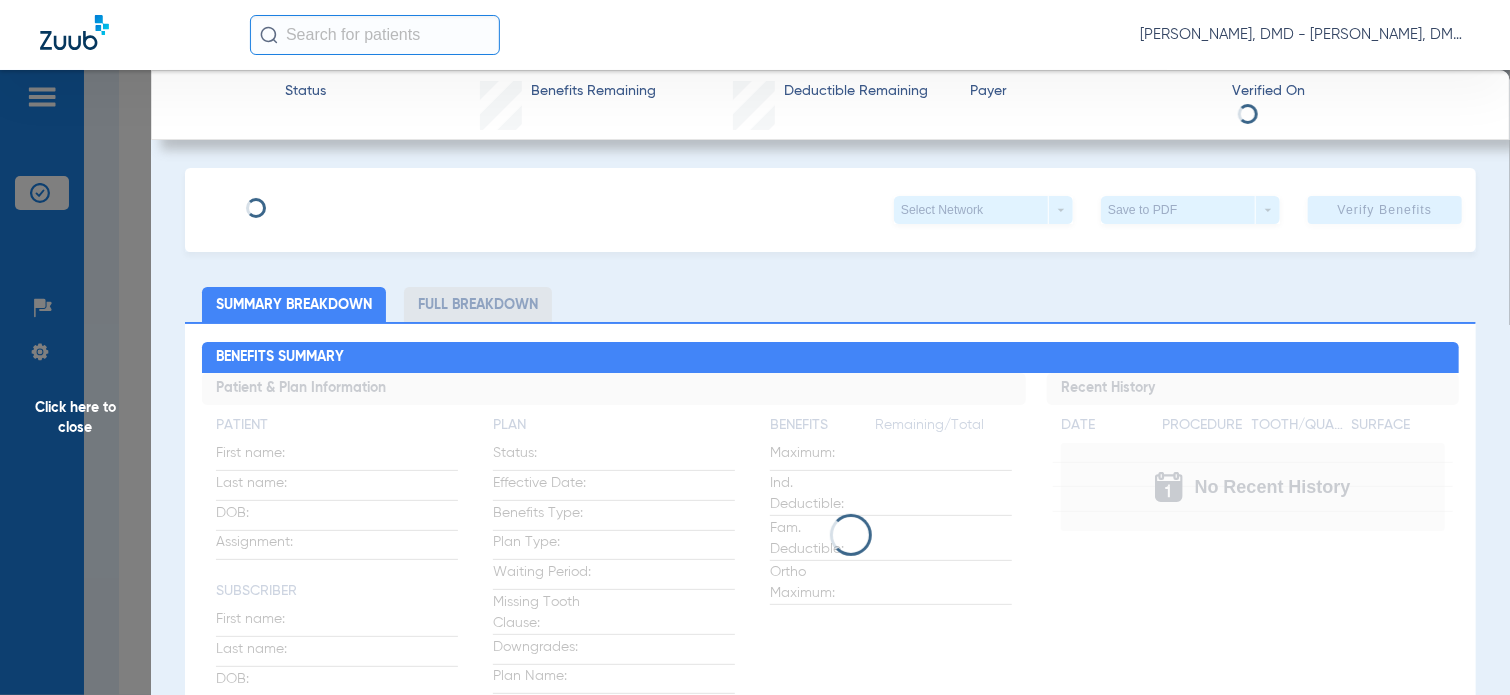 type on "[PERSON_NAME]" 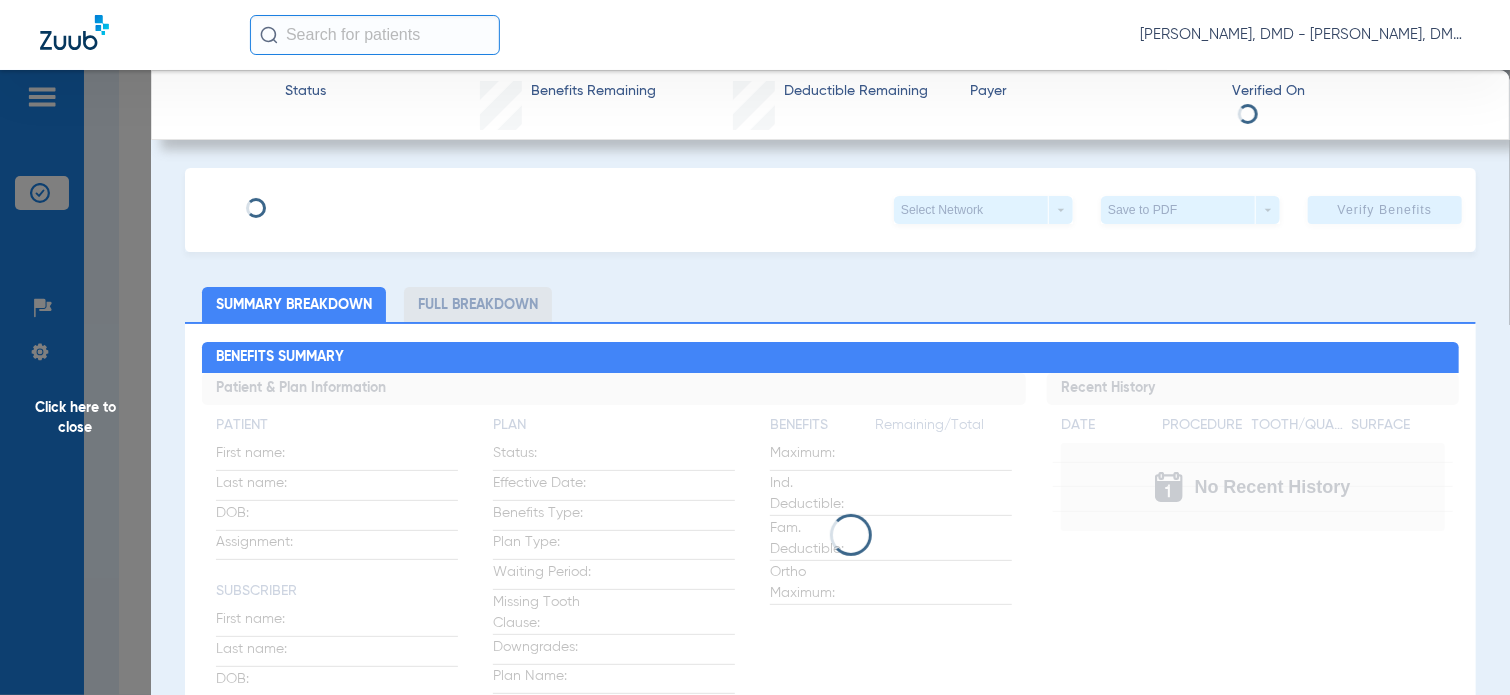 type on "[DATE]" 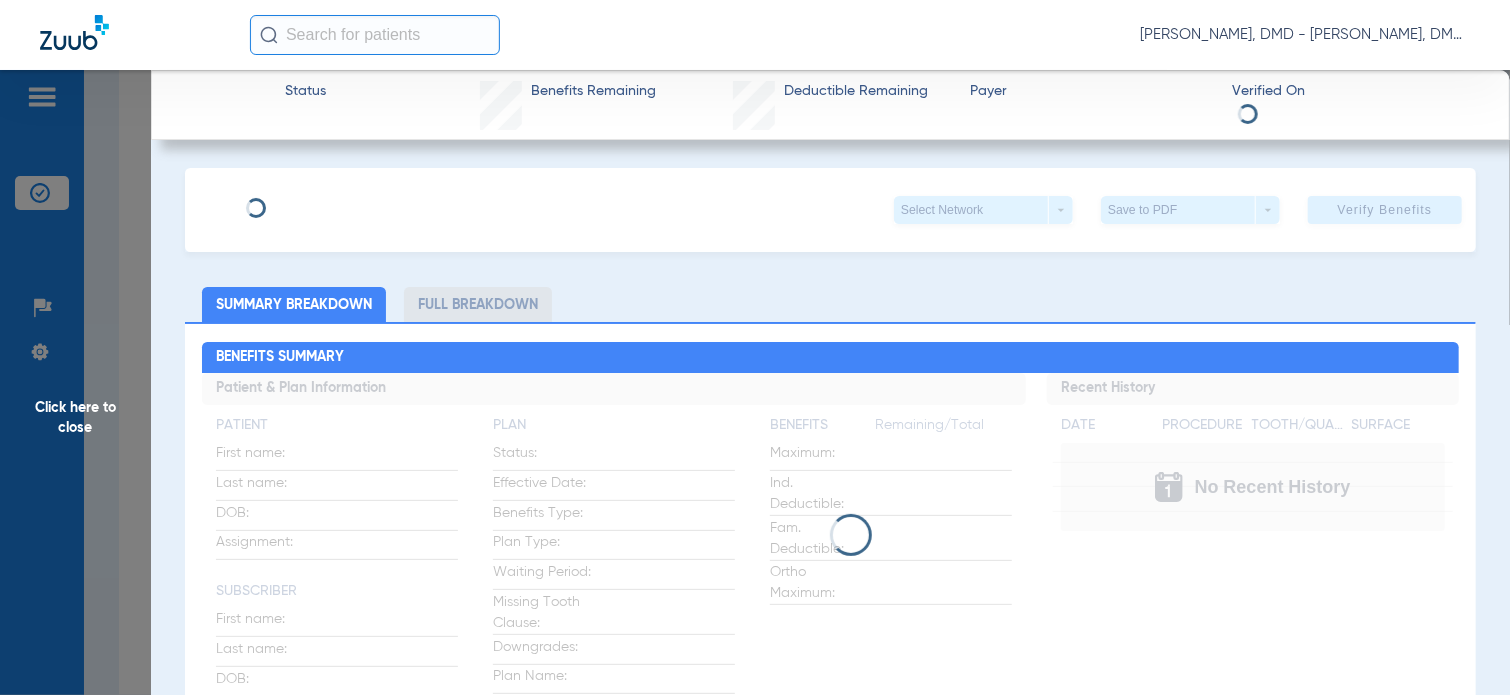 type on "0003039162" 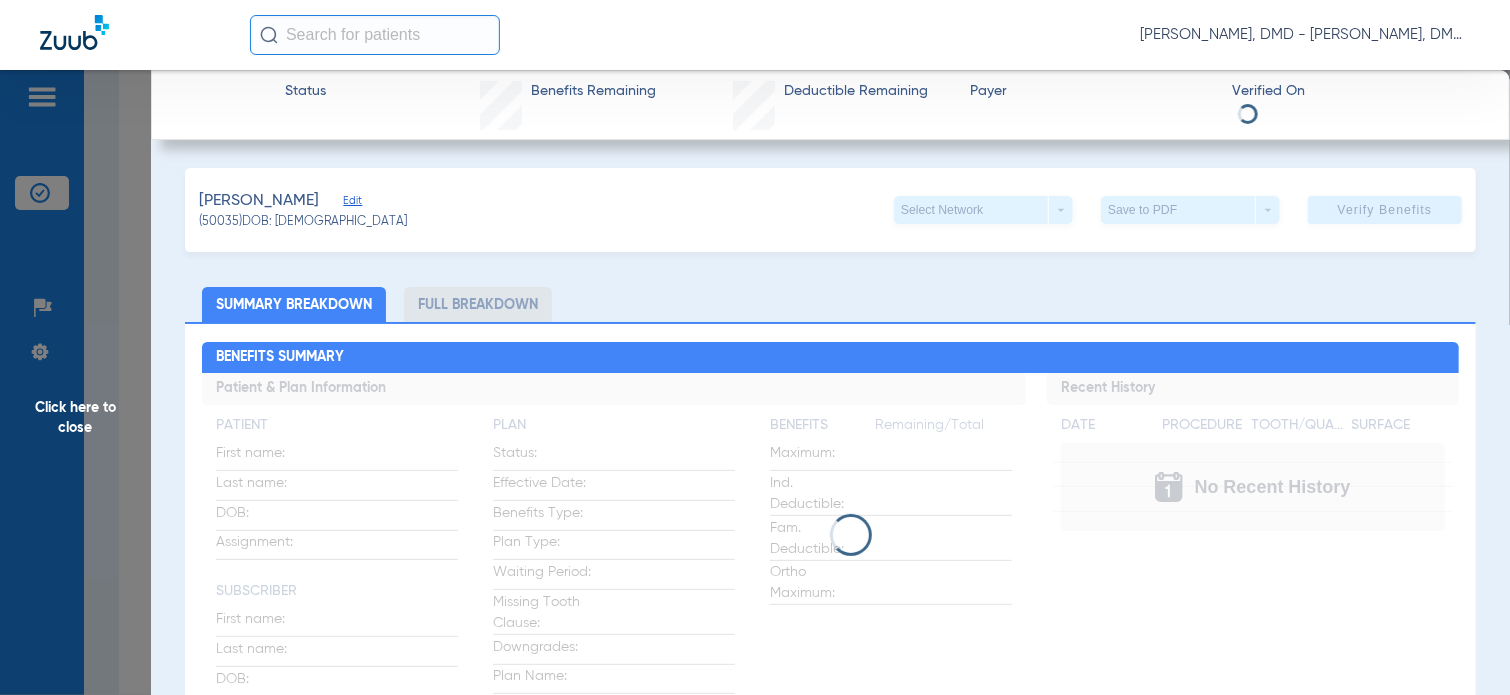 drag, startPoint x: 376, startPoint y: 204, endPoint x: 377, endPoint y: 237, distance: 33.01515 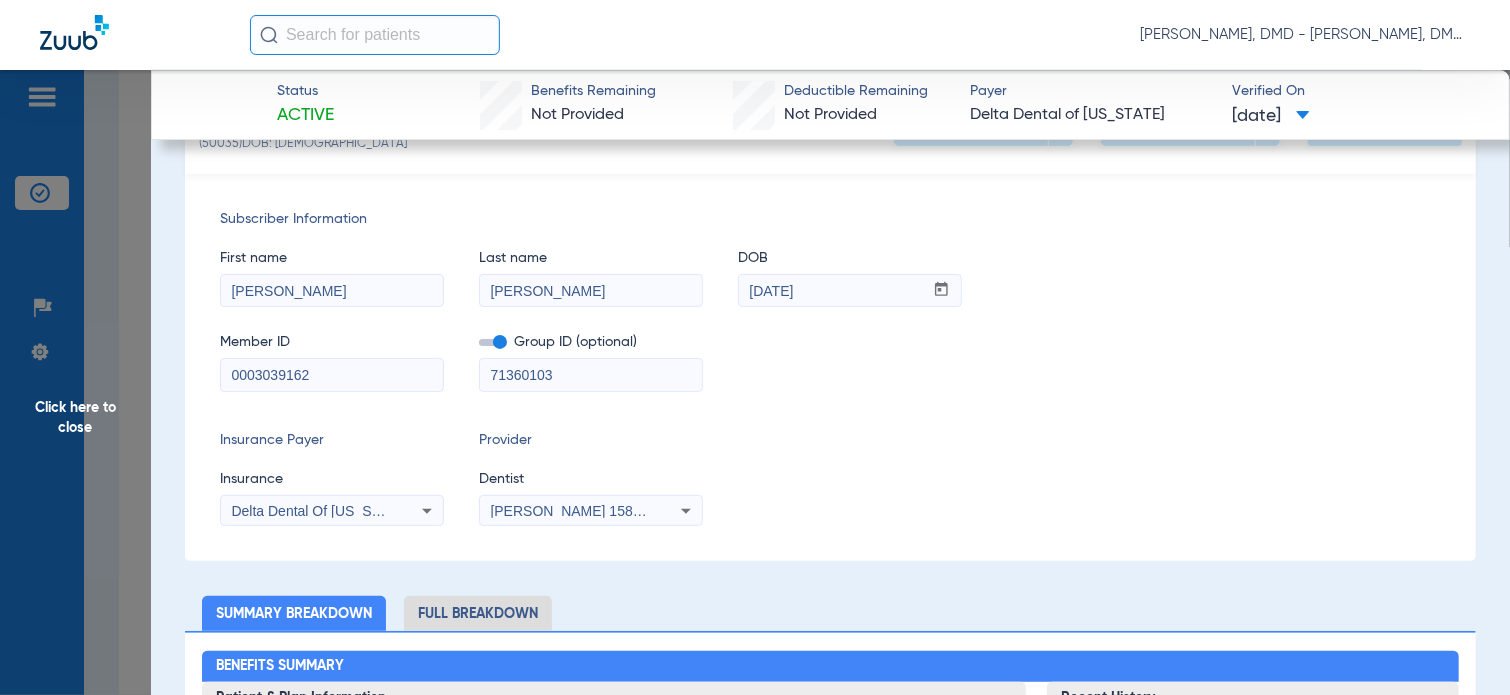 scroll, scrollTop: 100, scrollLeft: 0, axis: vertical 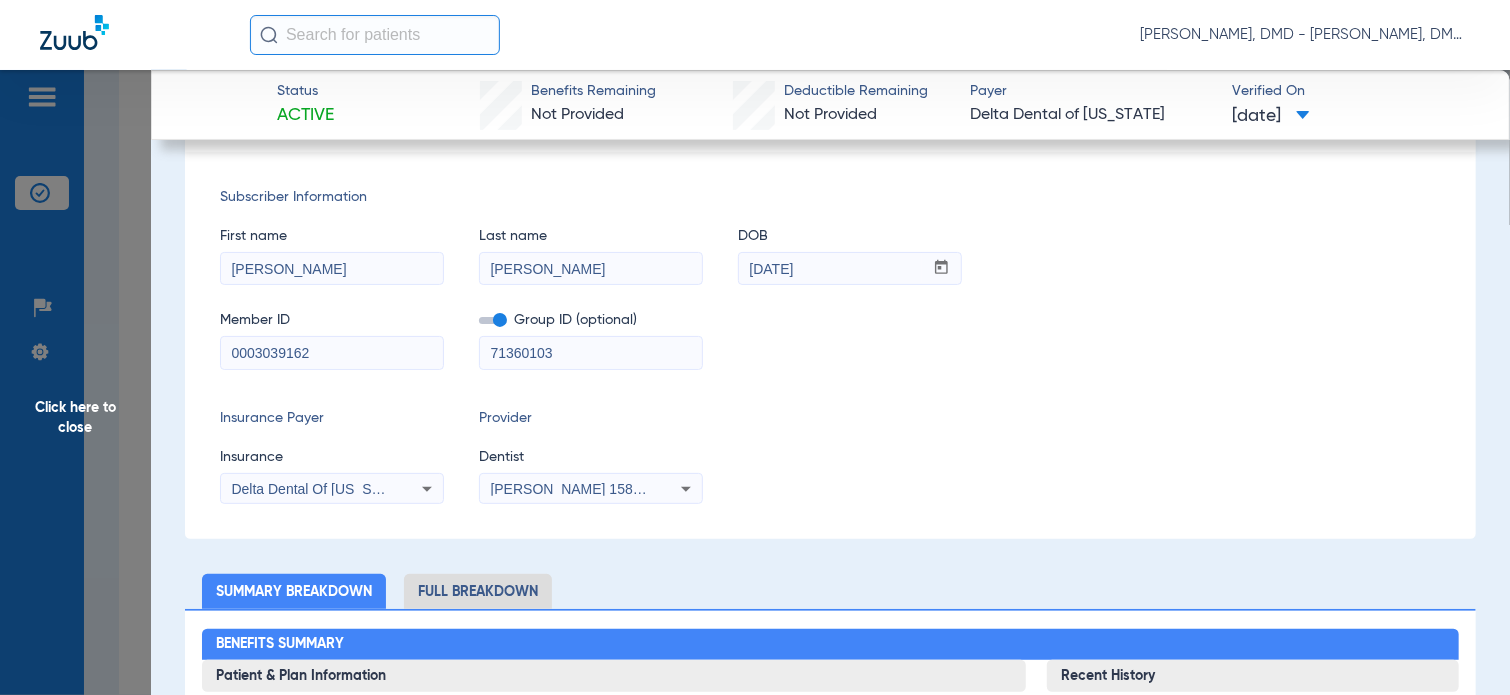 drag, startPoint x: 325, startPoint y: 259, endPoint x: 104, endPoint y: 273, distance: 221.443 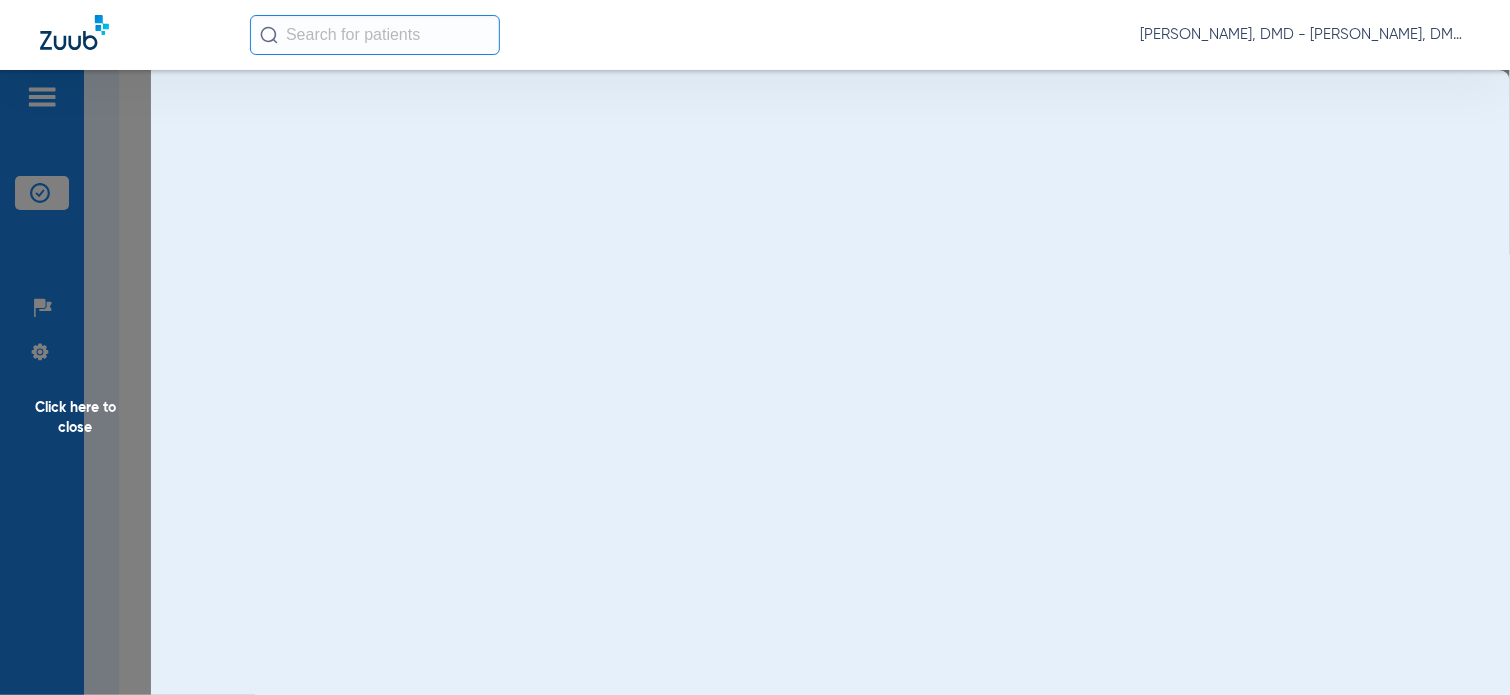 scroll, scrollTop: 0, scrollLeft: 0, axis: both 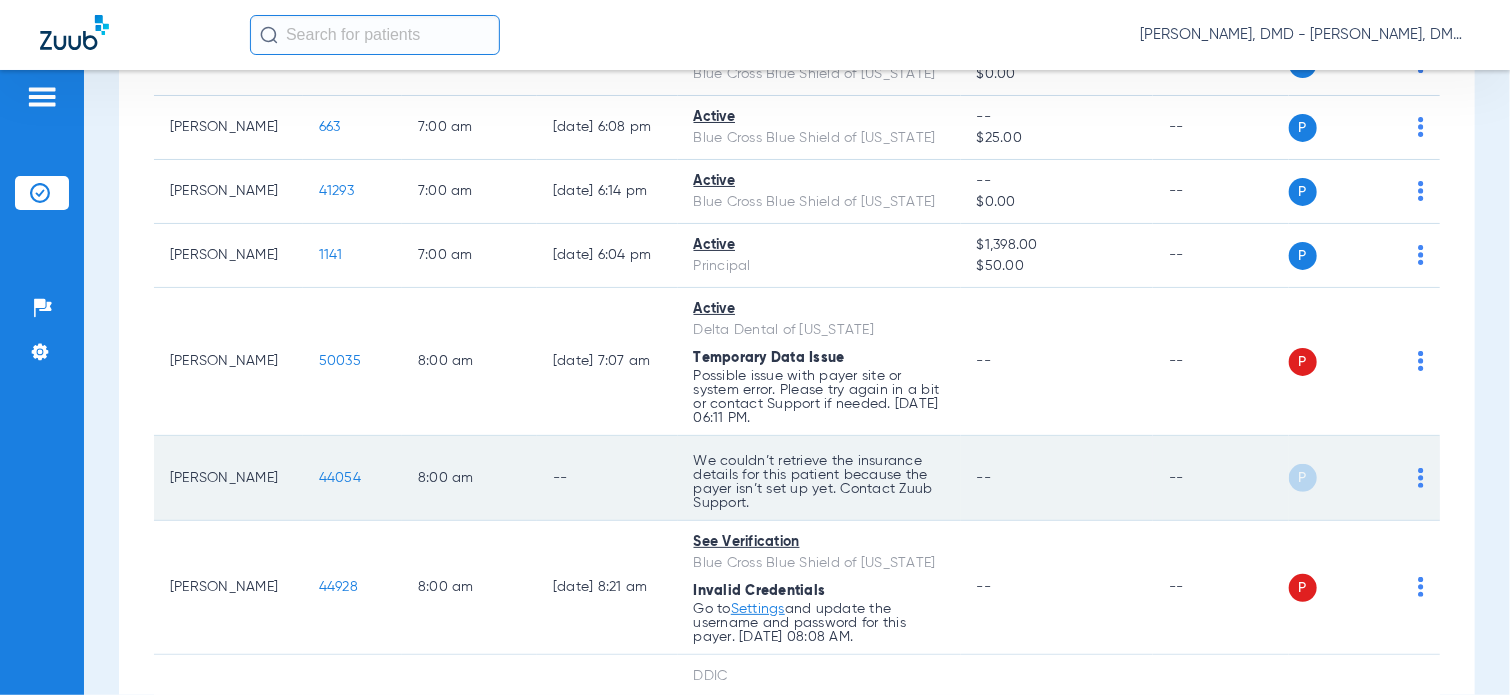 click on "44054" 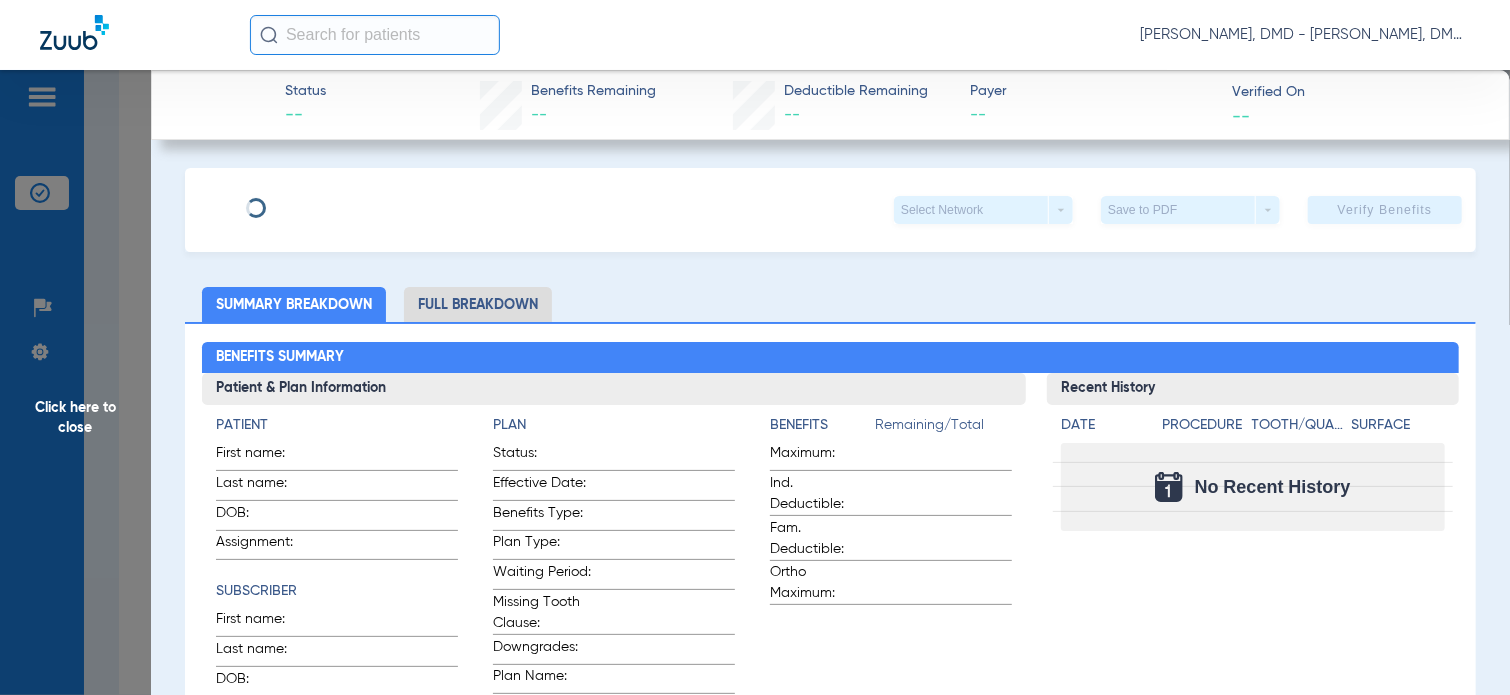 type on "[PERSON_NAME]" 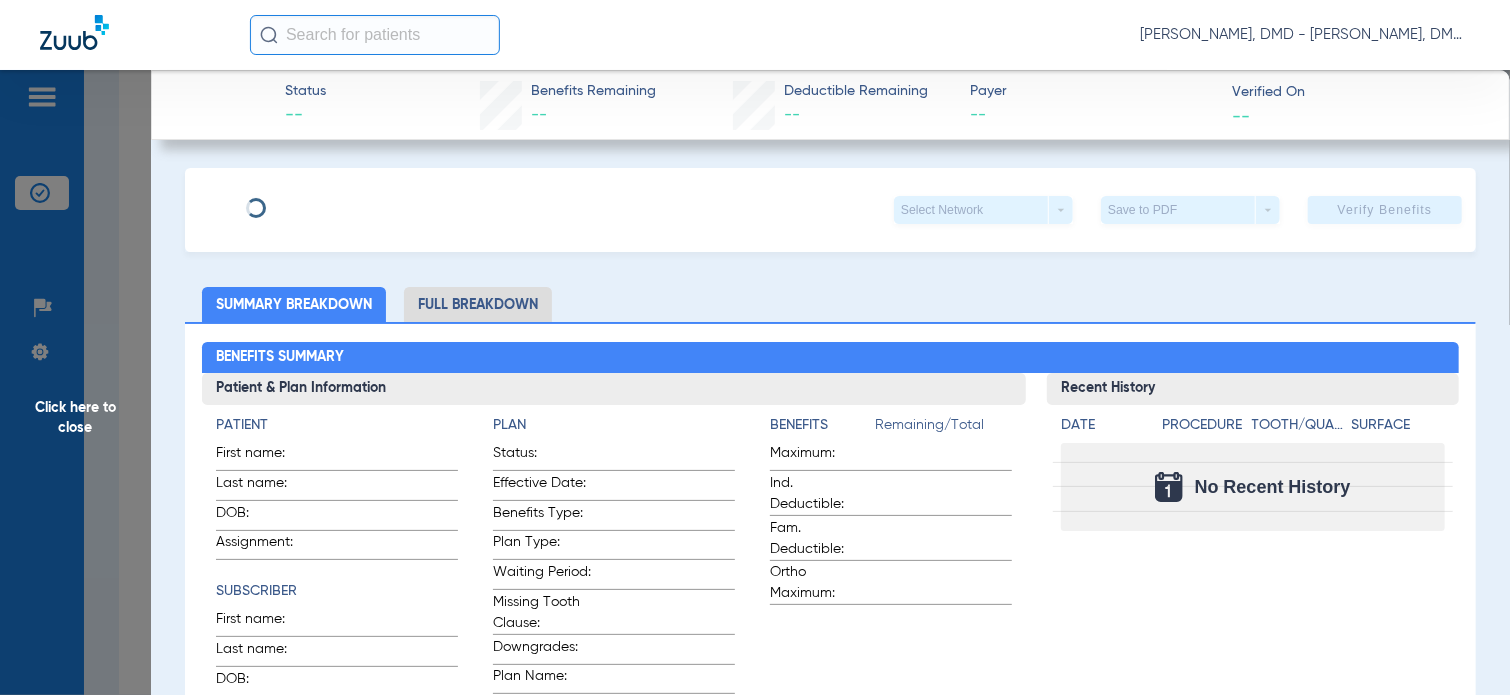 type on "[PERSON_NAME]" 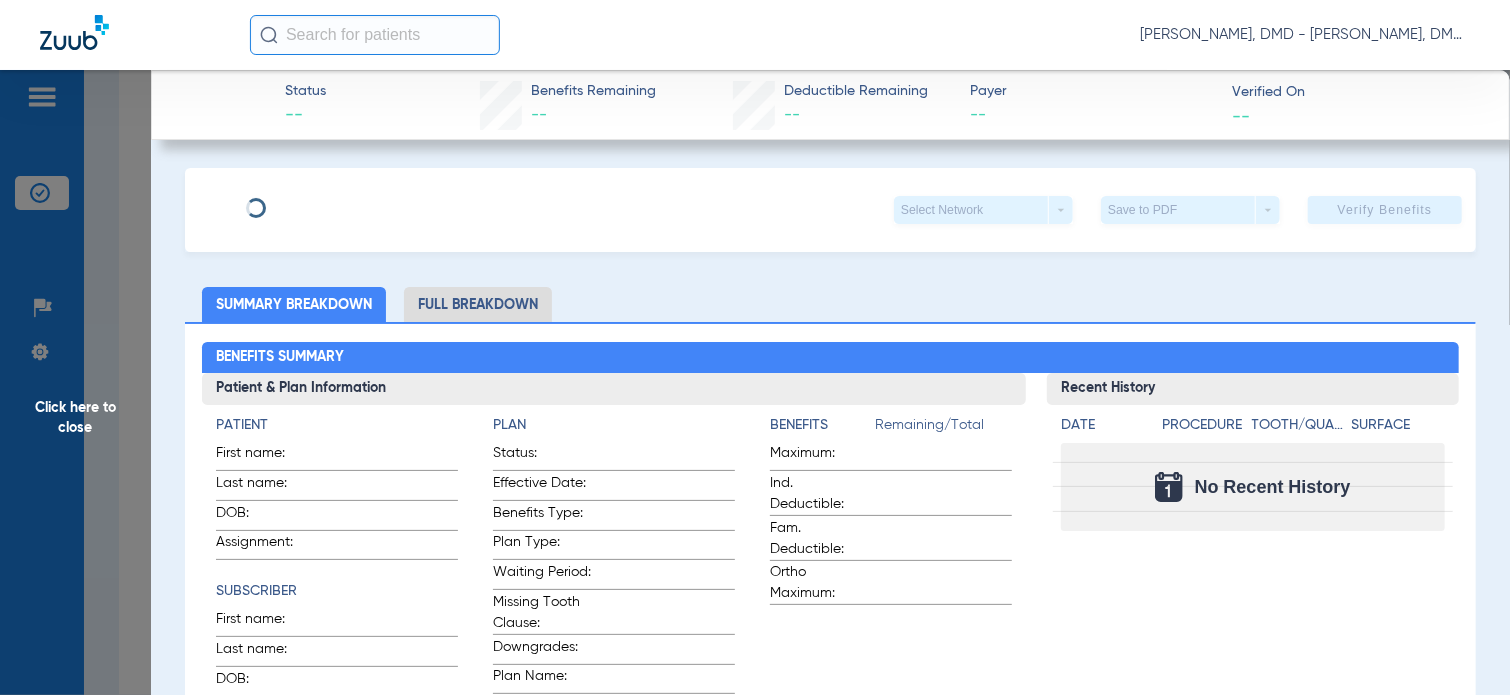 type on "[DATE]" 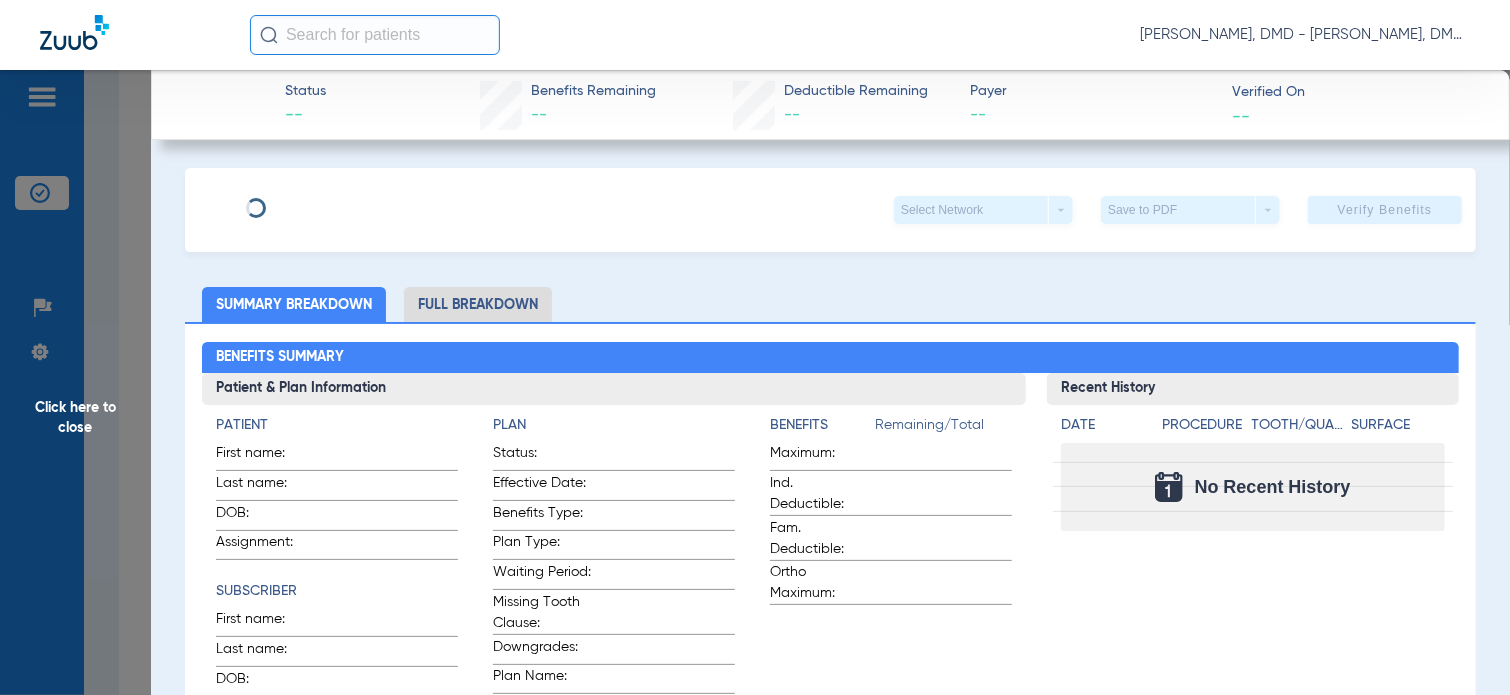 type on "2017088519" 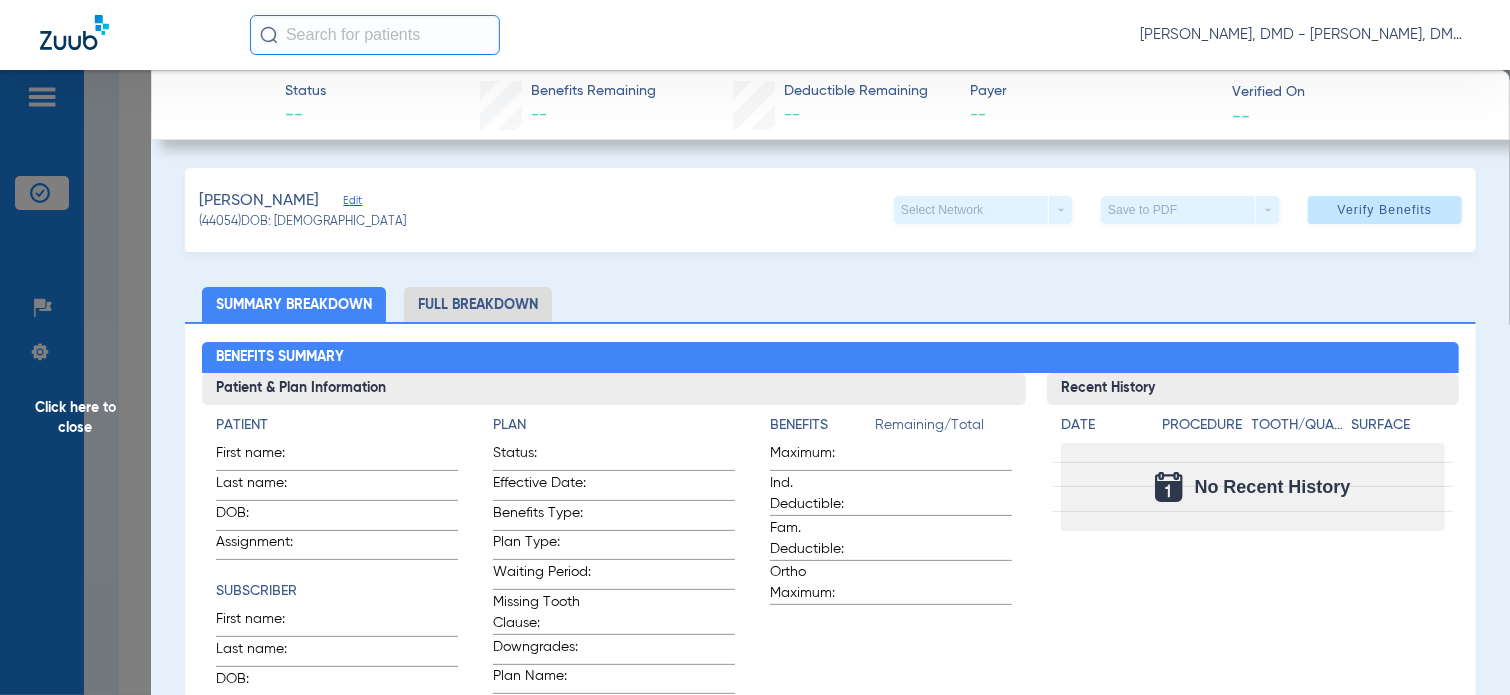 click on "Edit" 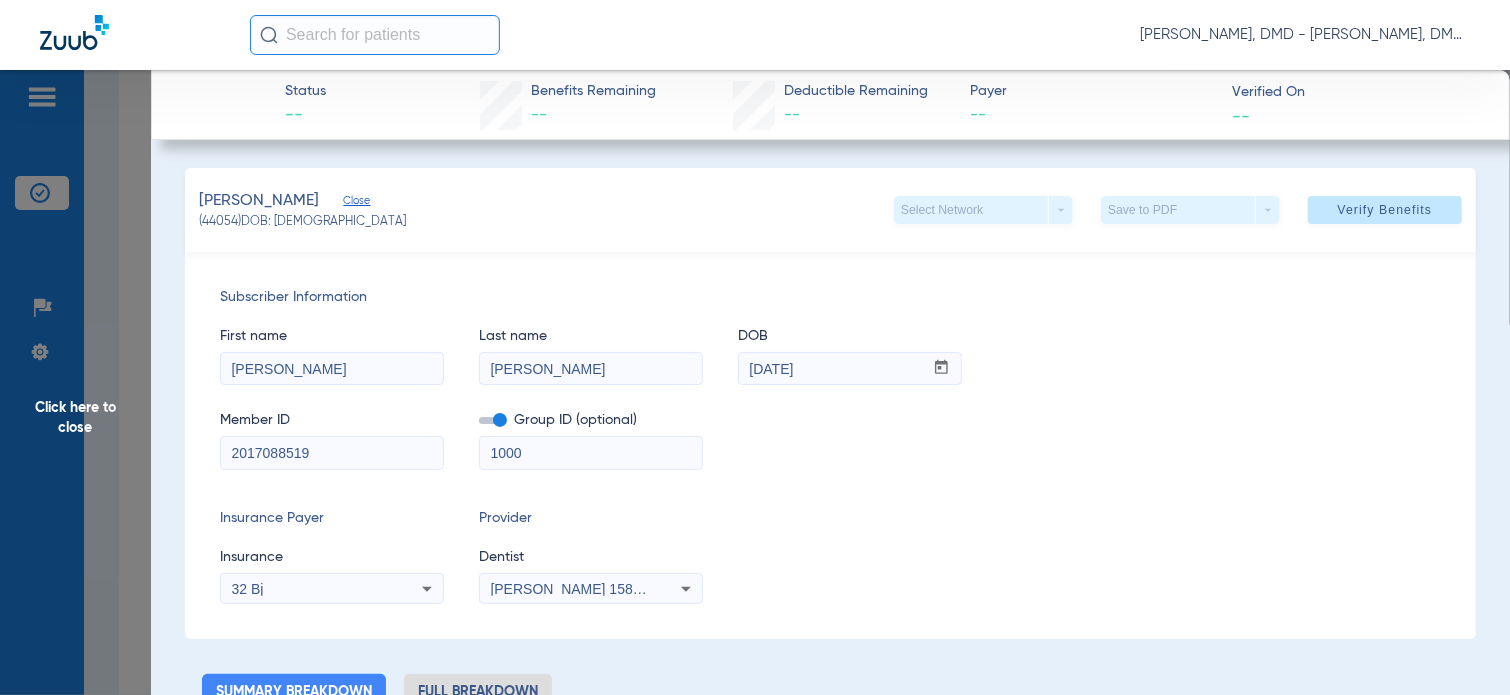 click on "Click here to close" 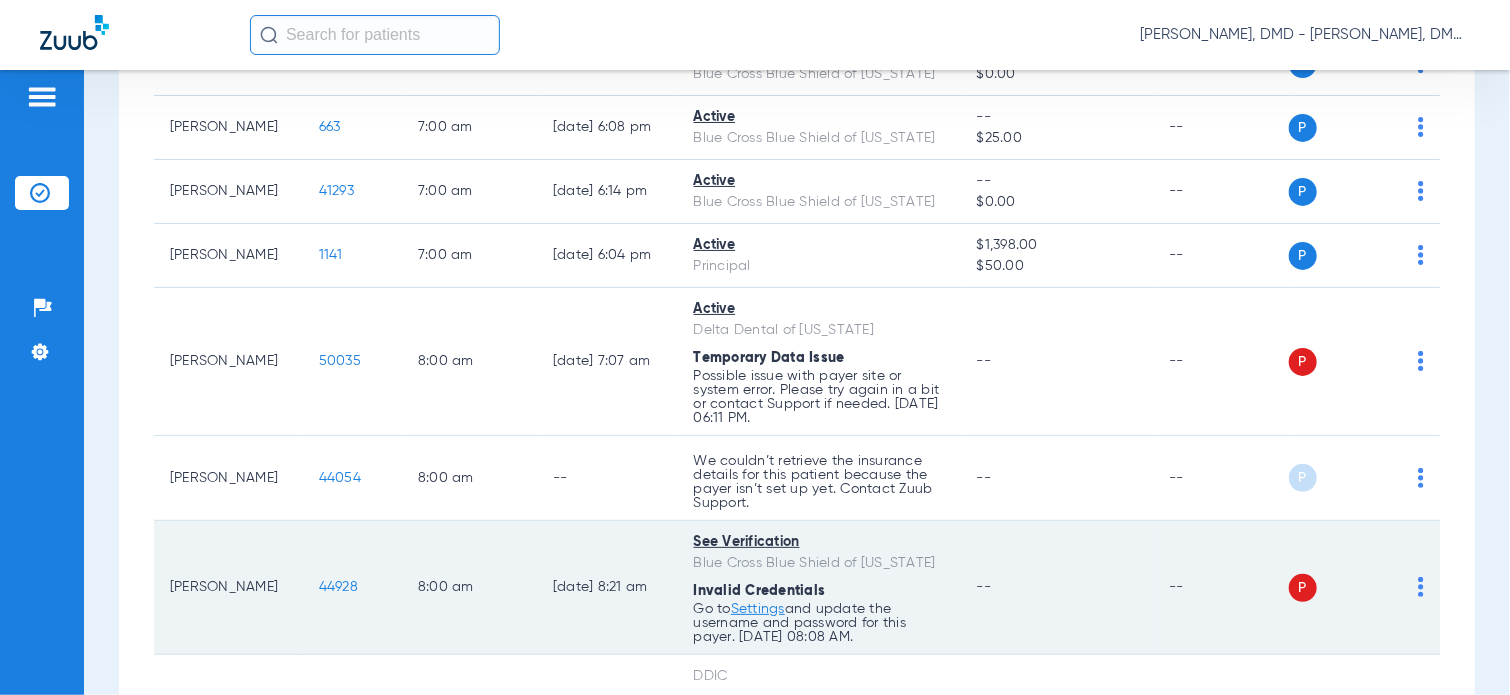 click 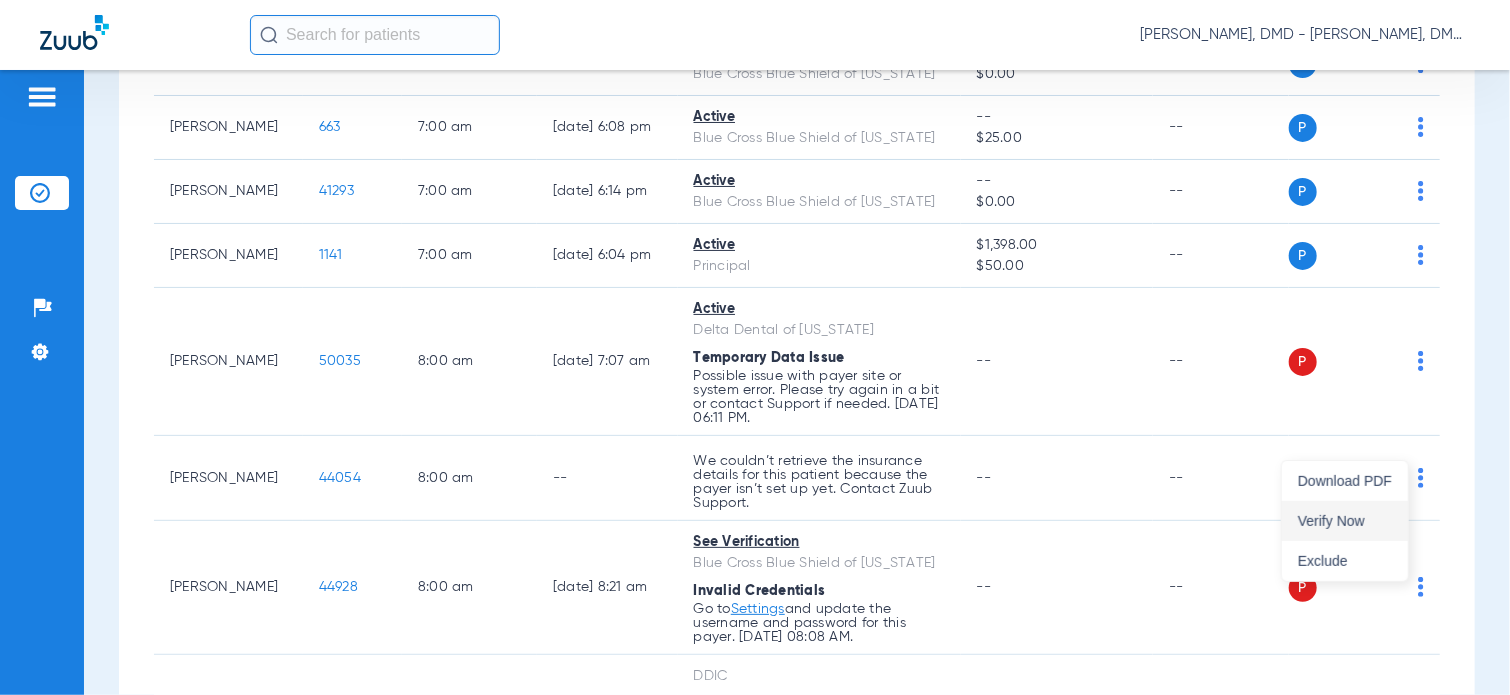 click on "Verify Now" at bounding box center [1345, 521] 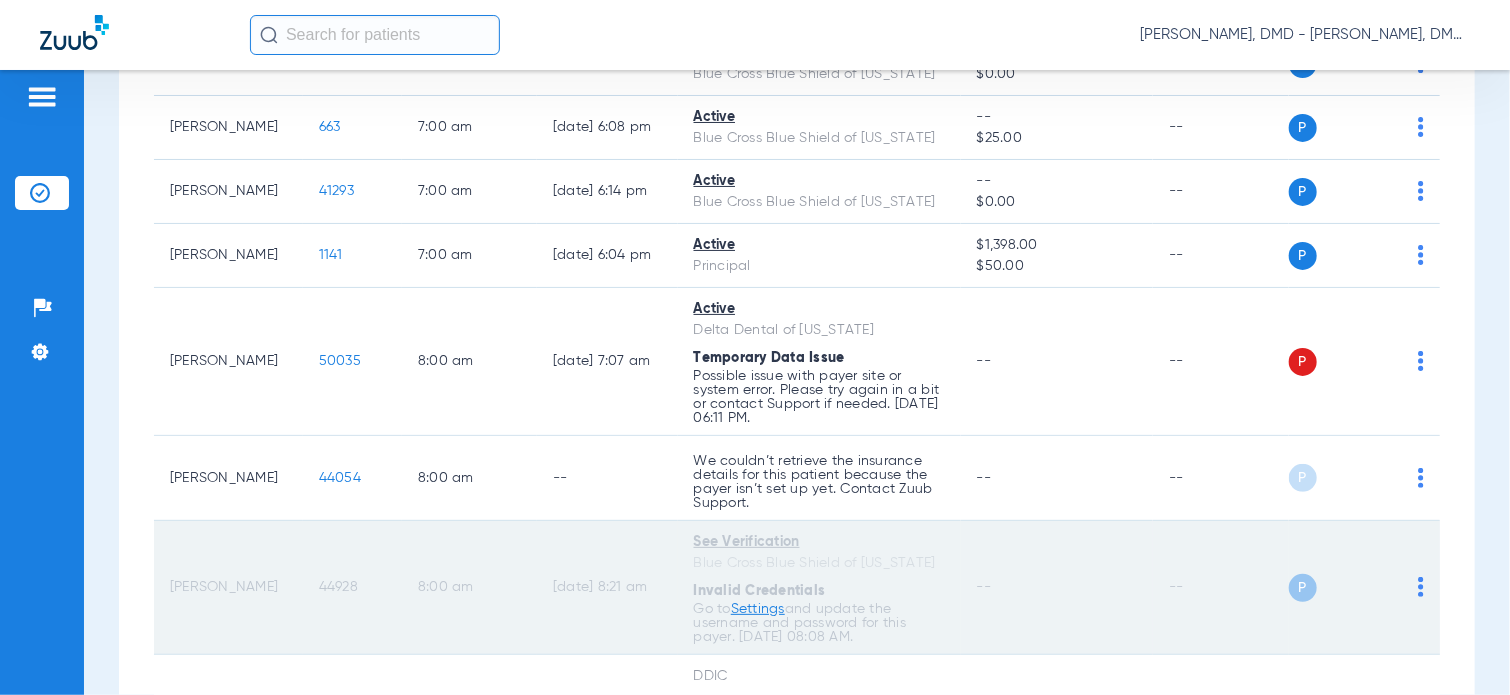 click on "44928" 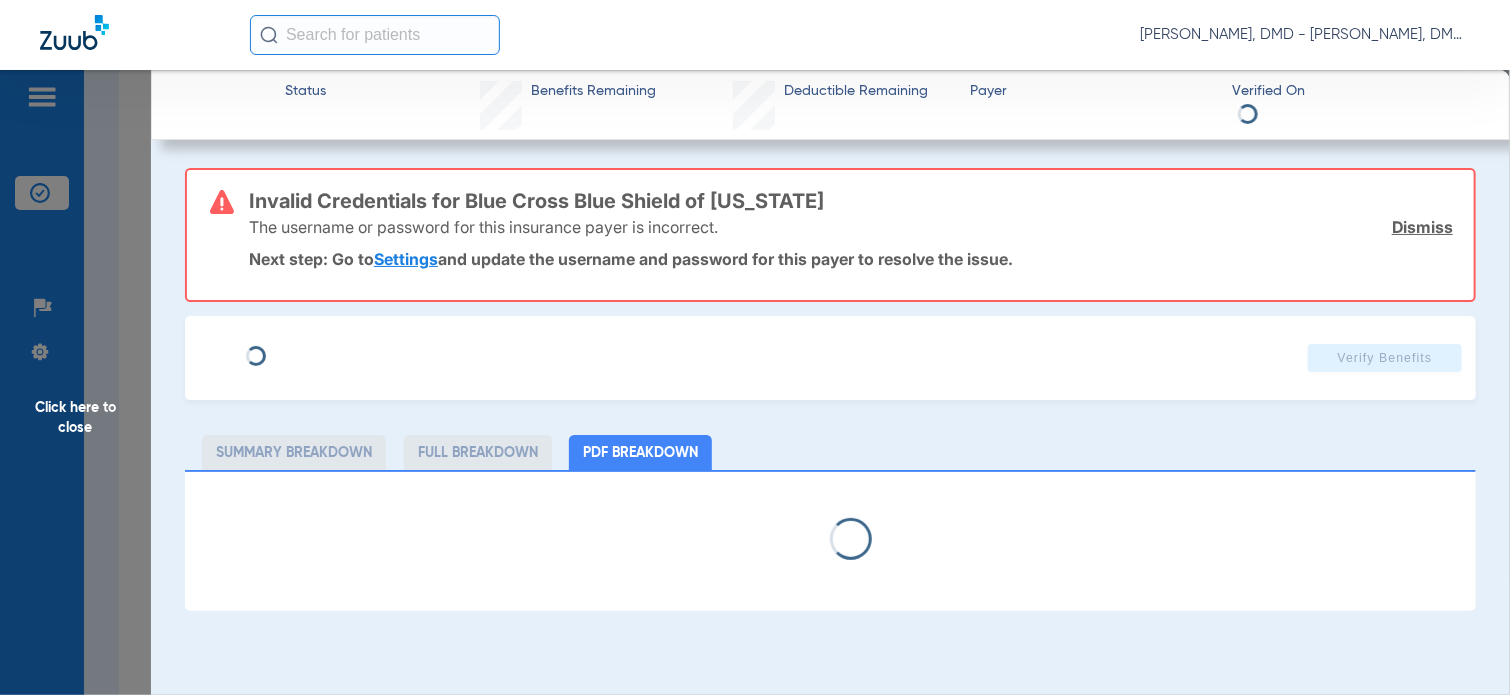type on "[PERSON_NAME]" 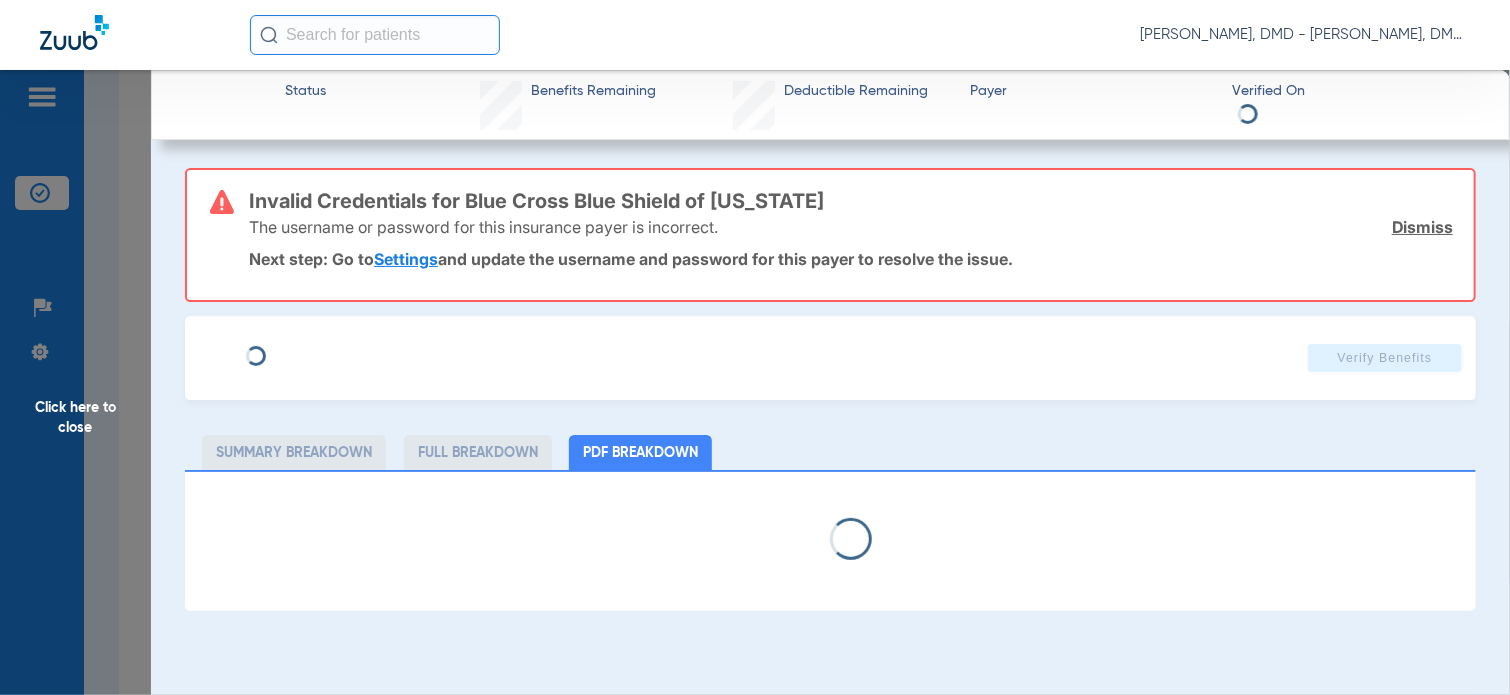 type on "[PERSON_NAME]" 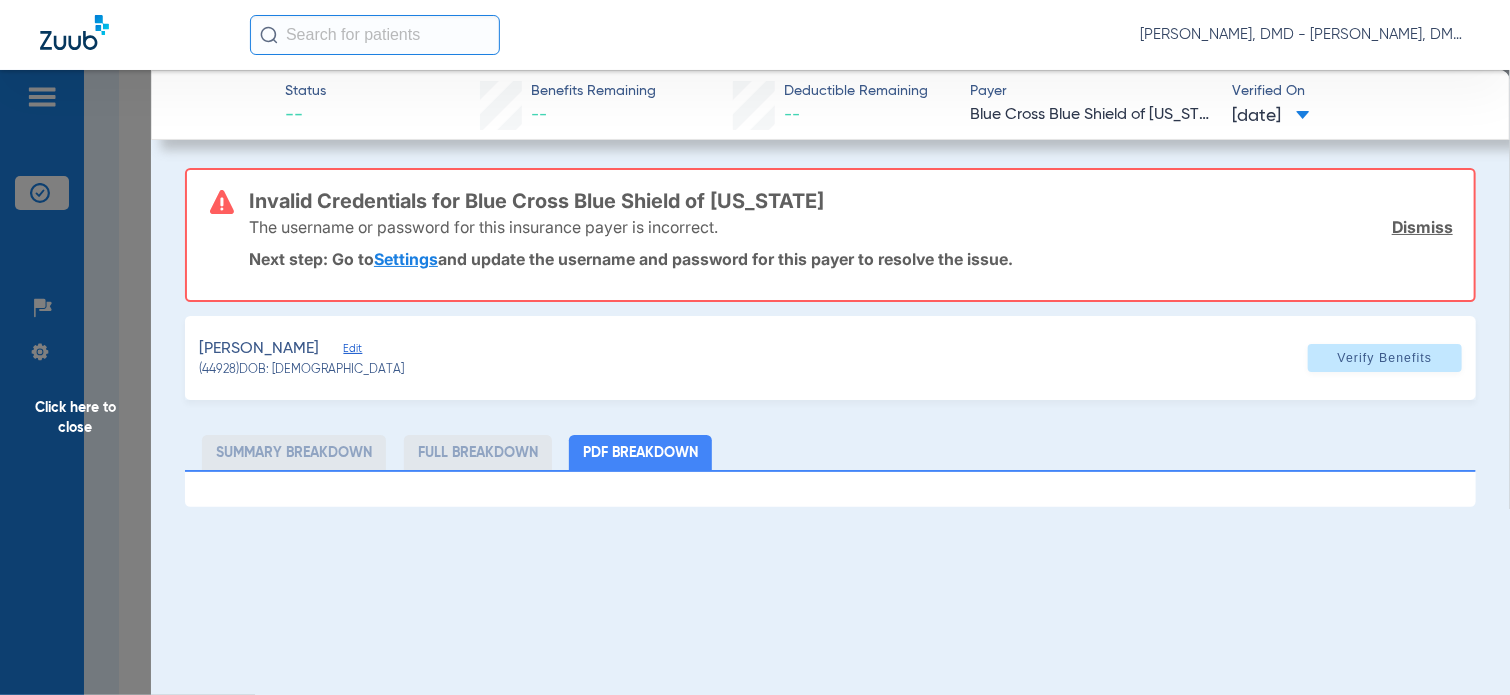 click on "Edit" 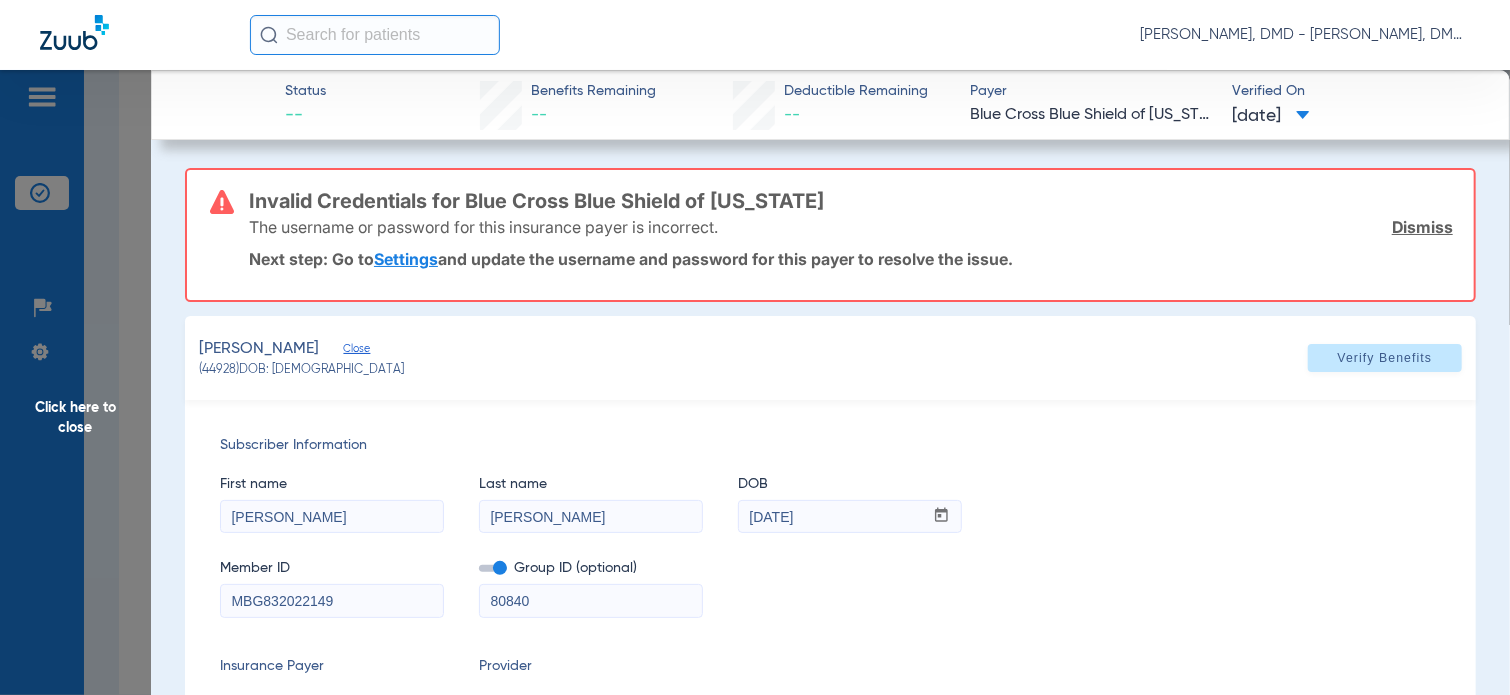 scroll, scrollTop: 126, scrollLeft: 0, axis: vertical 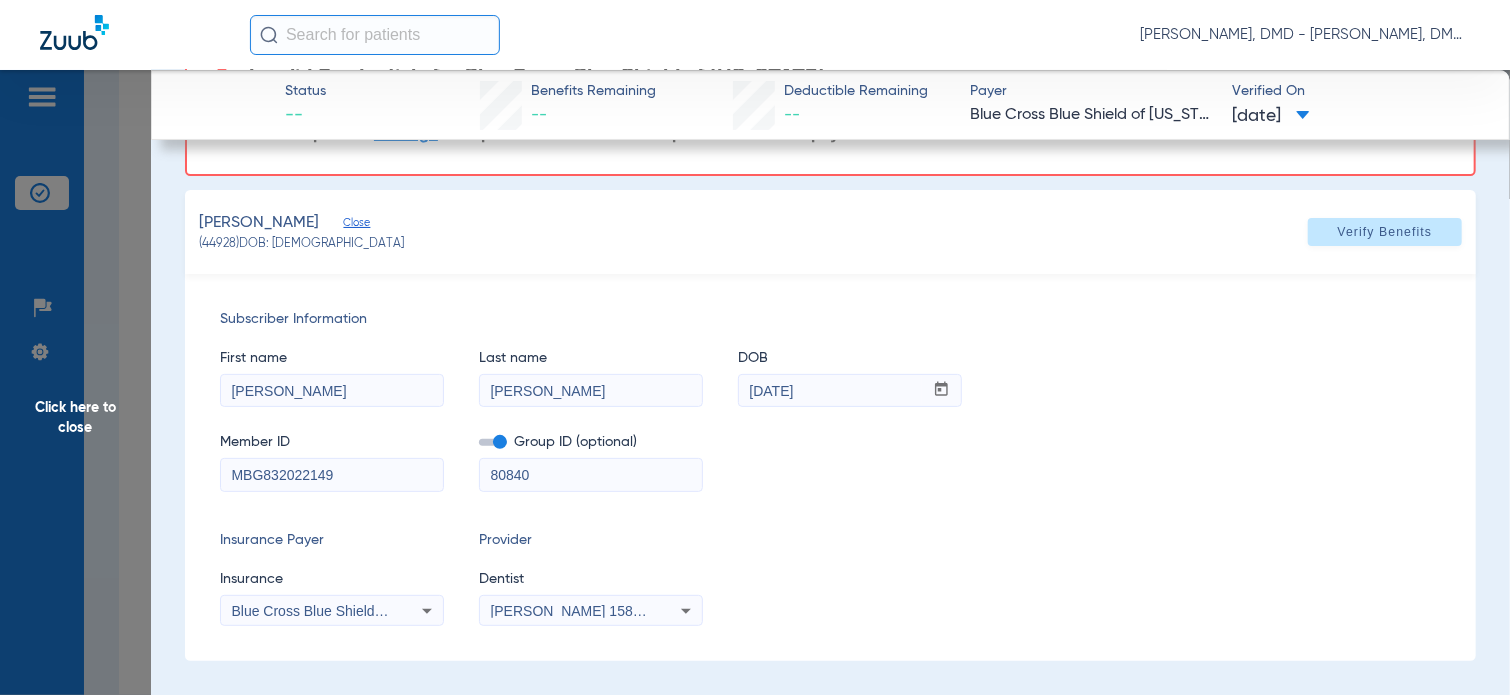 drag, startPoint x: 376, startPoint y: 471, endPoint x: -2, endPoint y: 479, distance: 378.08466 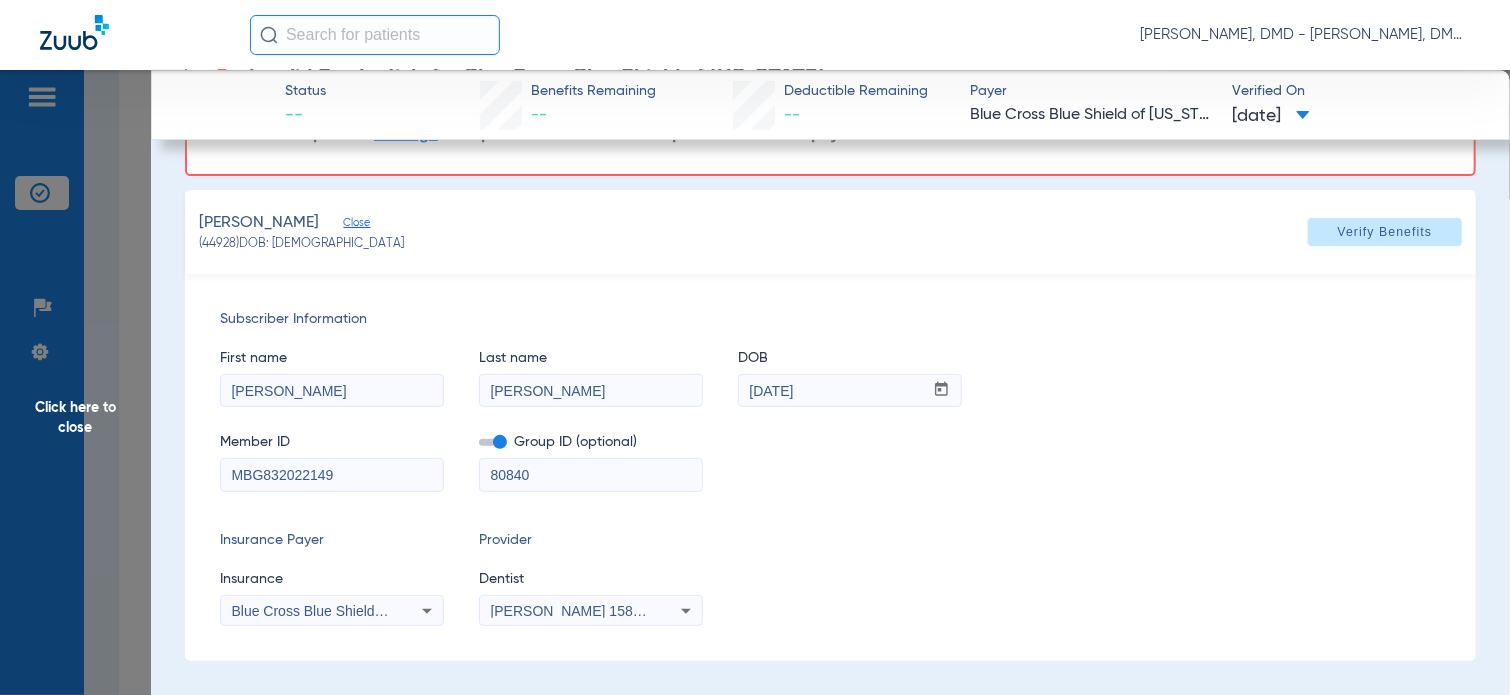 click on "[PERSON_NAME], DMD - [PERSON_NAME], DMD   Patients  Insurance Verification  Setup  Help Center Settings Schedule Insurance Verification History  Last Appt. Sync Time:   [DATE] - 06:17 PM   [DATE]   [DATE]   [DATE]   [DATE]   [DATE]   [DATE]   [DATE]   [DATE]   [DATE]   [DATE]   [DATE]   [DATE]   [DATE]   [DATE]   [DATE]   [DATE]   [DATE]   [DATE]   [DATE]   [DATE]   [DATE]   [DATE]   [DATE]   [DATE]   [DATE]   [DATE]   [DATE]   [DATE]   [DATE]   [DATE]   [DATE]   [DATE]   [DATE]   [DATE]   [DATE]   [DATE]  Su Mo" at bounding box center (755, 347) 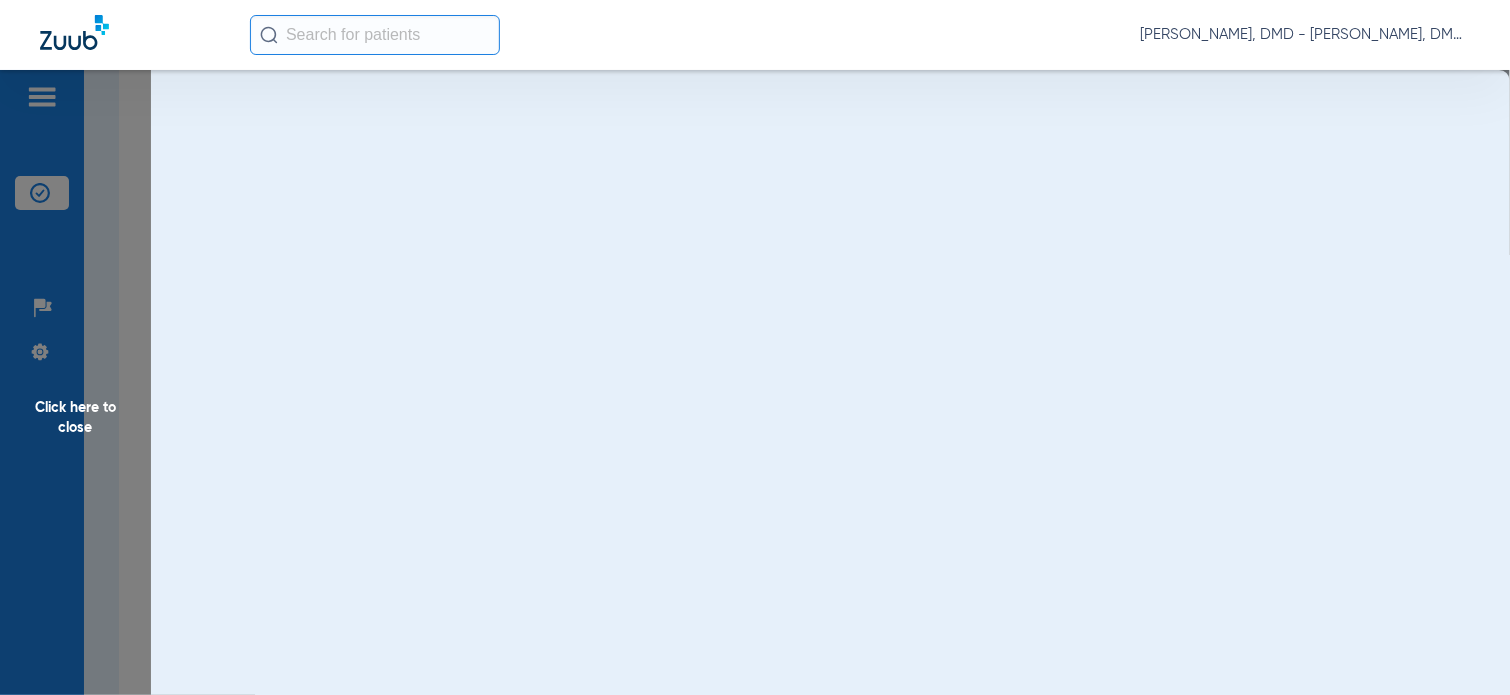 scroll, scrollTop: 0, scrollLeft: 0, axis: both 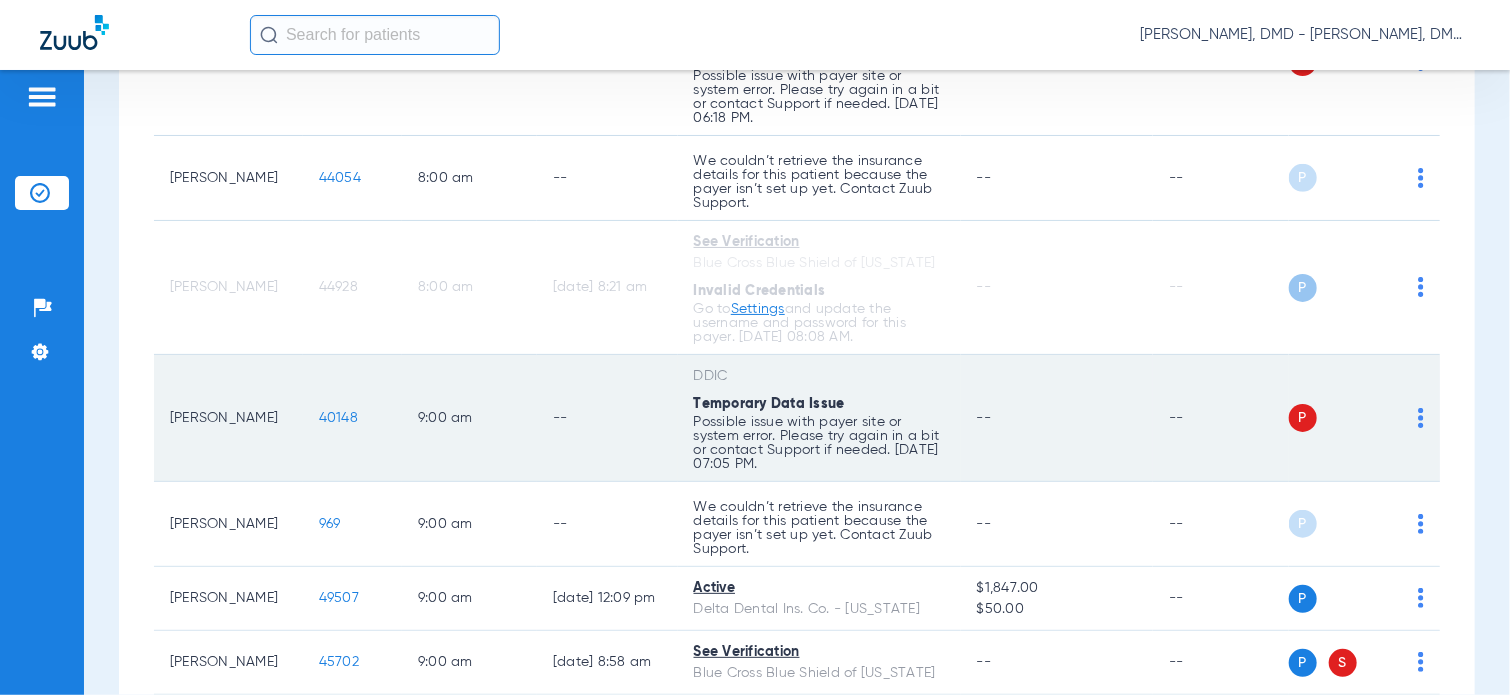 click 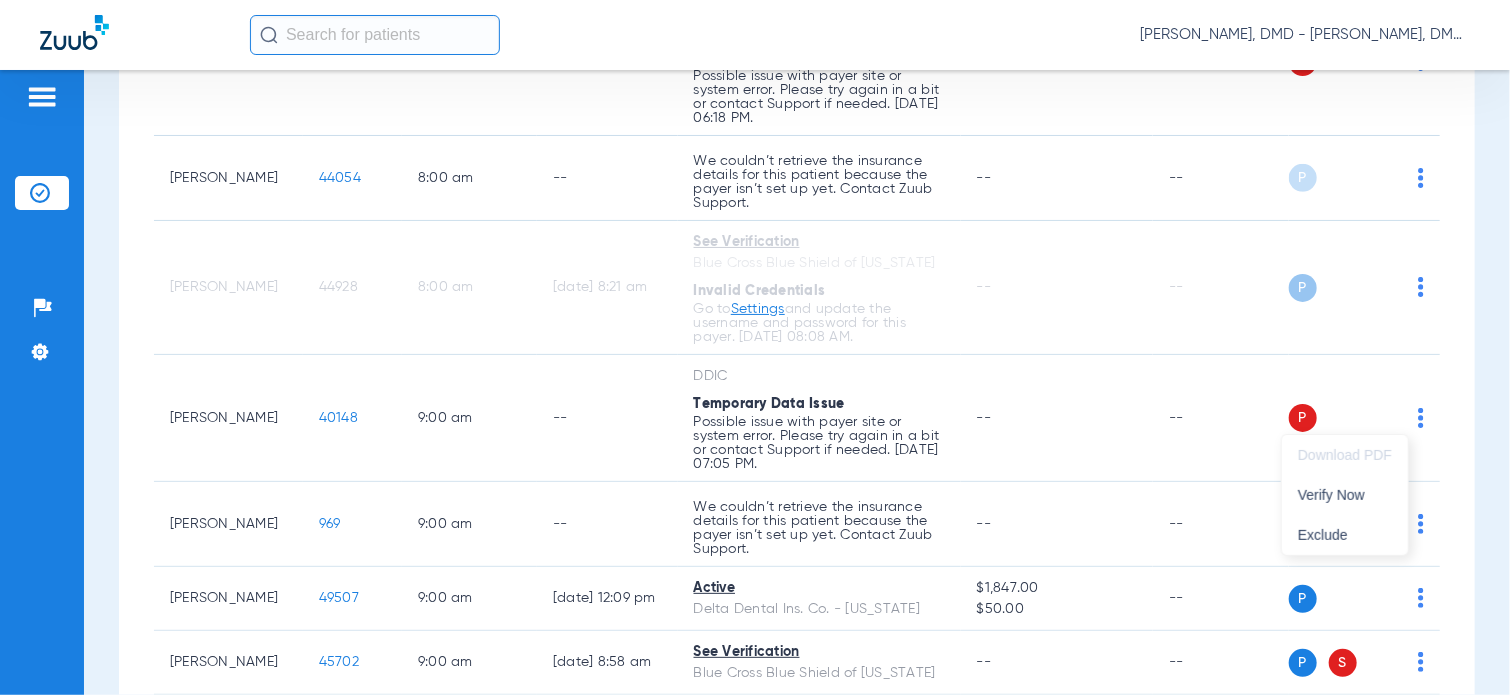 click at bounding box center [755, 347] 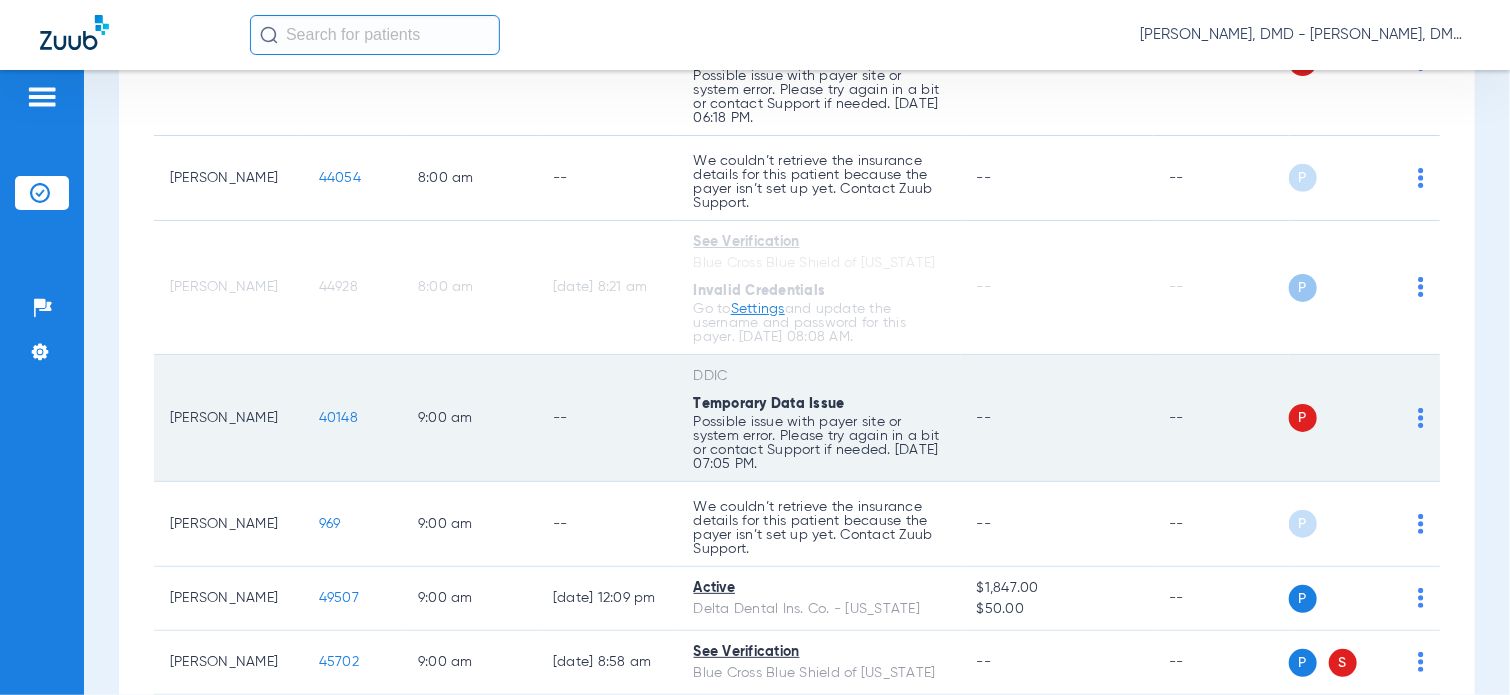 click on "40148" 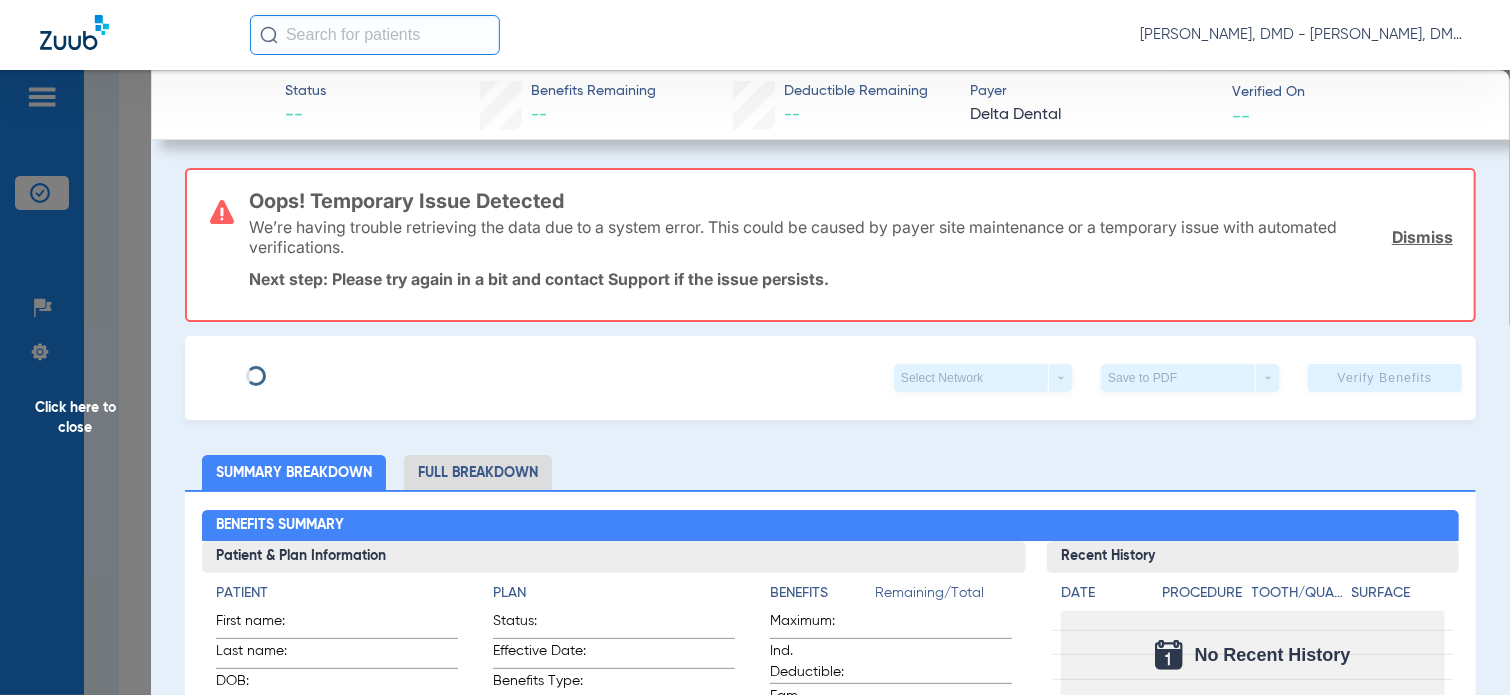 type on "[PERSON_NAME]" 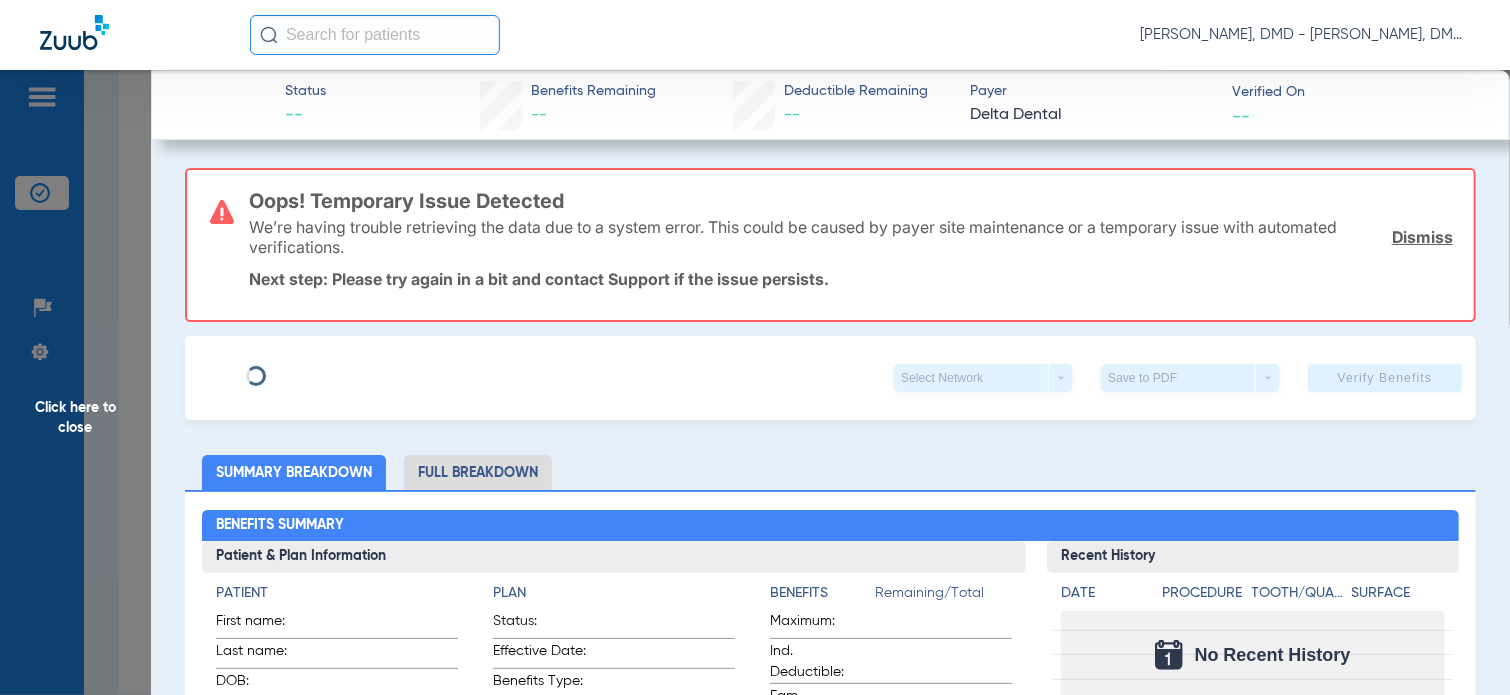 type on "[DATE]" 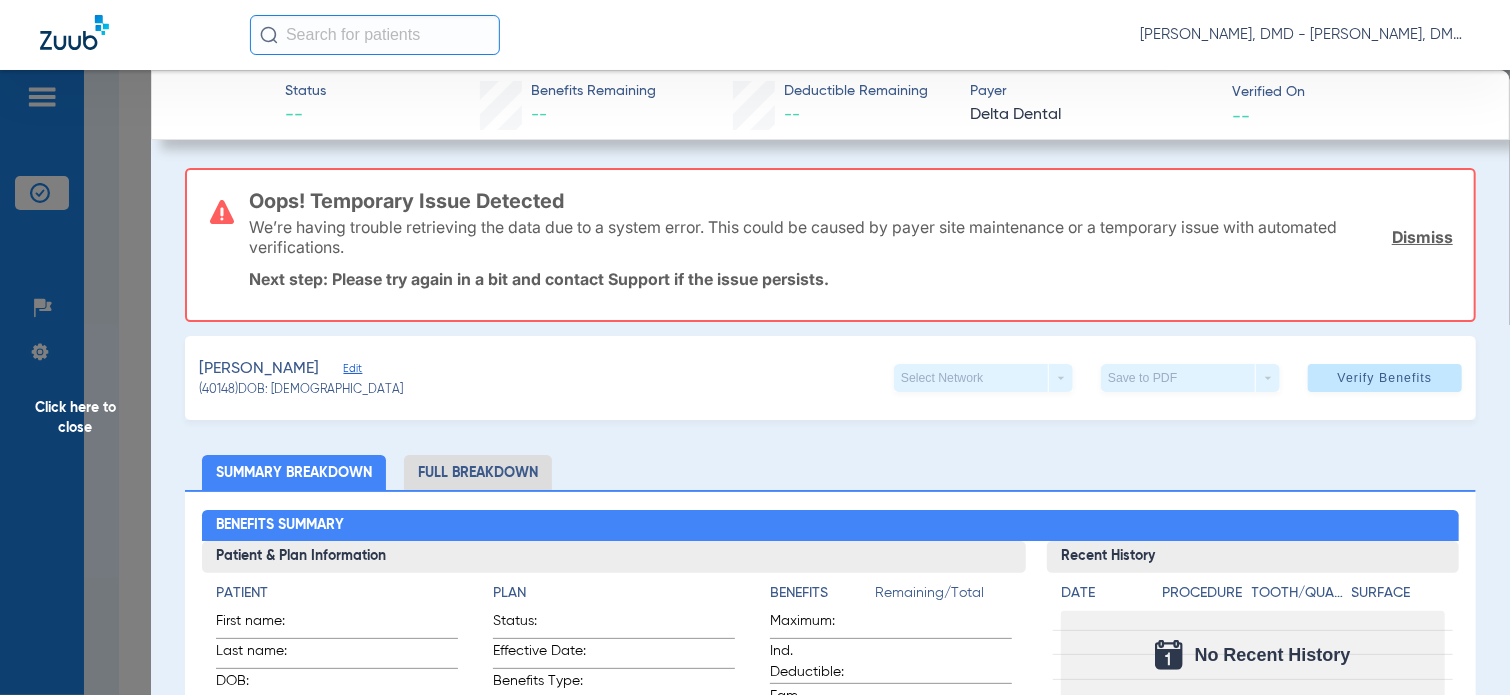 click on "Edit" 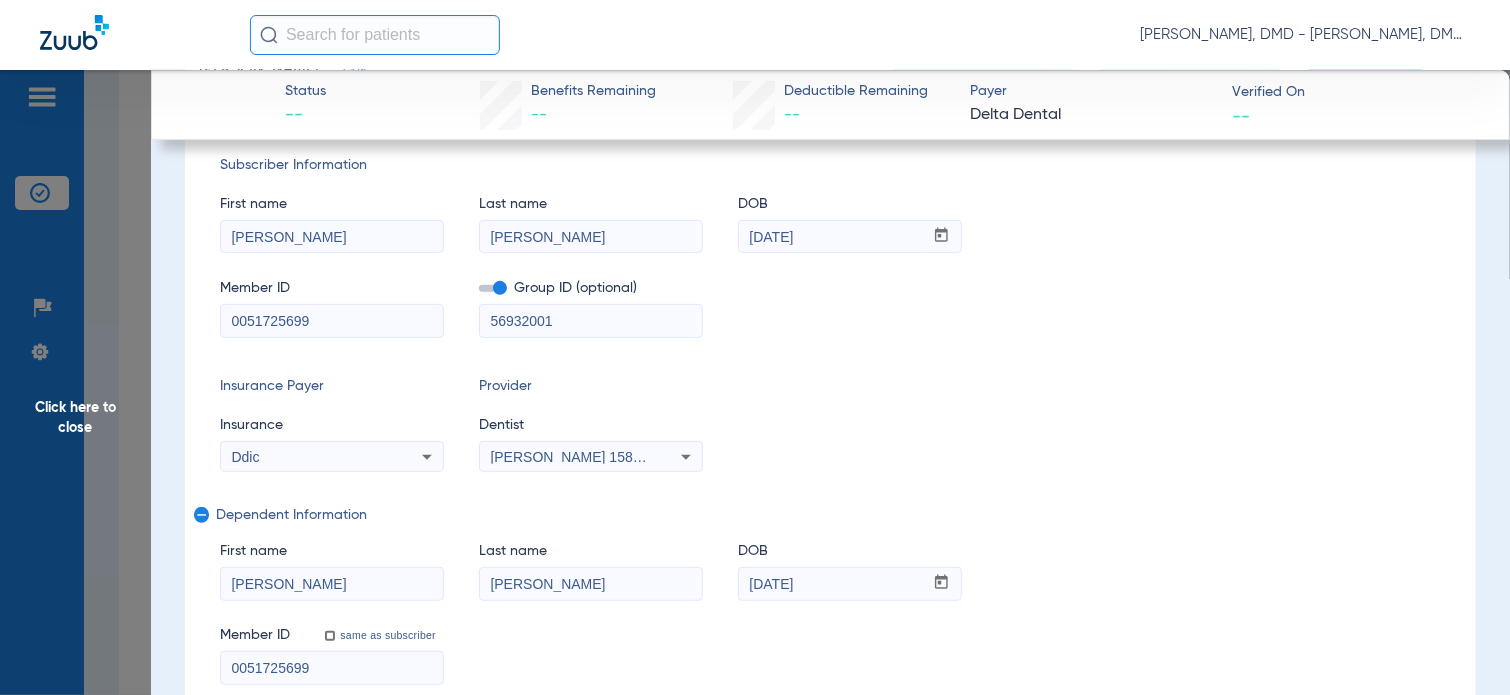 scroll, scrollTop: 400, scrollLeft: 0, axis: vertical 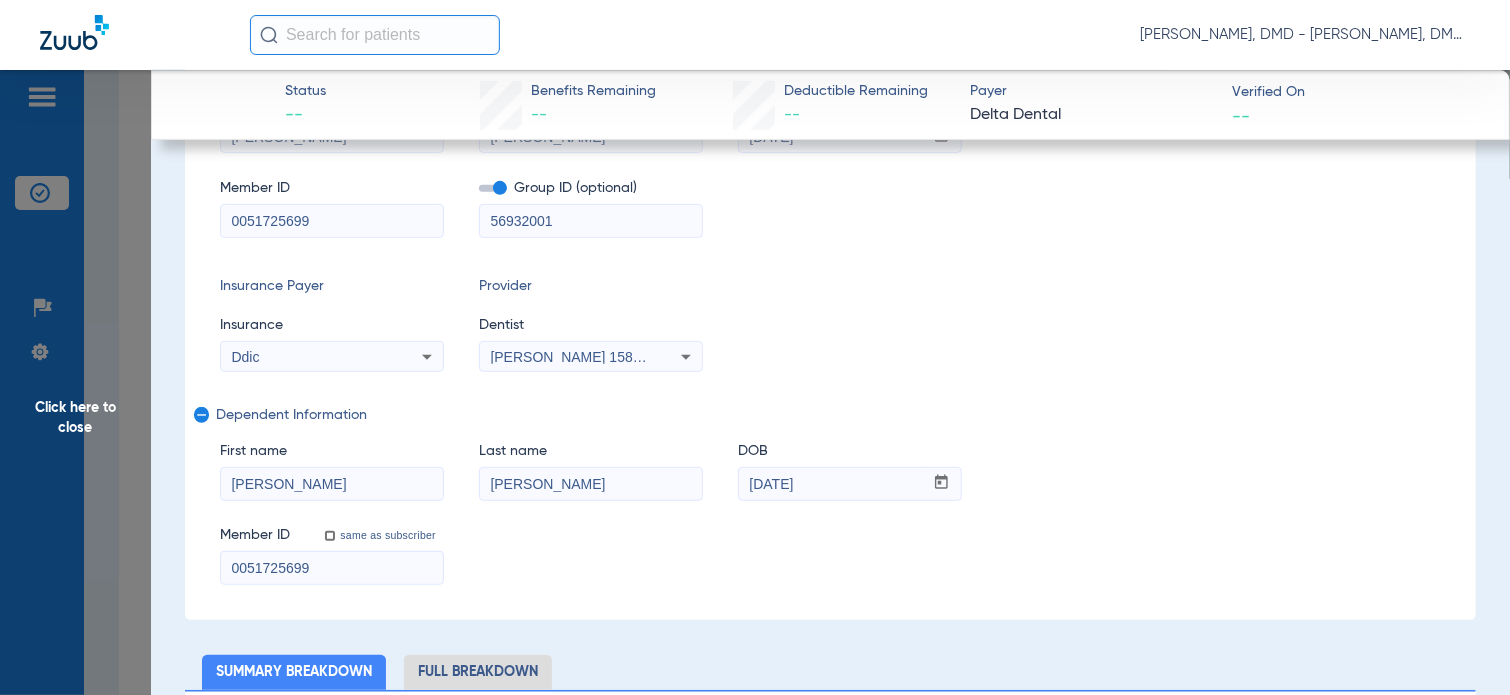 drag, startPoint x: 372, startPoint y: 487, endPoint x: 176, endPoint y: 499, distance: 196.367 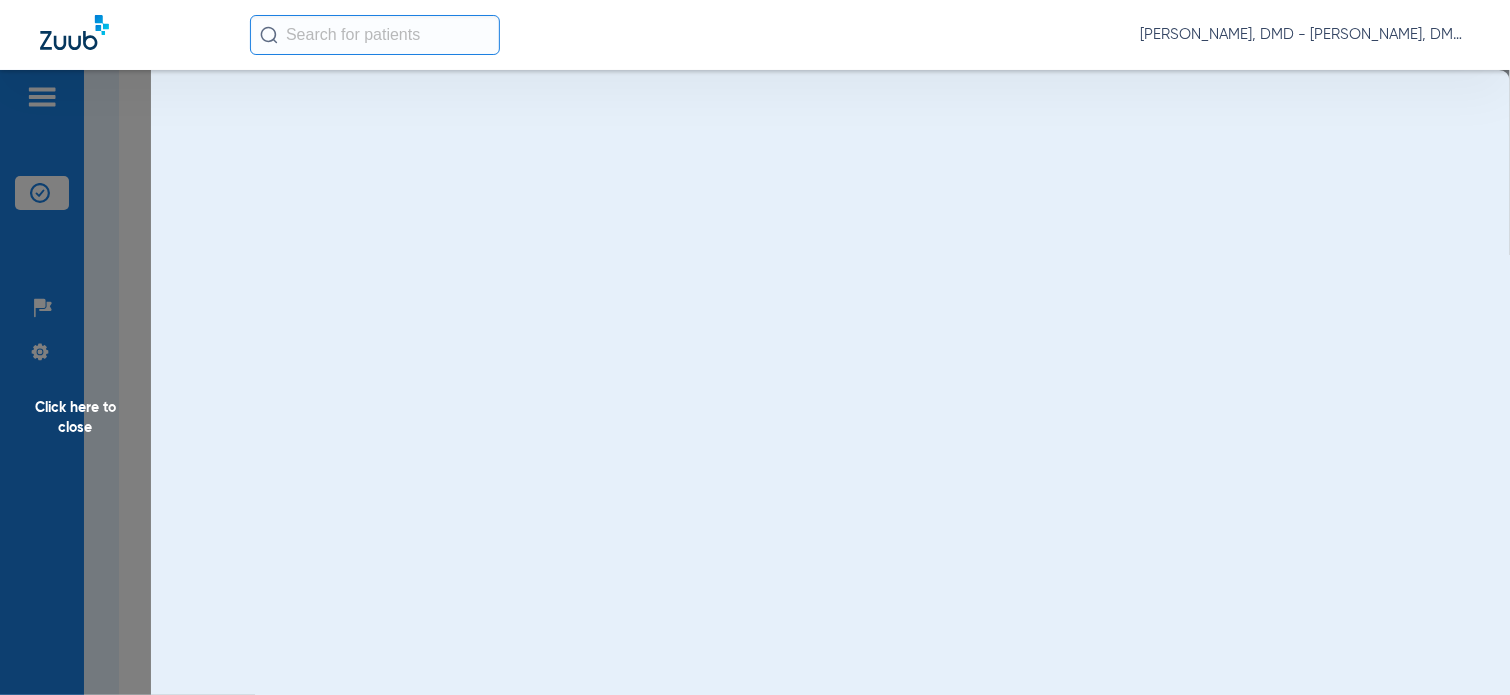 scroll, scrollTop: 0, scrollLeft: 0, axis: both 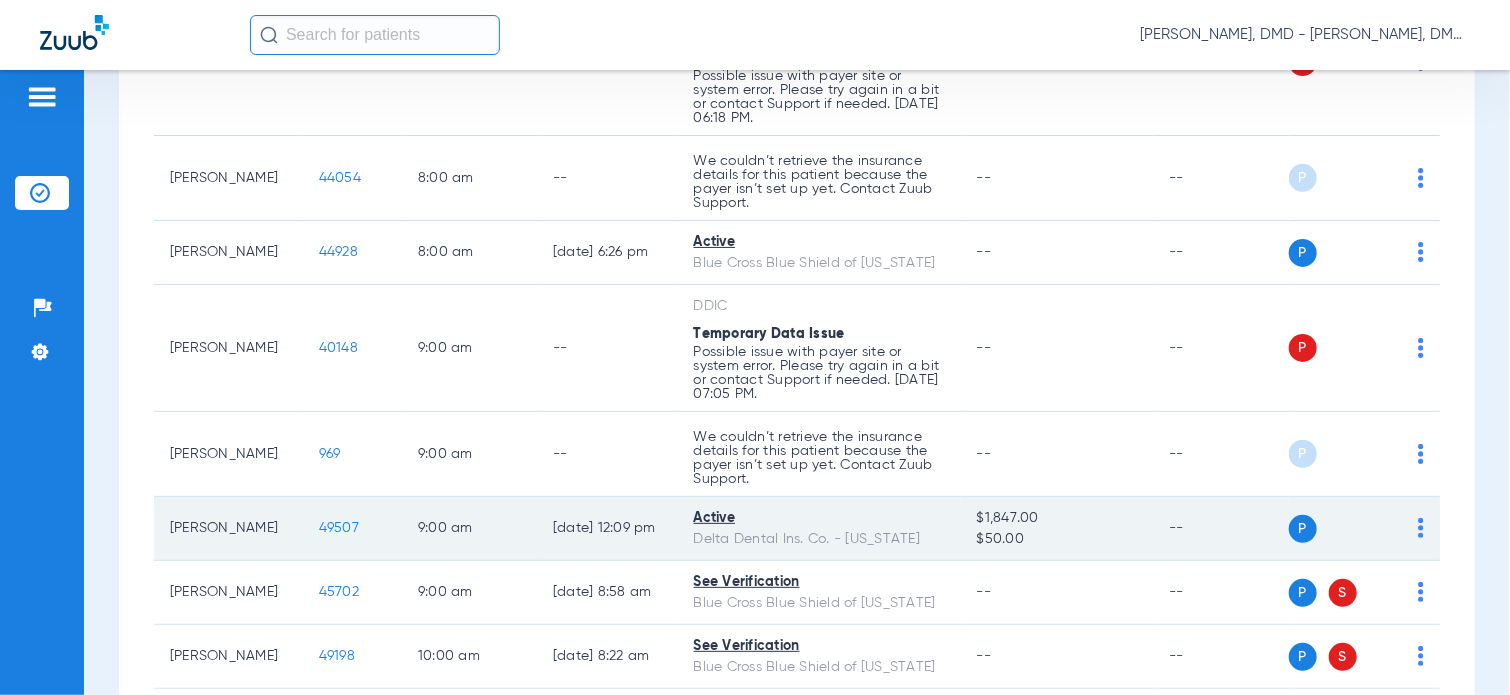 click 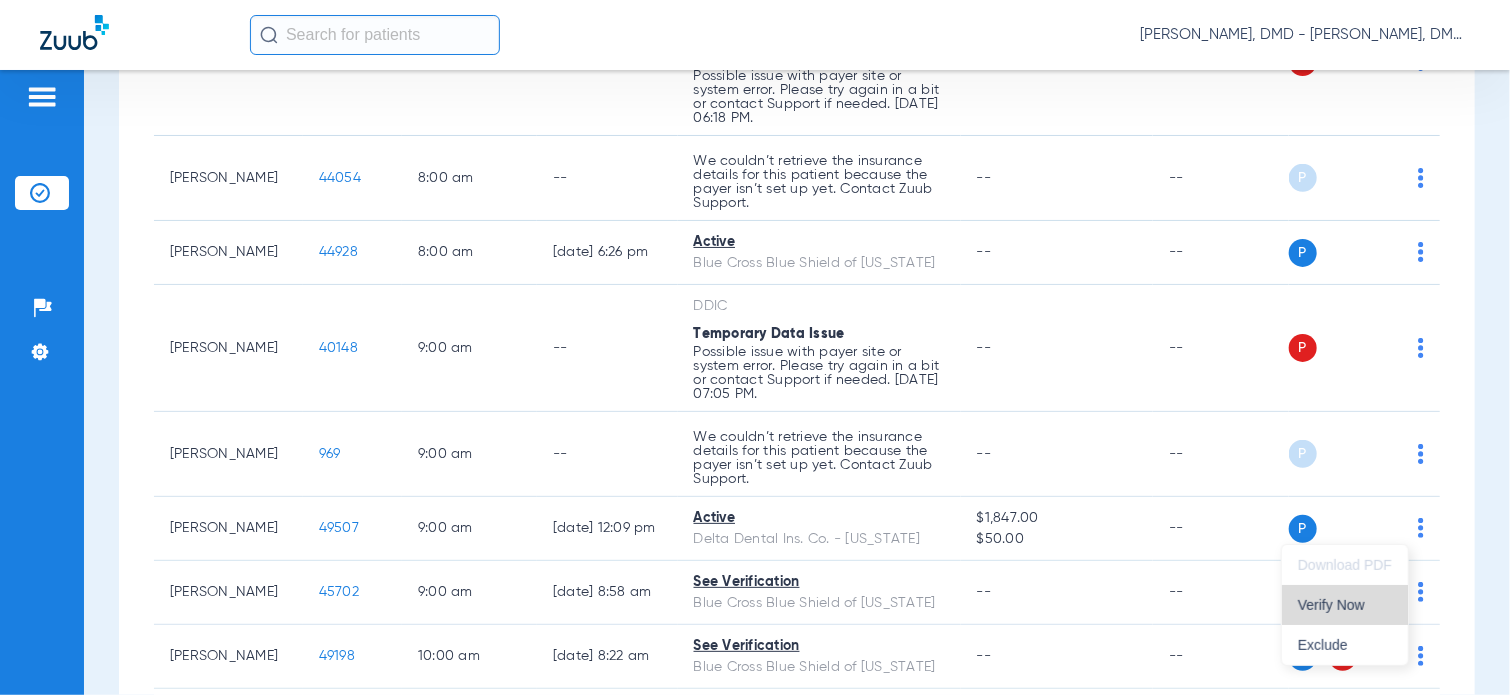 click on "Verify Now" at bounding box center [1345, 605] 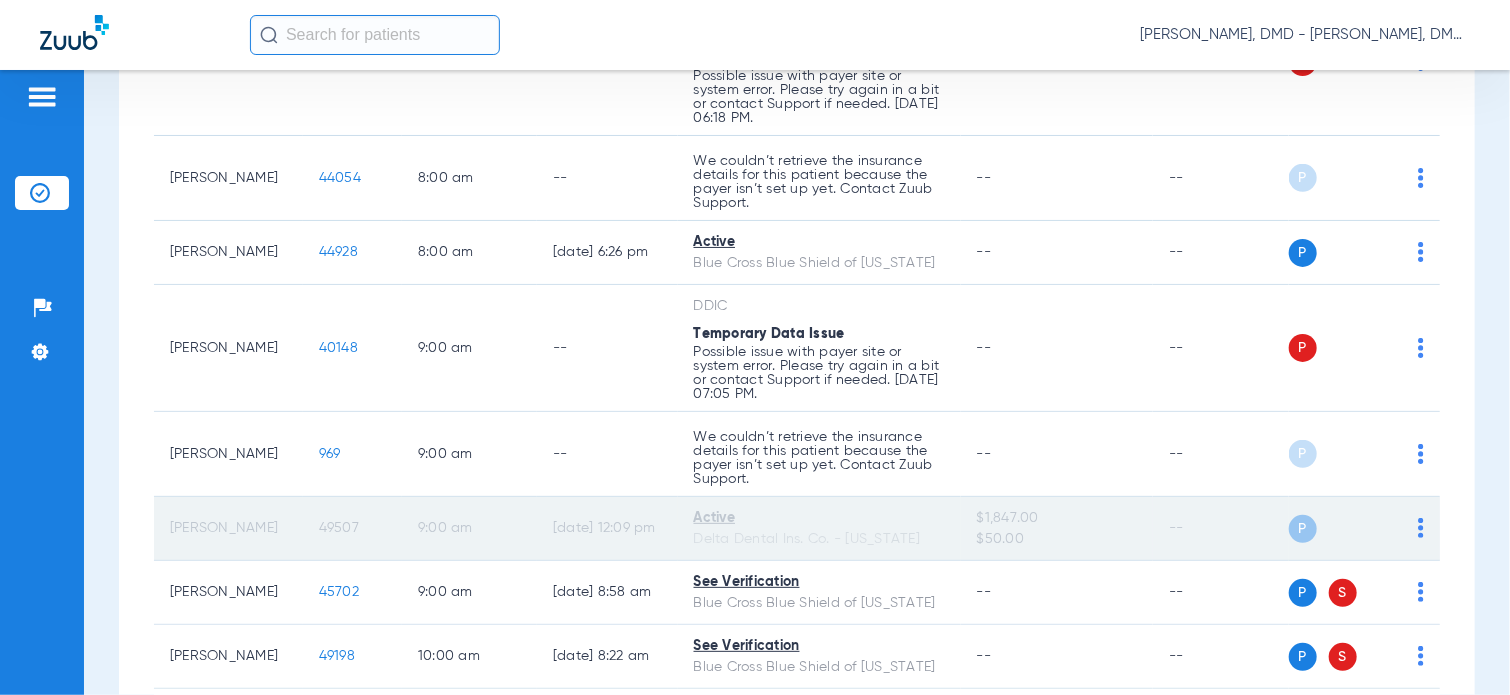 click on "49507" 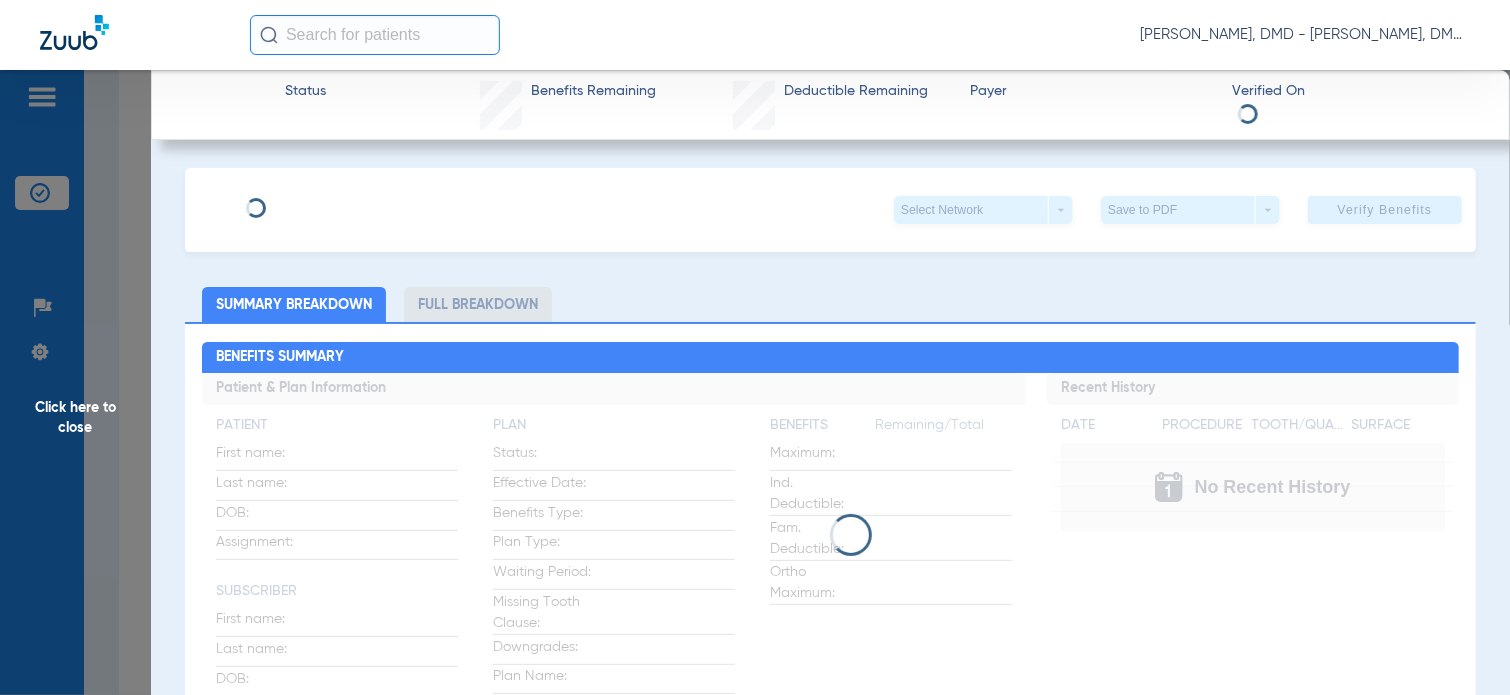 type on "Cieara" 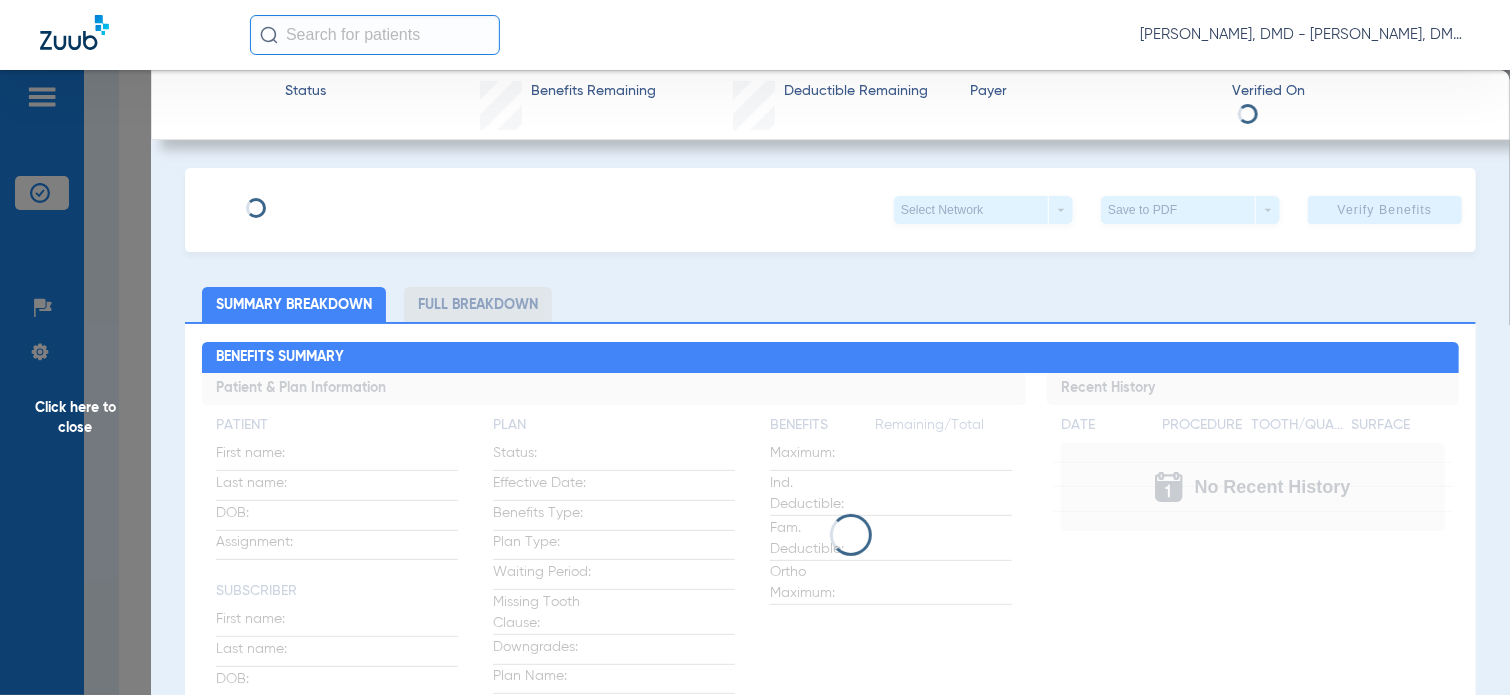 type on "118093316101" 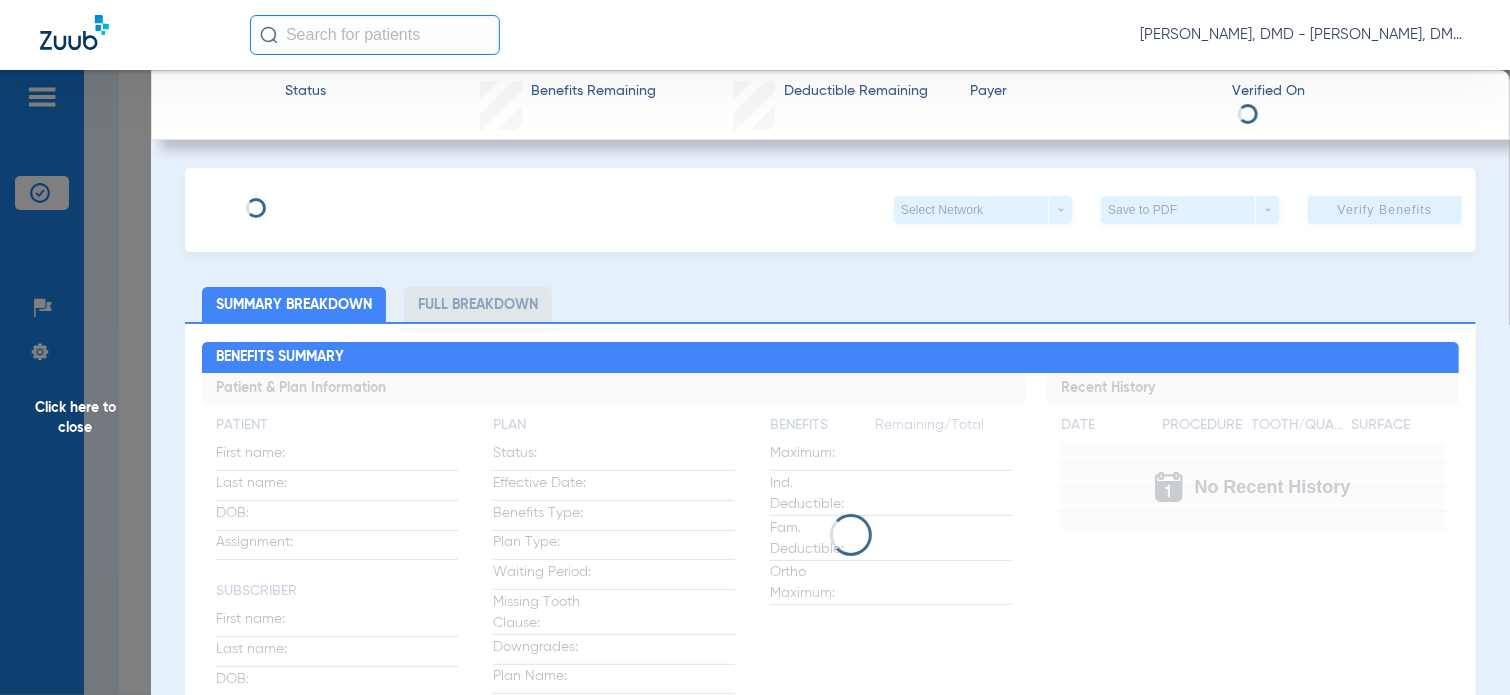 type on "1989900001" 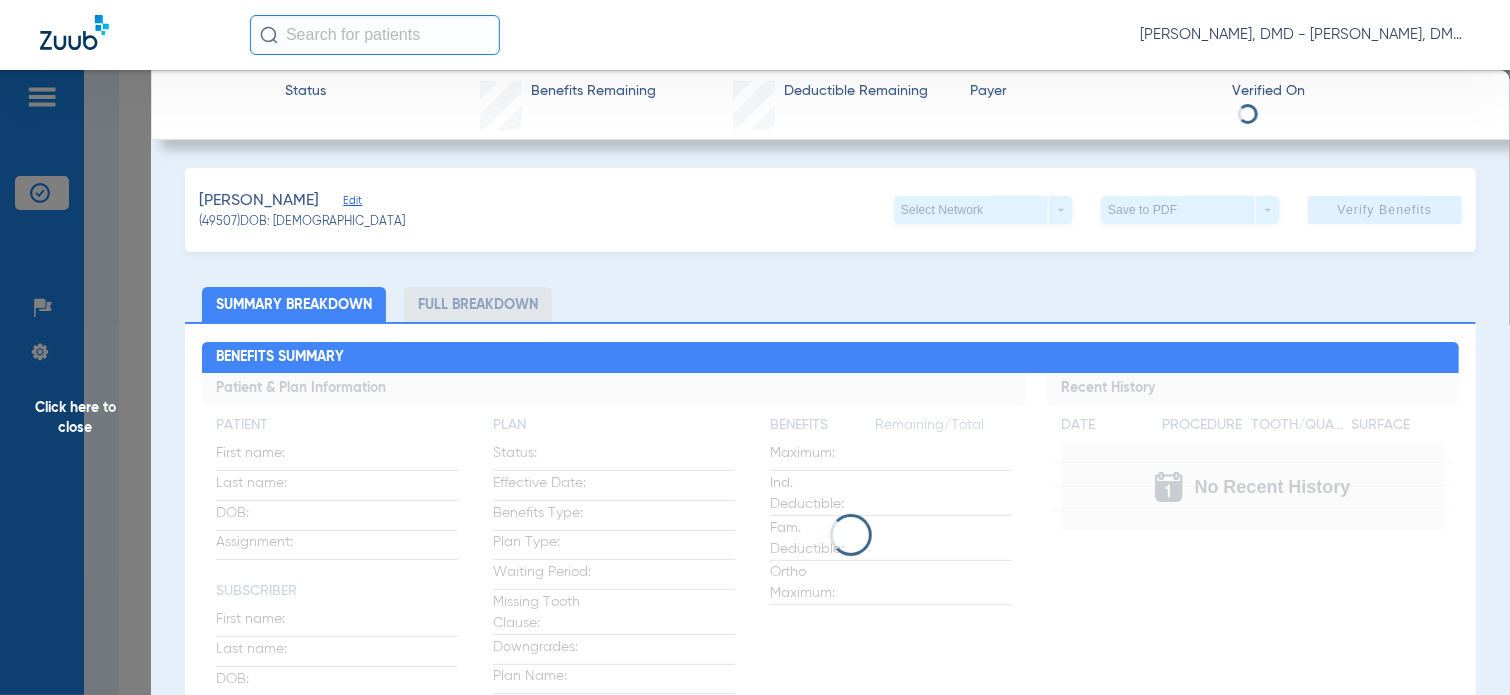 click on "Edit" 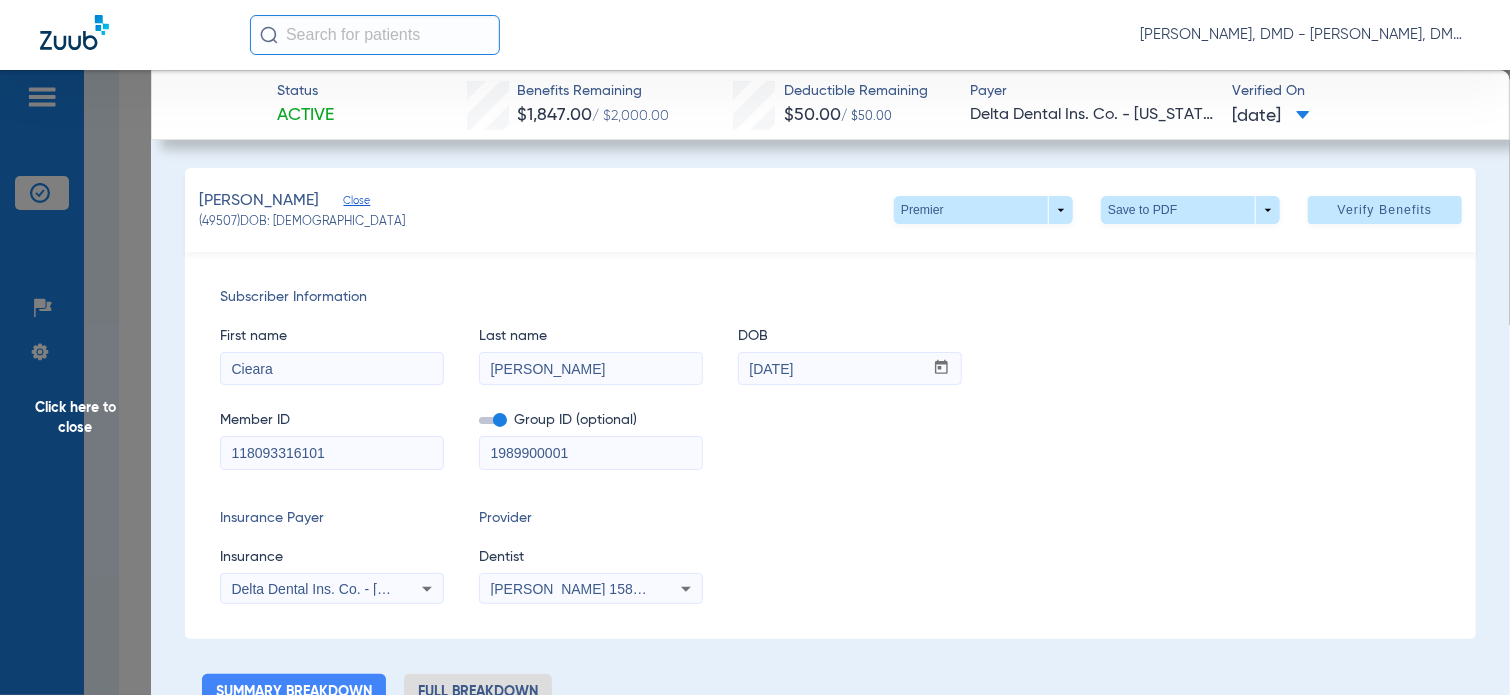drag, startPoint x: 334, startPoint y: 374, endPoint x: 152, endPoint y: 385, distance: 182.3321 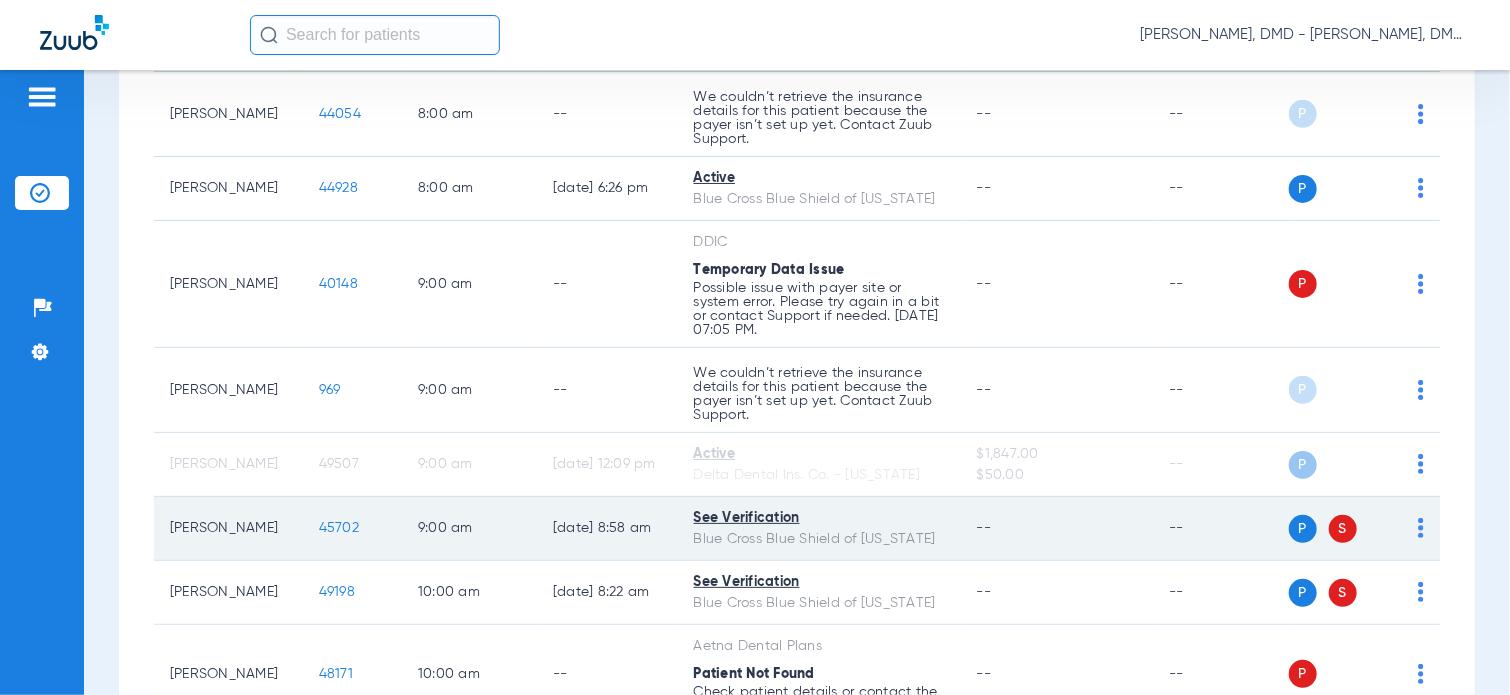 scroll, scrollTop: 700, scrollLeft: 0, axis: vertical 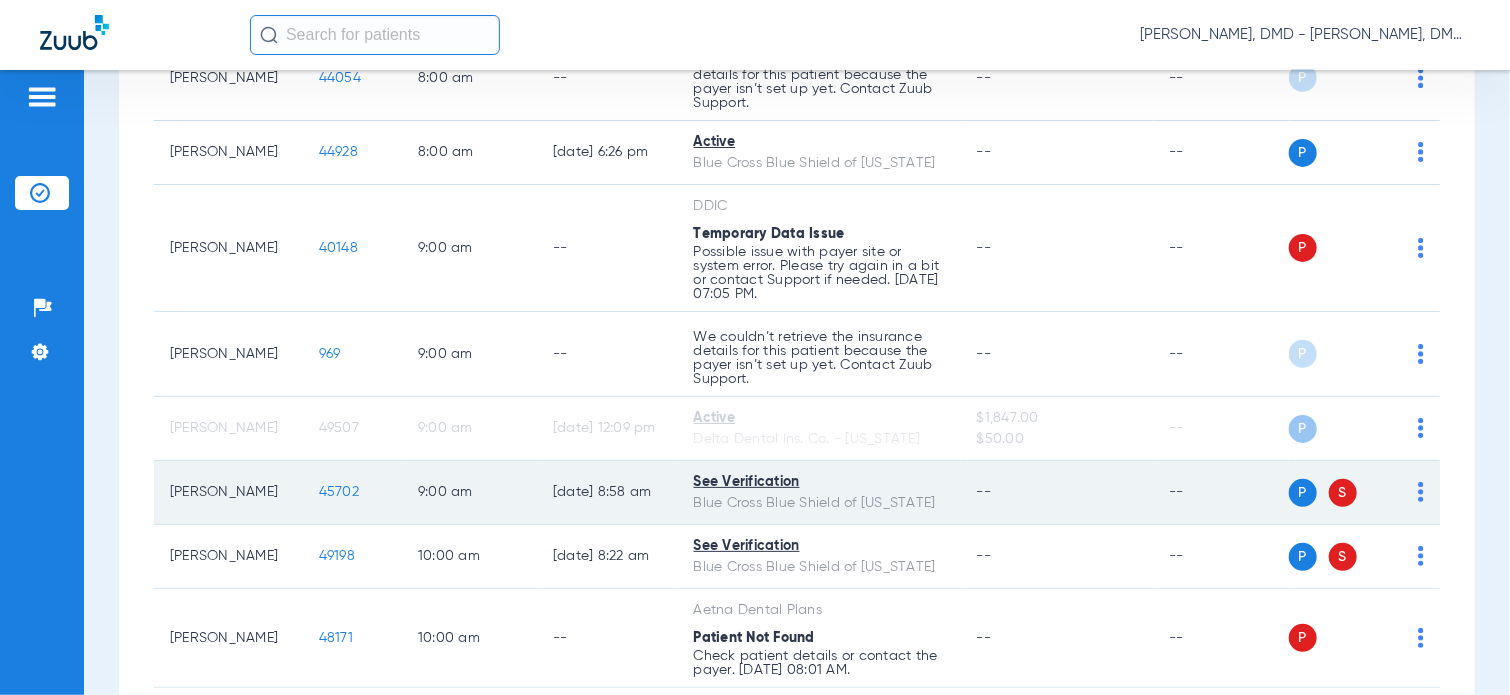 click 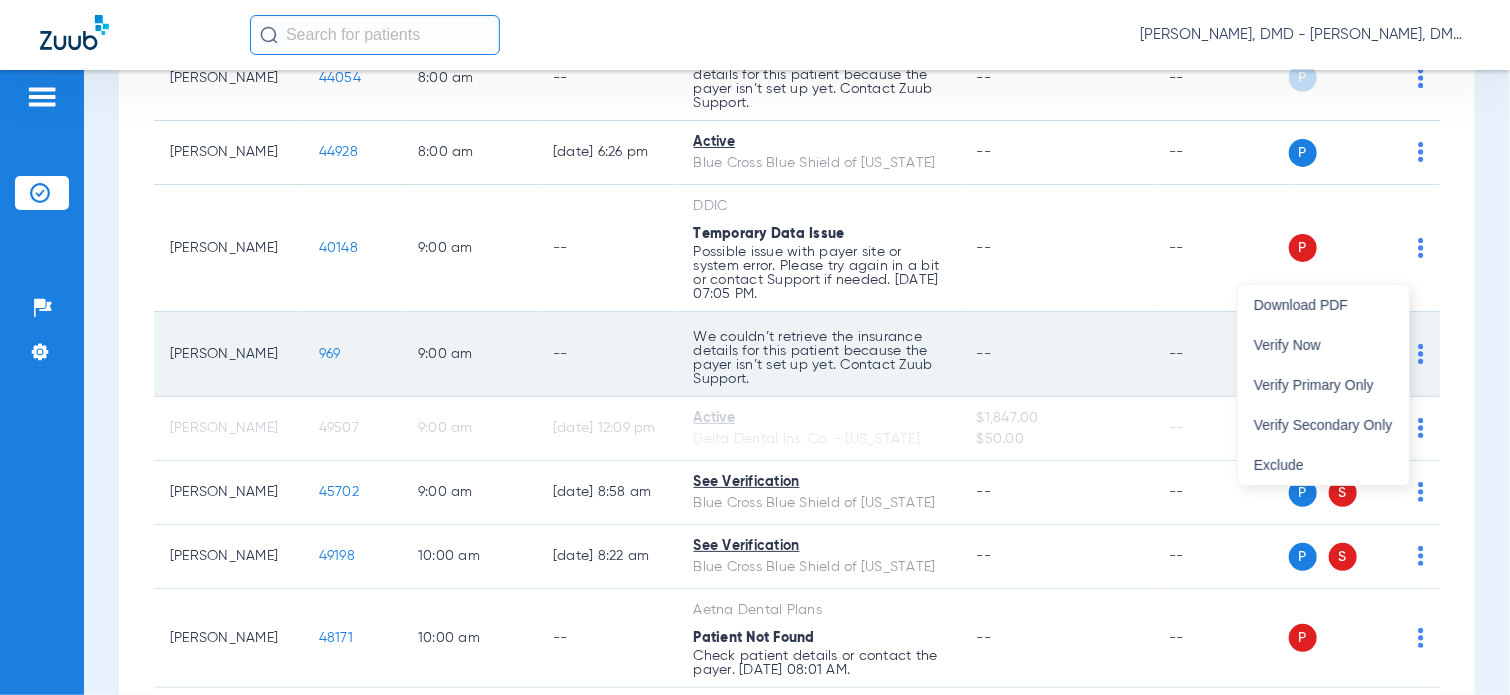 click on "Verify Now" at bounding box center [1323, 345] 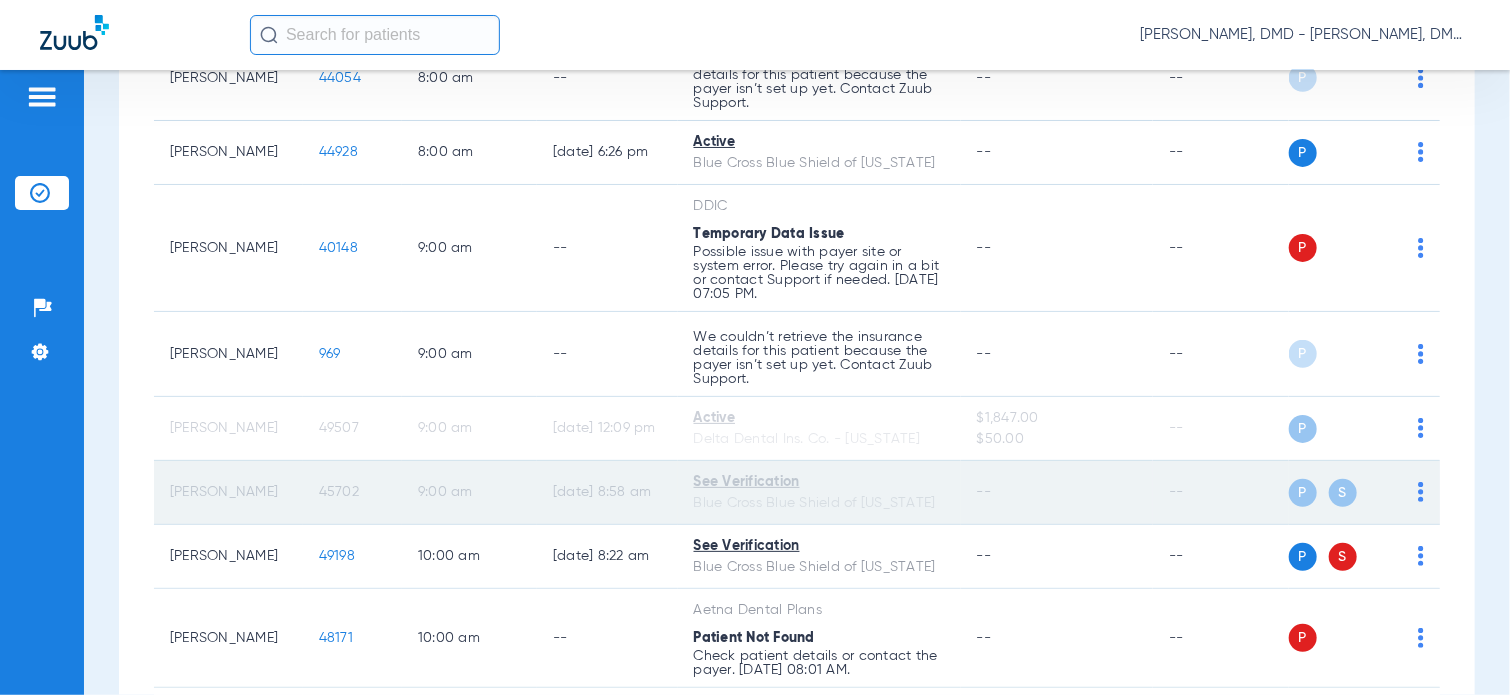 click on "45702" 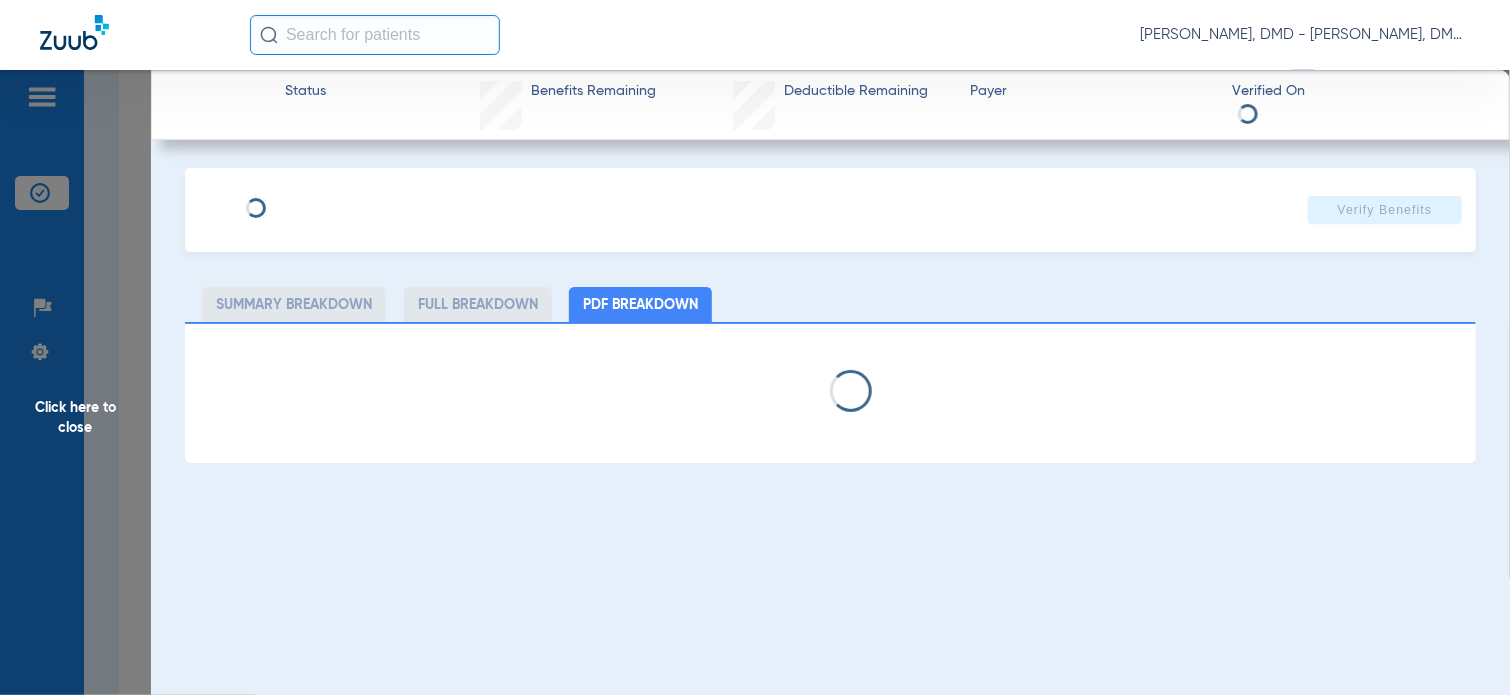 type on "[PERSON_NAME]" 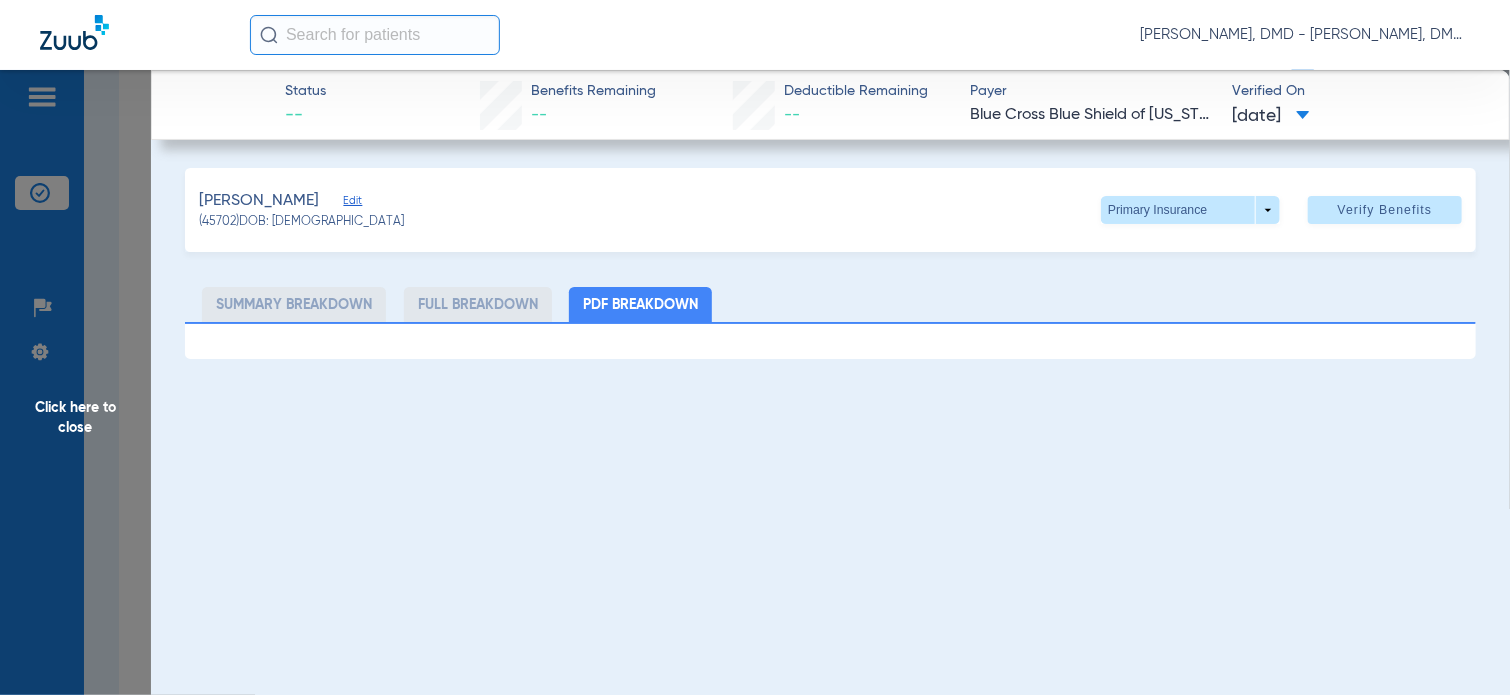 click on "[PERSON_NAME]   Edit" 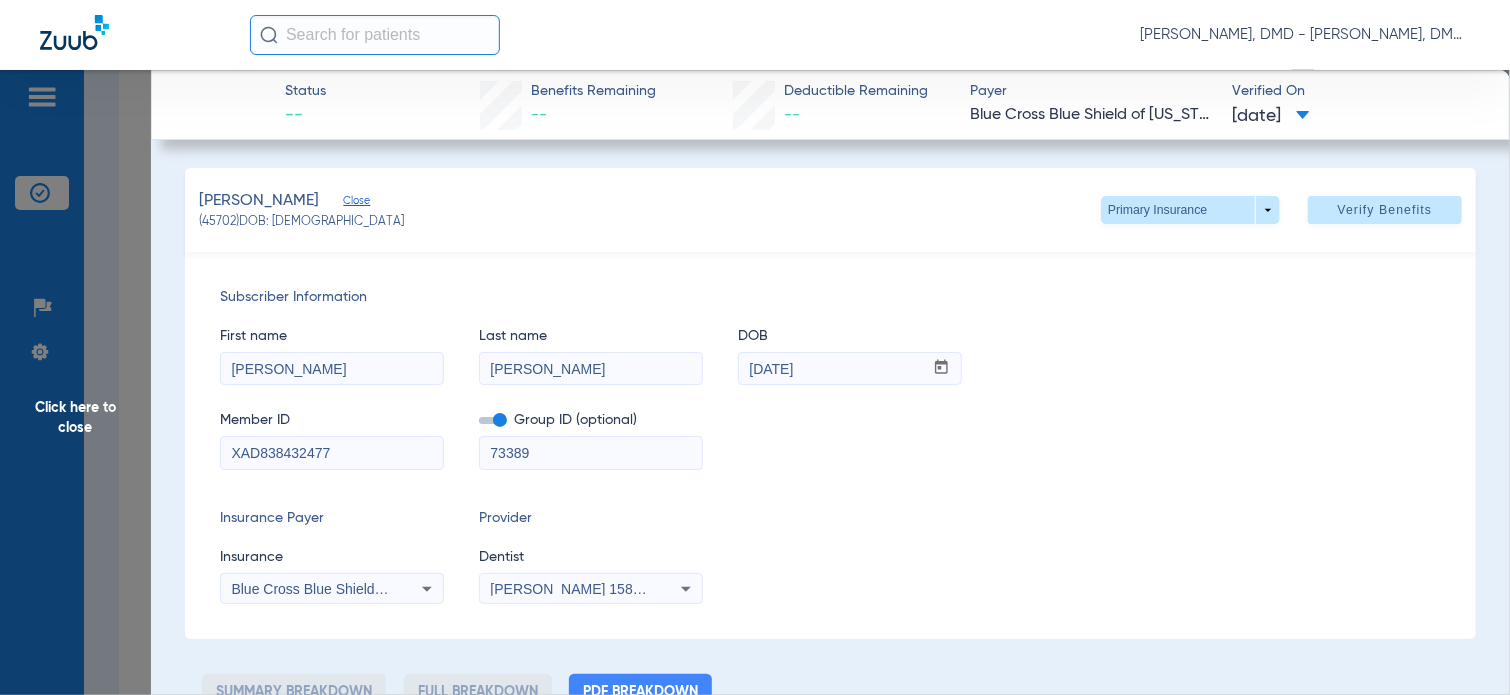 drag, startPoint x: 368, startPoint y: 444, endPoint x: 63, endPoint y: 451, distance: 305.08032 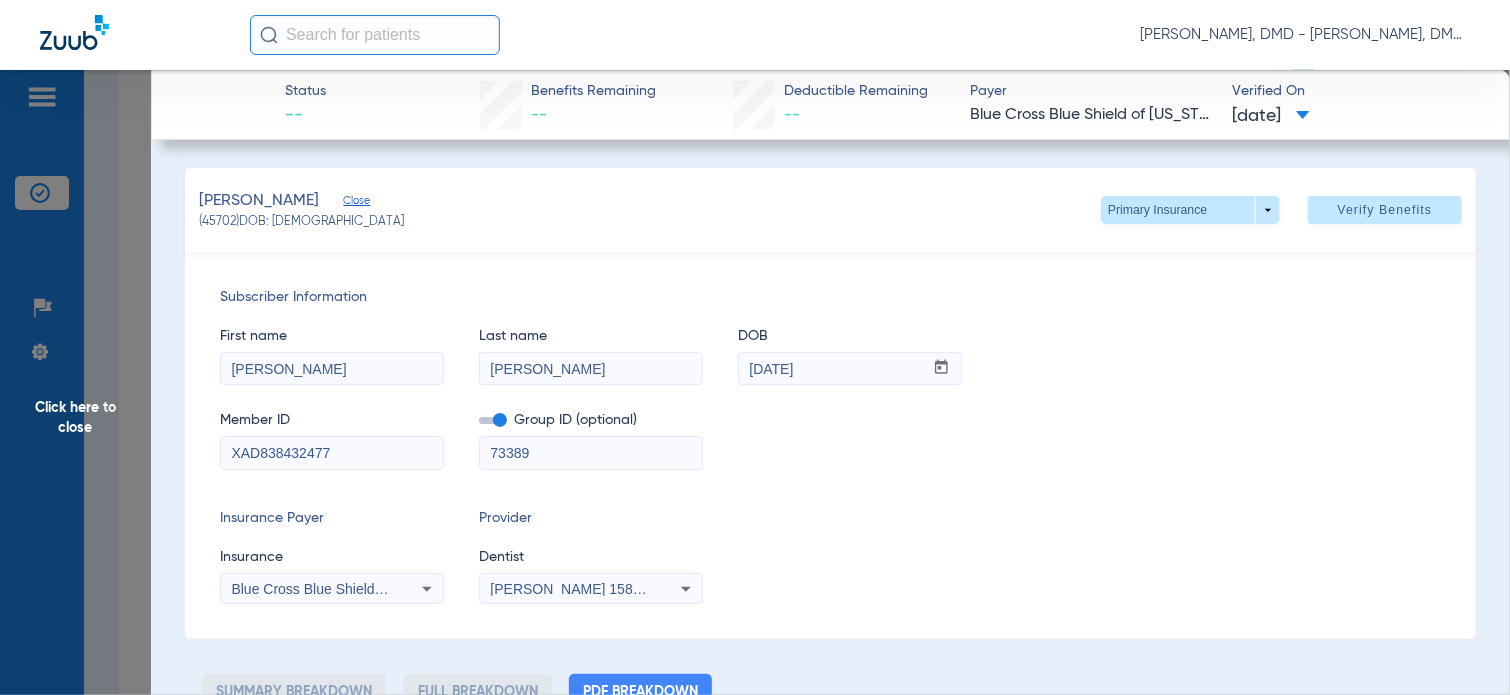 click on "[PERSON_NAME]" at bounding box center [332, 369] 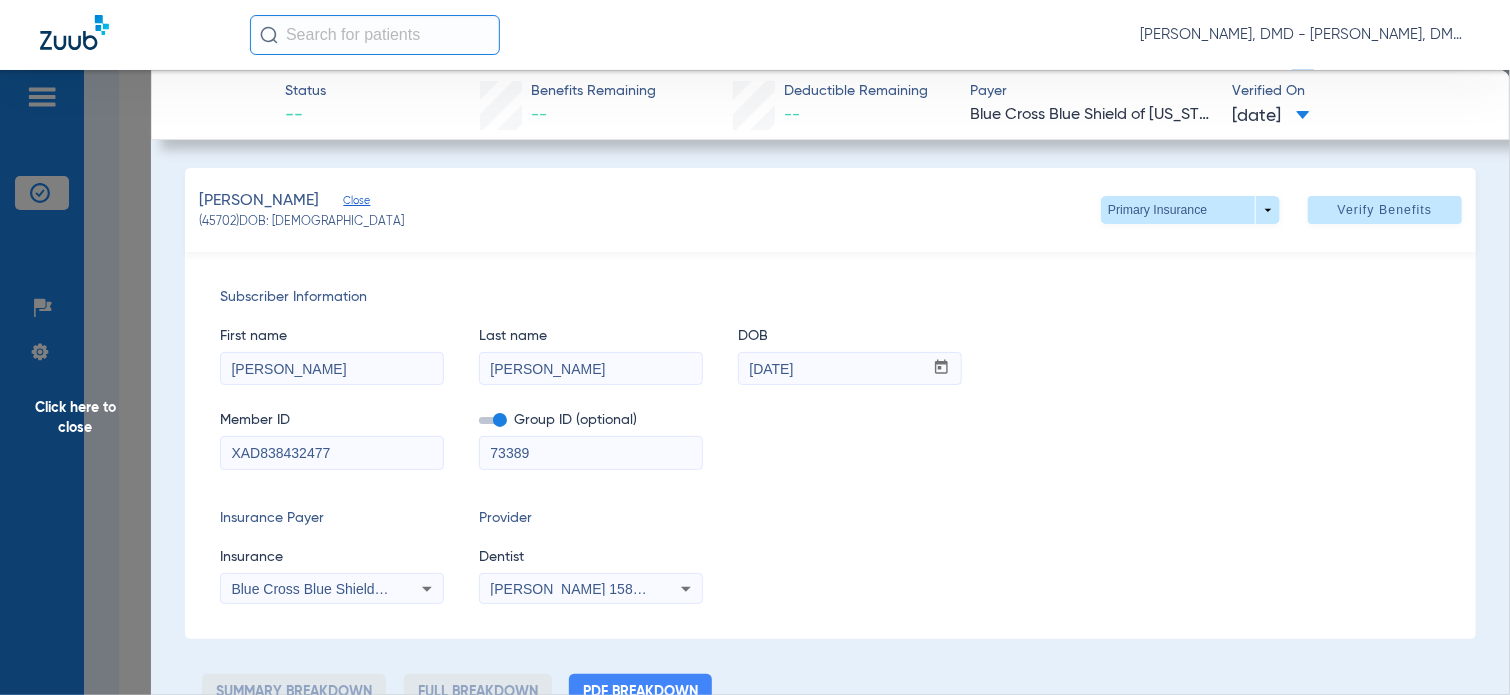 drag, startPoint x: 624, startPoint y: 371, endPoint x: 301, endPoint y: 385, distance: 323.30325 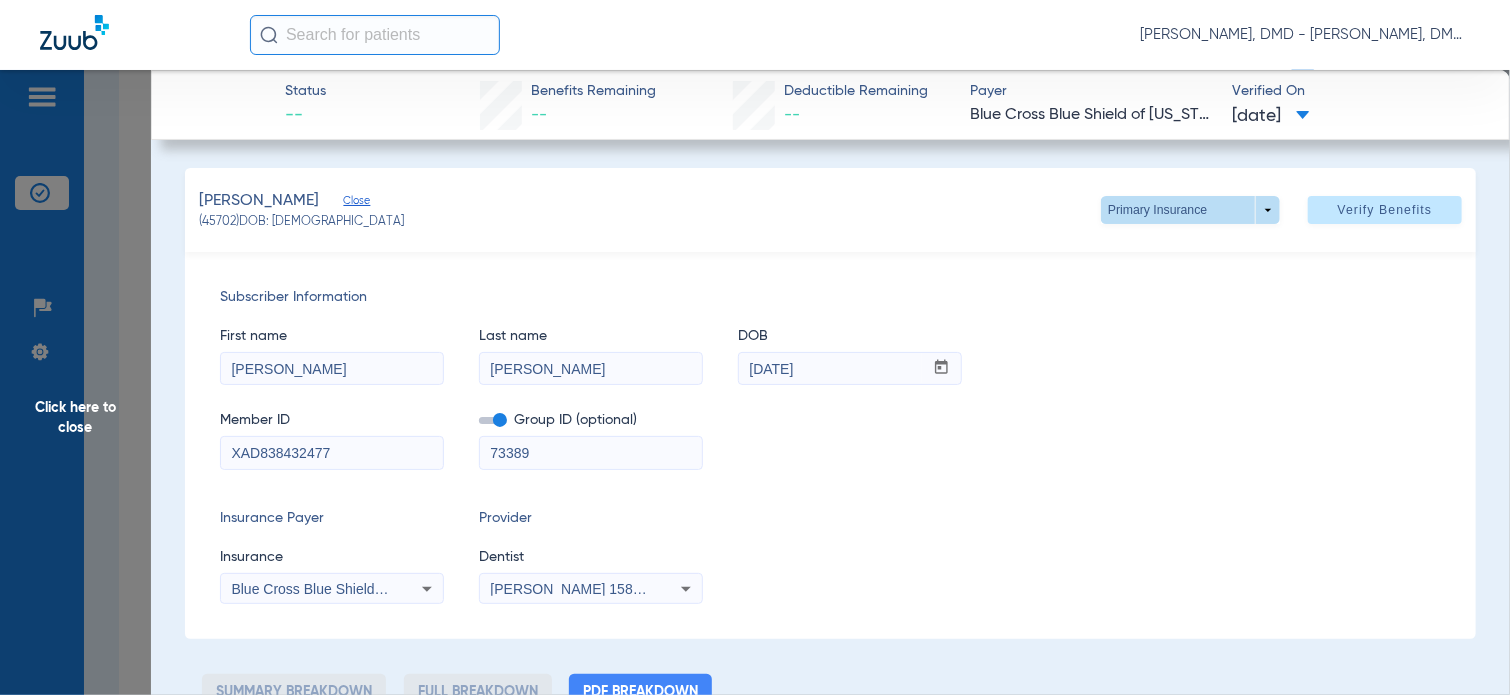 click 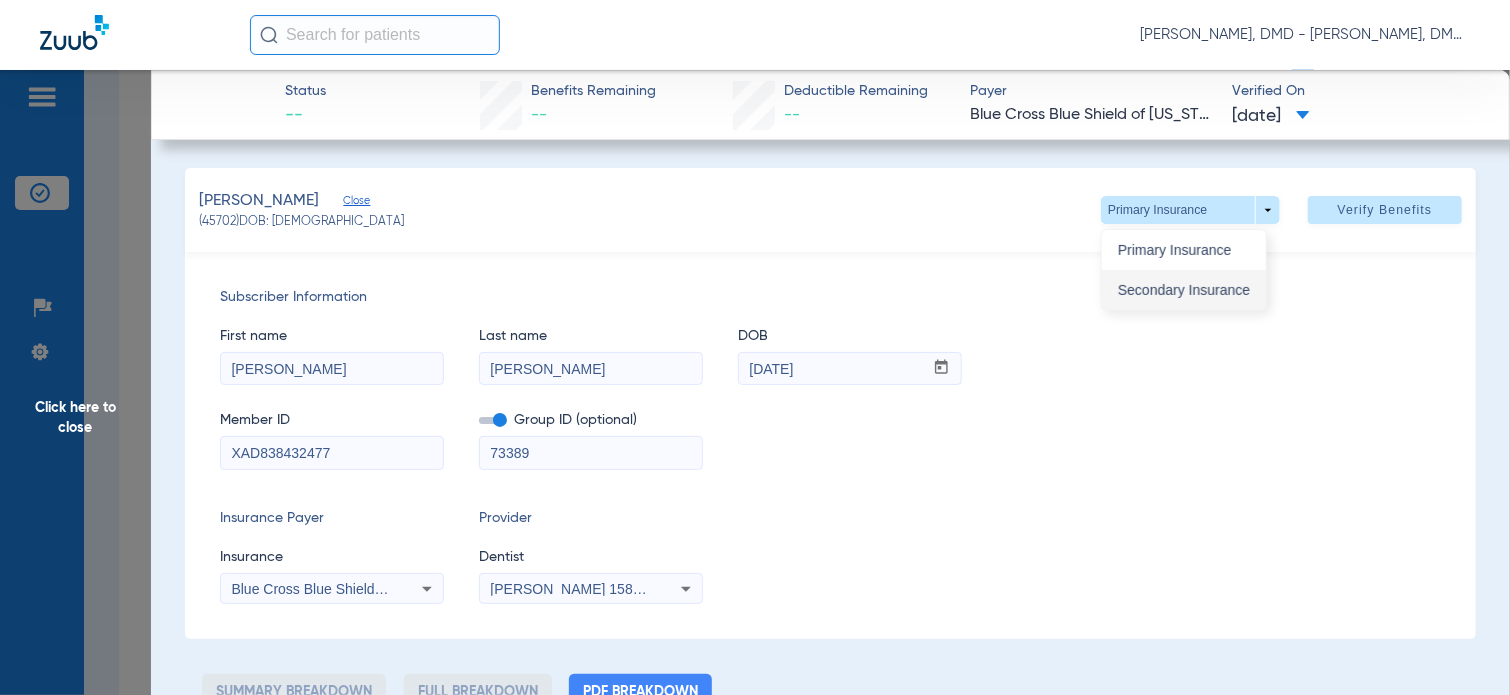 click on "Secondary Insurance" at bounding box center (1184, 290) 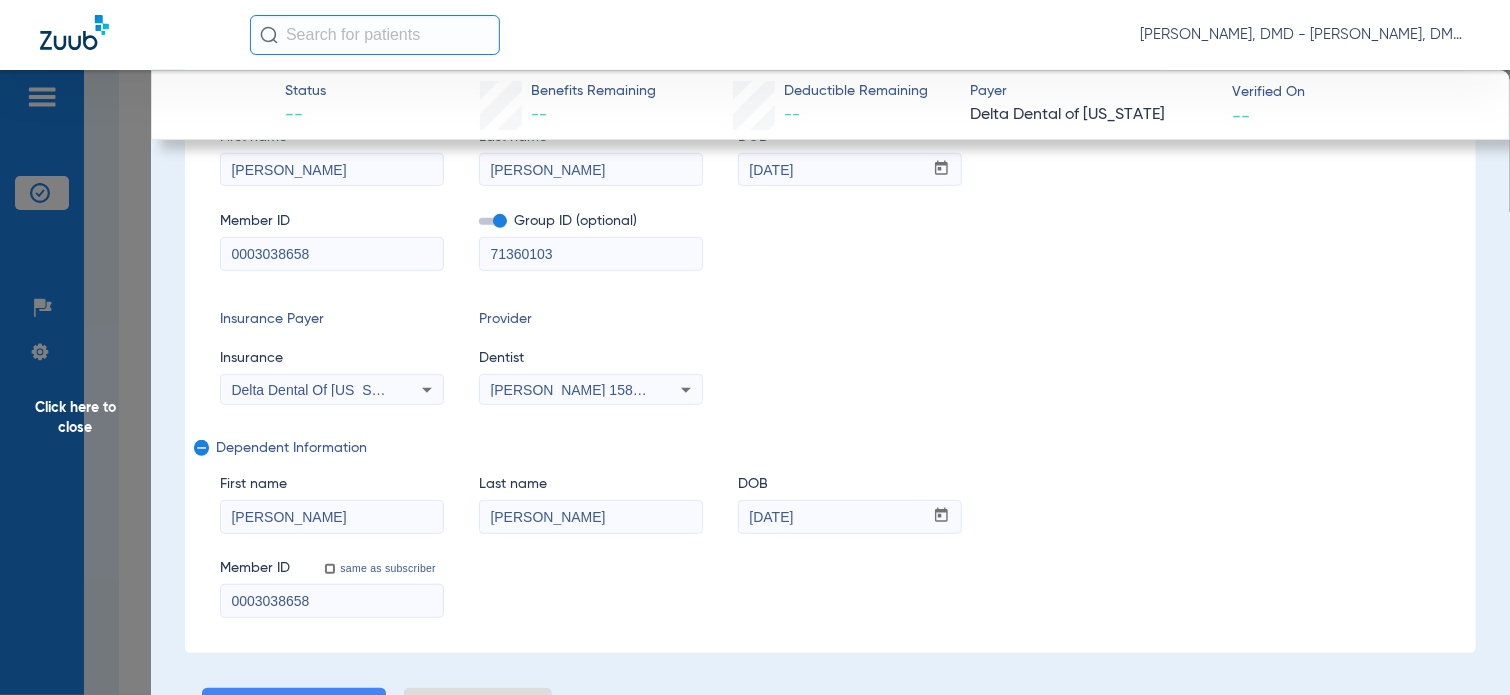 scroll, scrollTop: 267, scrollLeft: 0, axis: vertical 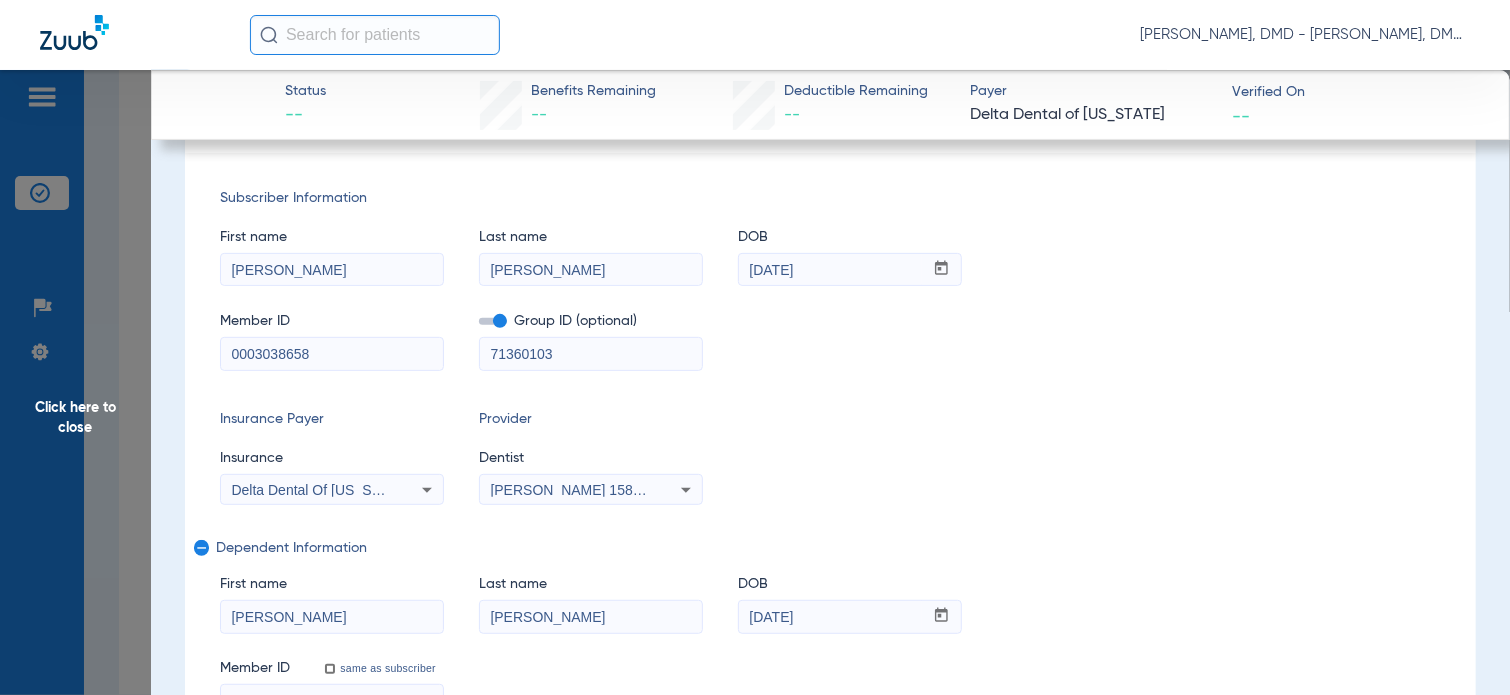 drag, startPoint x: 350, startPoint y: 272, endPoint x: 184, endPoint y: 283, distance: 166.36406 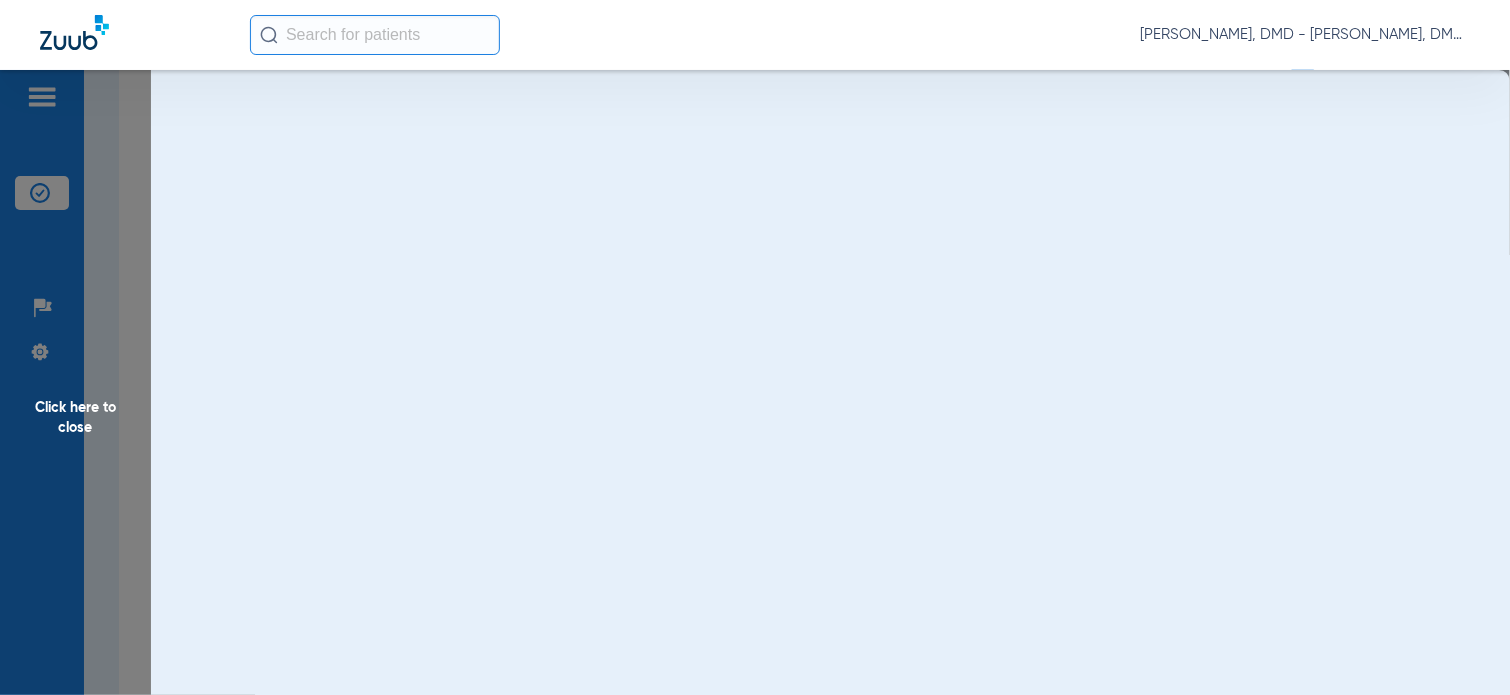 scroll, scrollTop: 0, scrollLeft: 0, axis: both 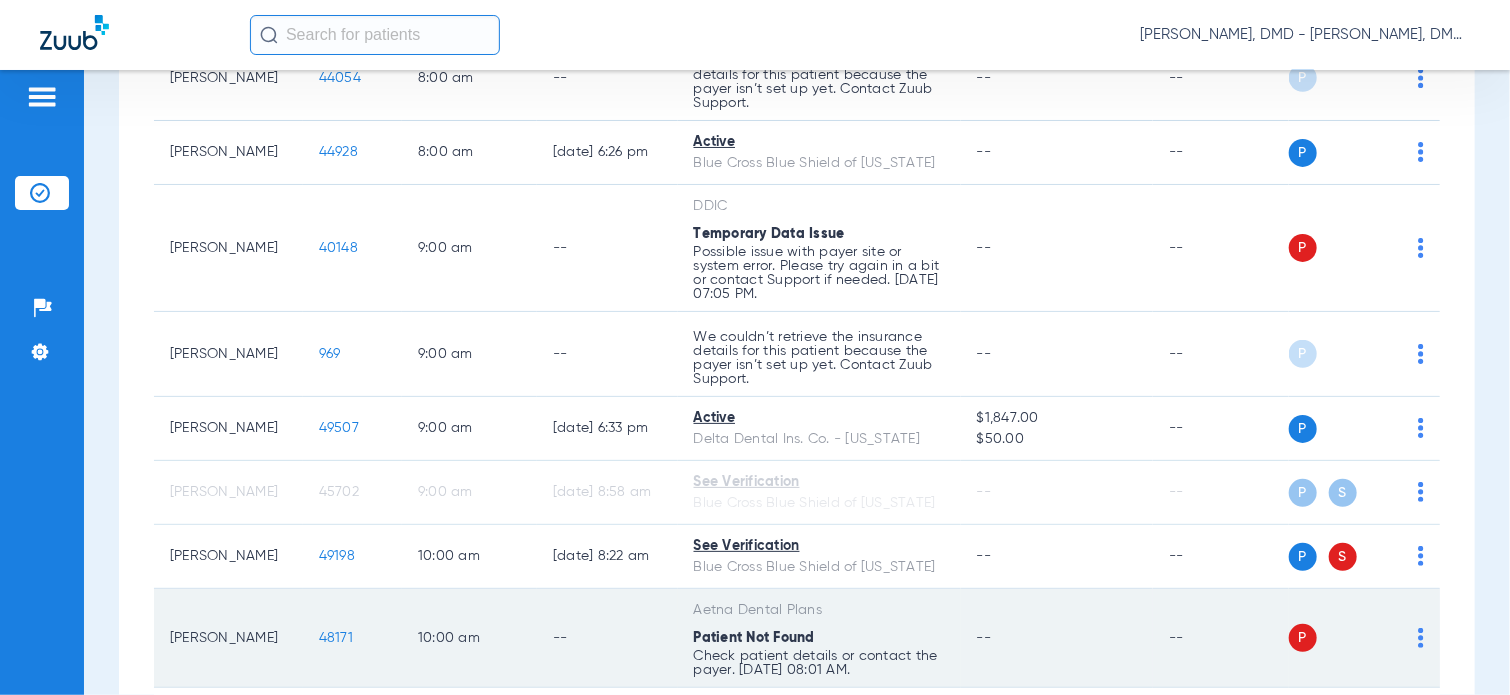 click 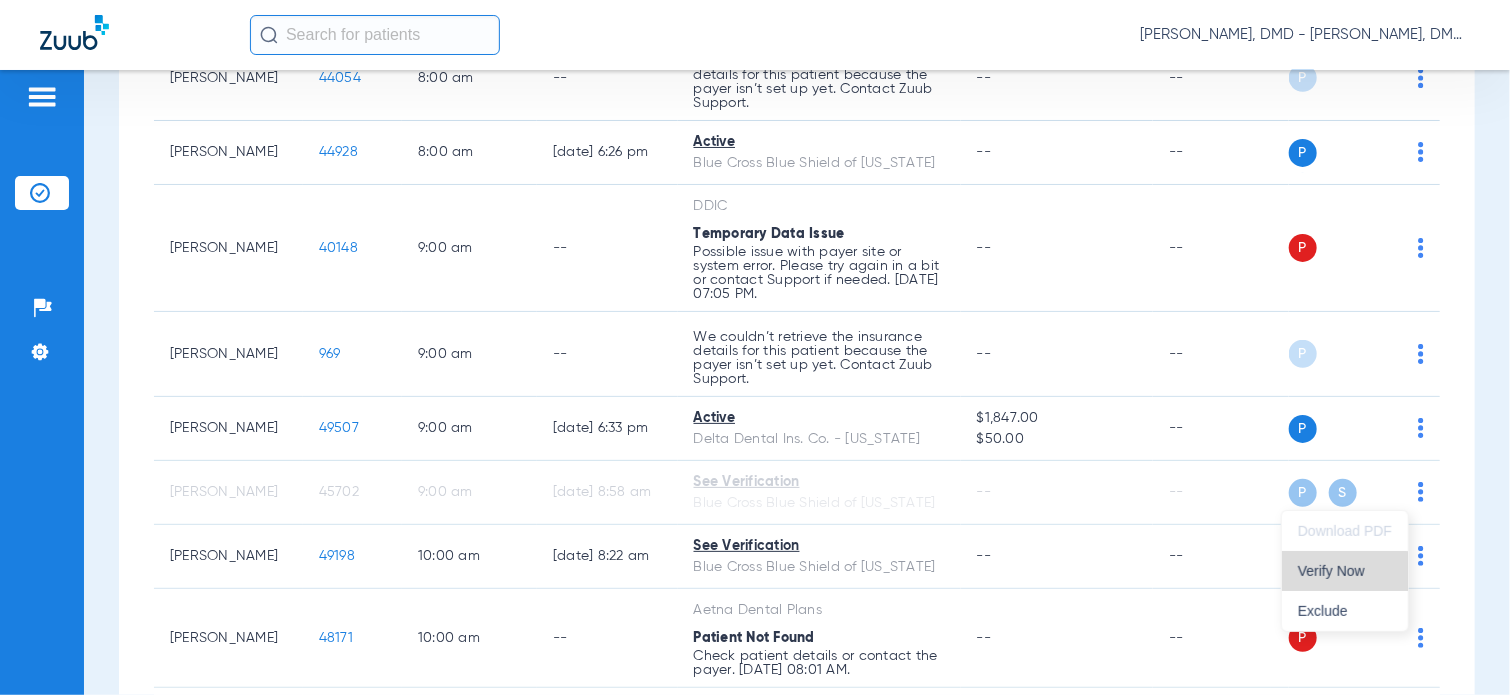 click on "Verify Now" at bounding box center [1345, 571] 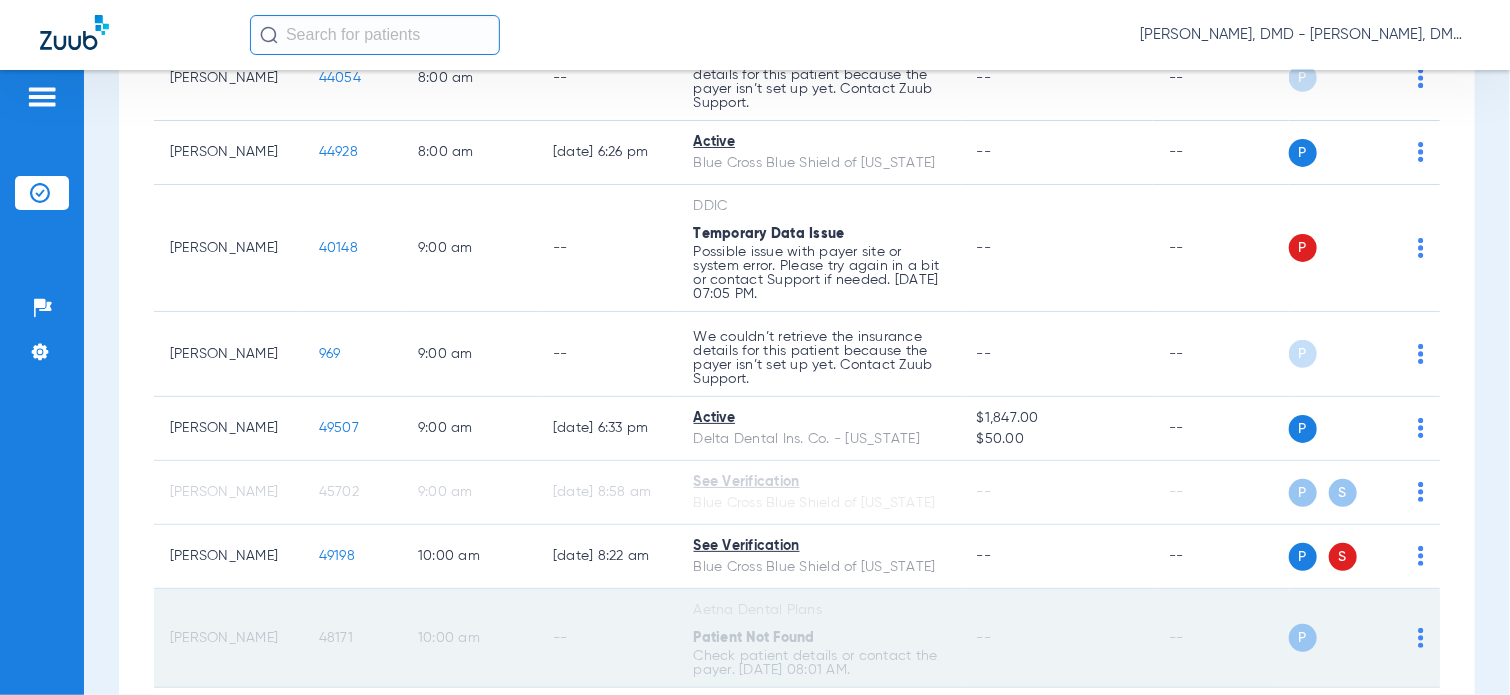 click on "48171" 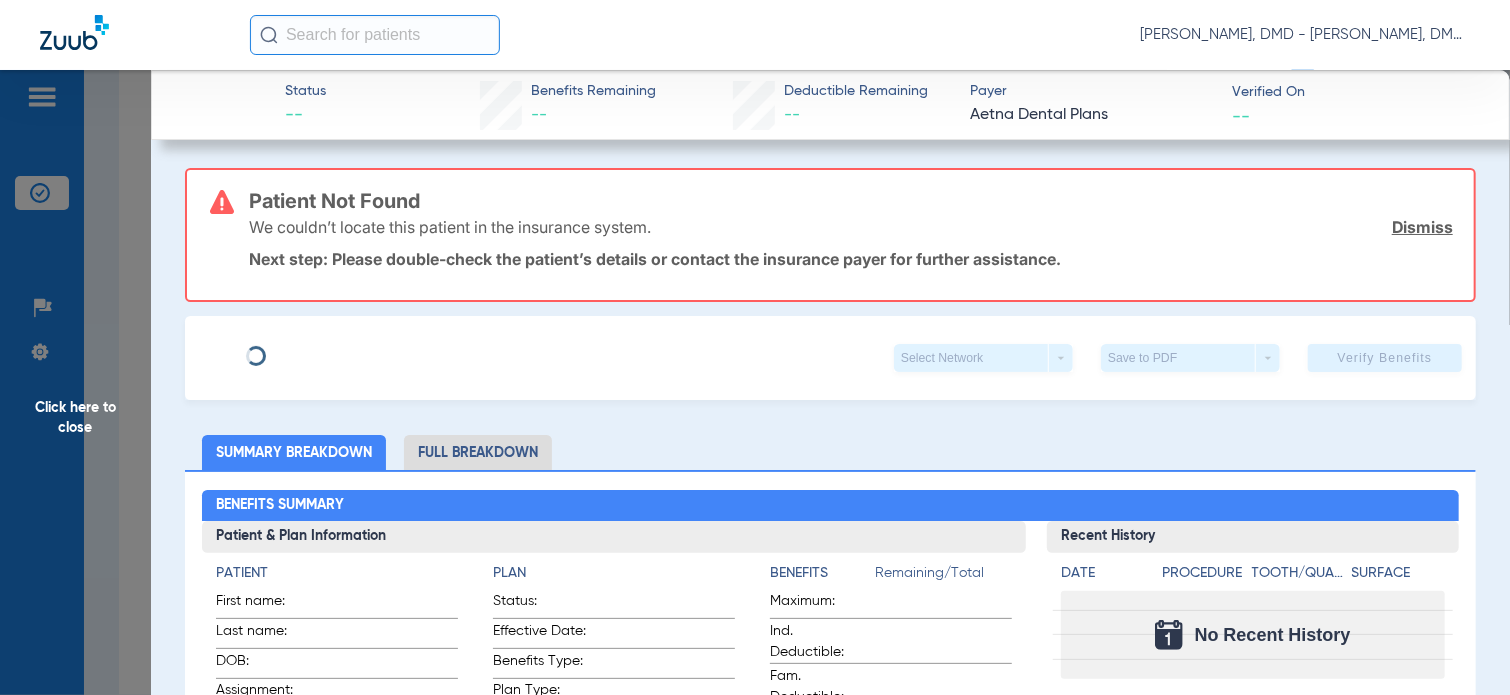 type on "[PERSON_NAME]" 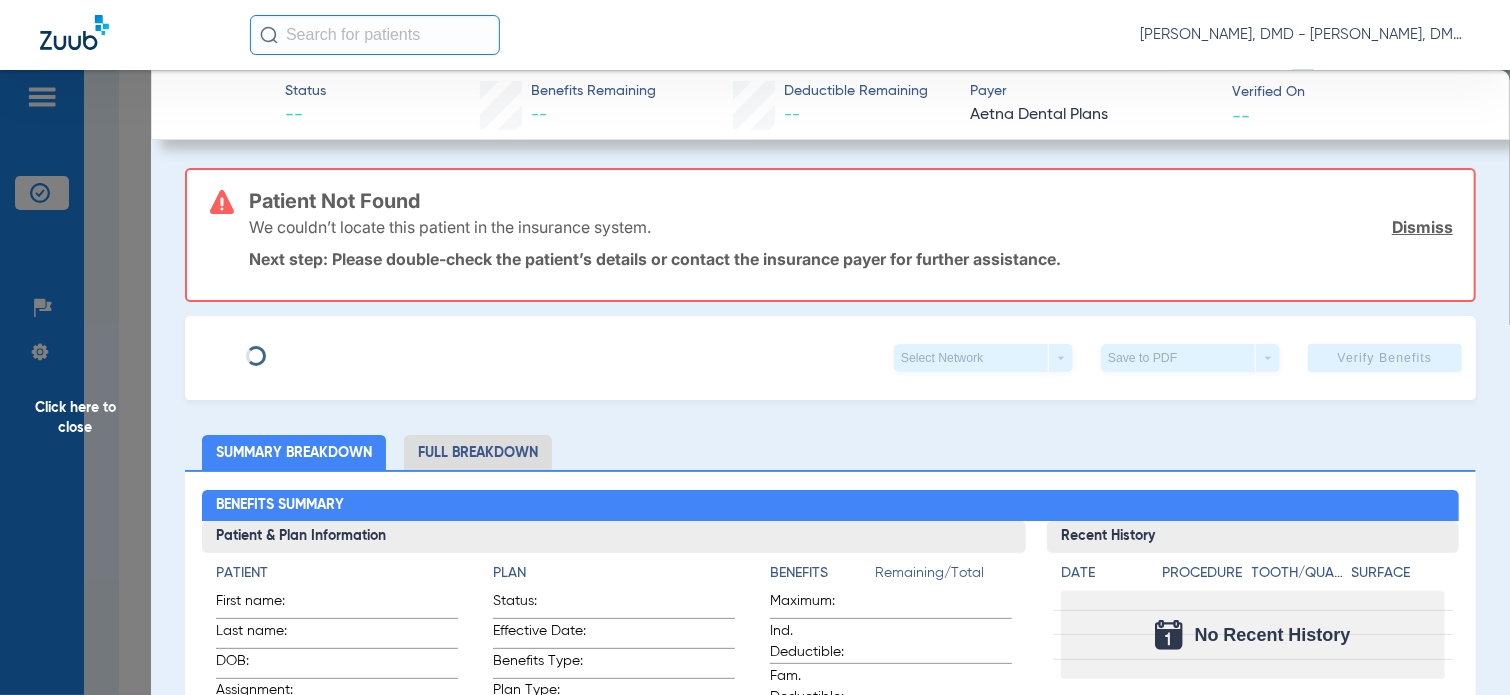 type on "[PERSON_NAME]" 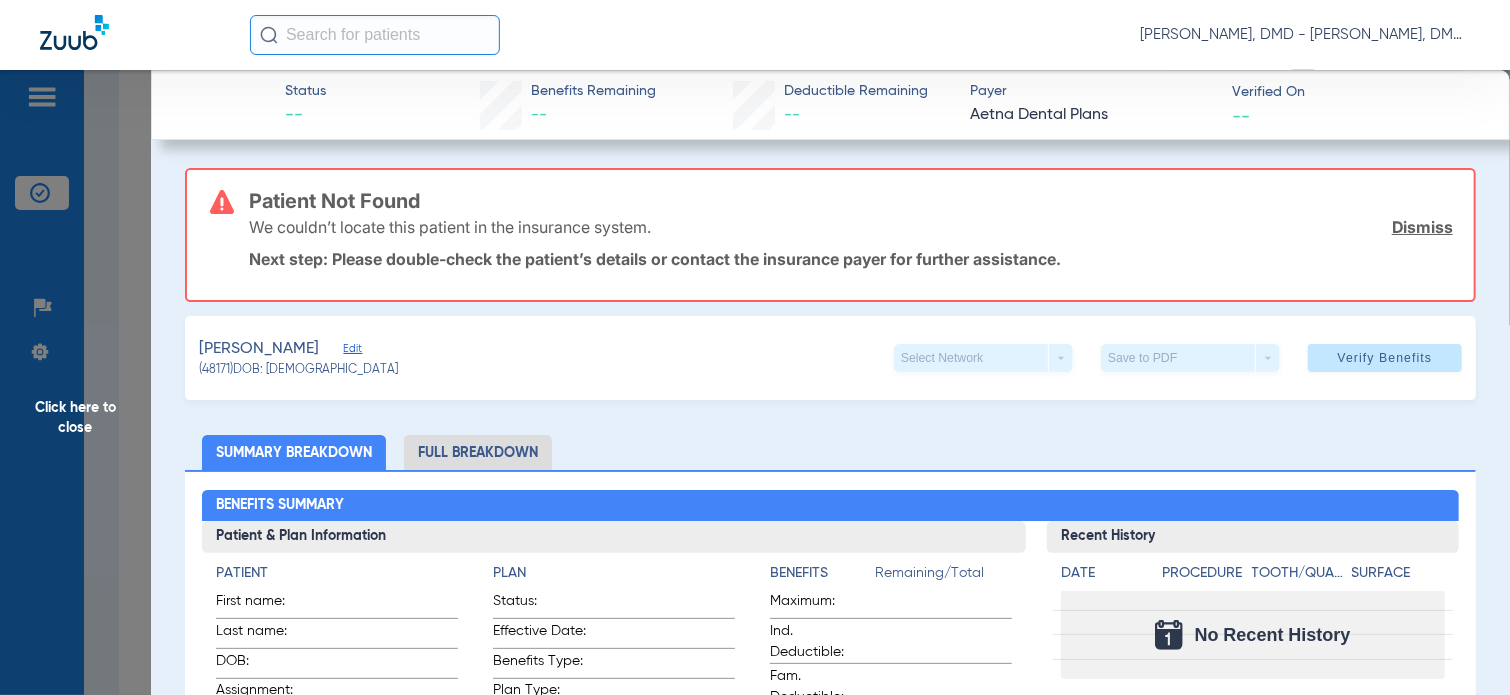 click on "Edit" 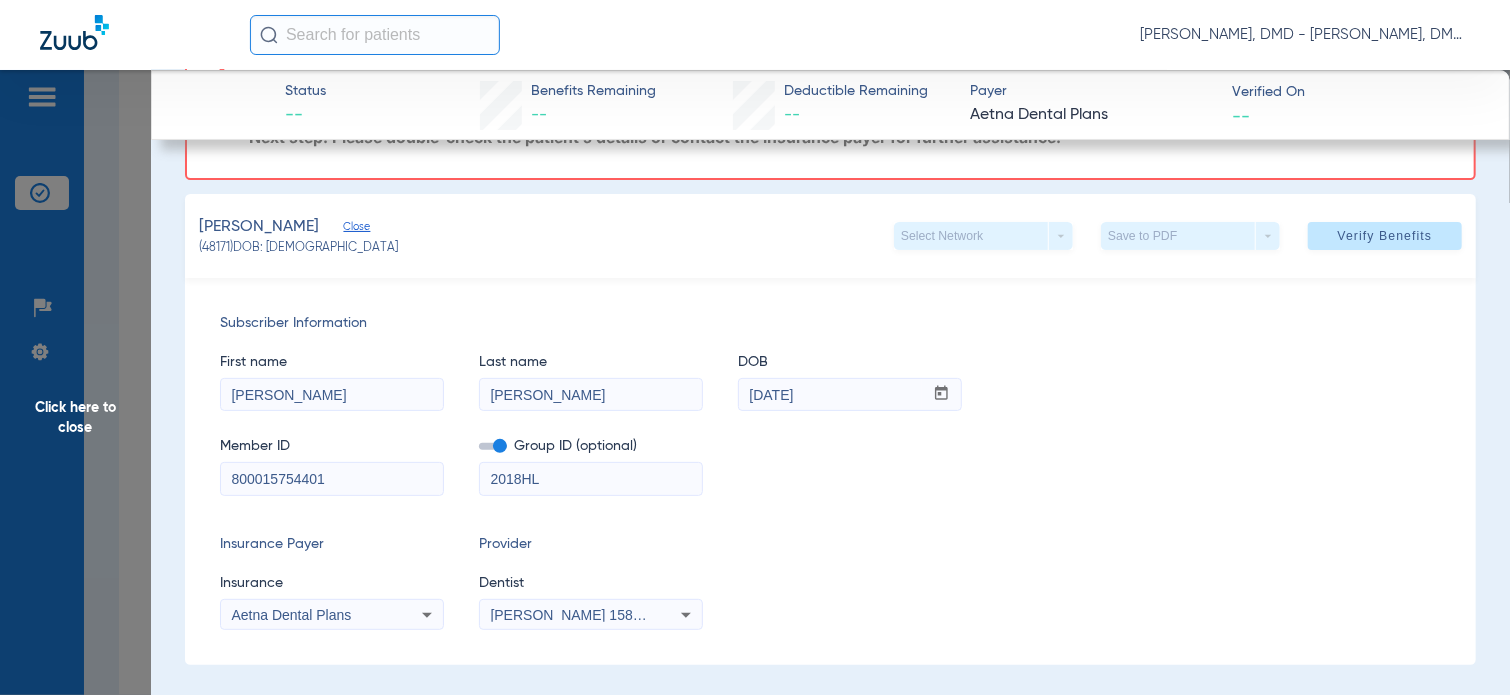scroll, scrollTop: 200, scrollLeft: 0, axis: vertical 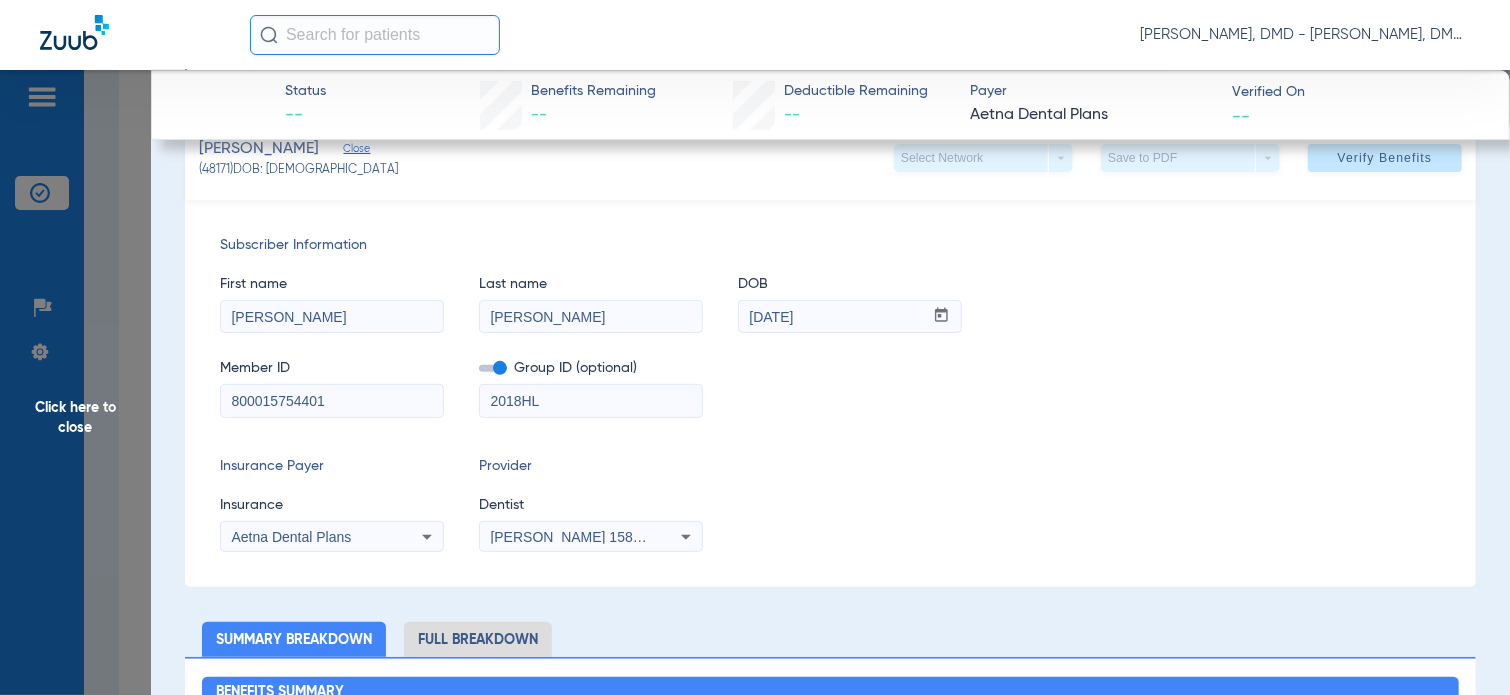 drag, startPoint x: 360, startPoint y: 401, endPoint x: 90, endPoint y: 423, distance: 270.8948 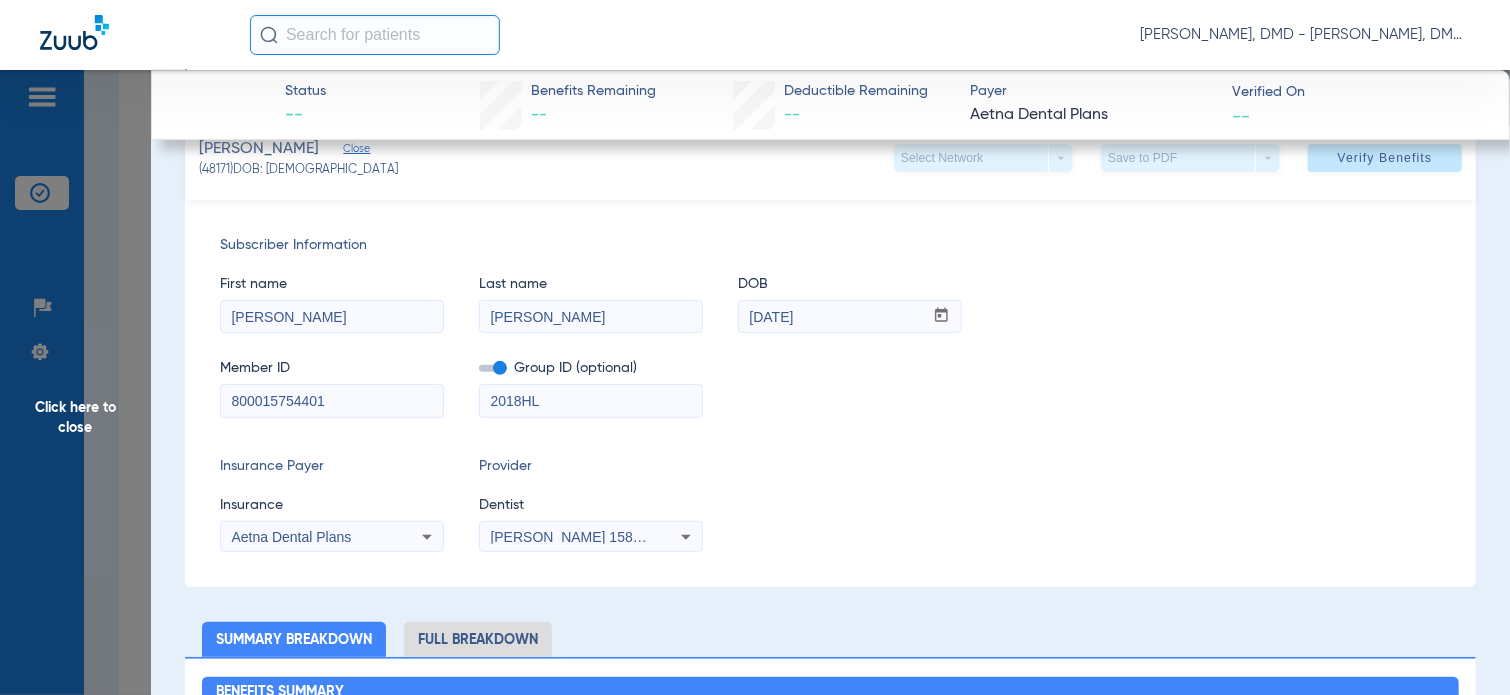 click on "Click here to close Status --  Benefits Remaining   --   Deductible Remaining   --  Payer Aetna Dental Plans  Verified On
--   Patient Not Found  We couldn’t locate this patient in the insurance system.  Dismiss  Next step: Please double-check the patient’s details or contact the insurance payer for further assistance.  [PERSON_NAME]   (48171)   DOB: [DEMOGRAPHIC_DATA]   Select Network  arrow_drop_down  Save to PDF  arrow_drop_down  Verify Benefits   Subscriber Information   First name  [PERSON_NAME]  Last name  [PERSON_NAME]  DOB  mm / dd / yyyy [DATE]  Member ID  800015754401  Group ID (optional)  2018HL  Insurance Payer   Insurance
Aetna Dental Plans  Provider   Dentist
[PERSON_NAME]  1588827992  Summary Breakdown   Full Breakdown  Benefits Summary Patient & Plan Information Patient First name:    Last name:    DOB:    Assignment:    Subscriber First name:    Last name:    DOB:    Plan Status:    Effective Date:    Benefits Type:    Plan Type:    Waiting Period:    Missing Tooth Clause:    Downgrades:" 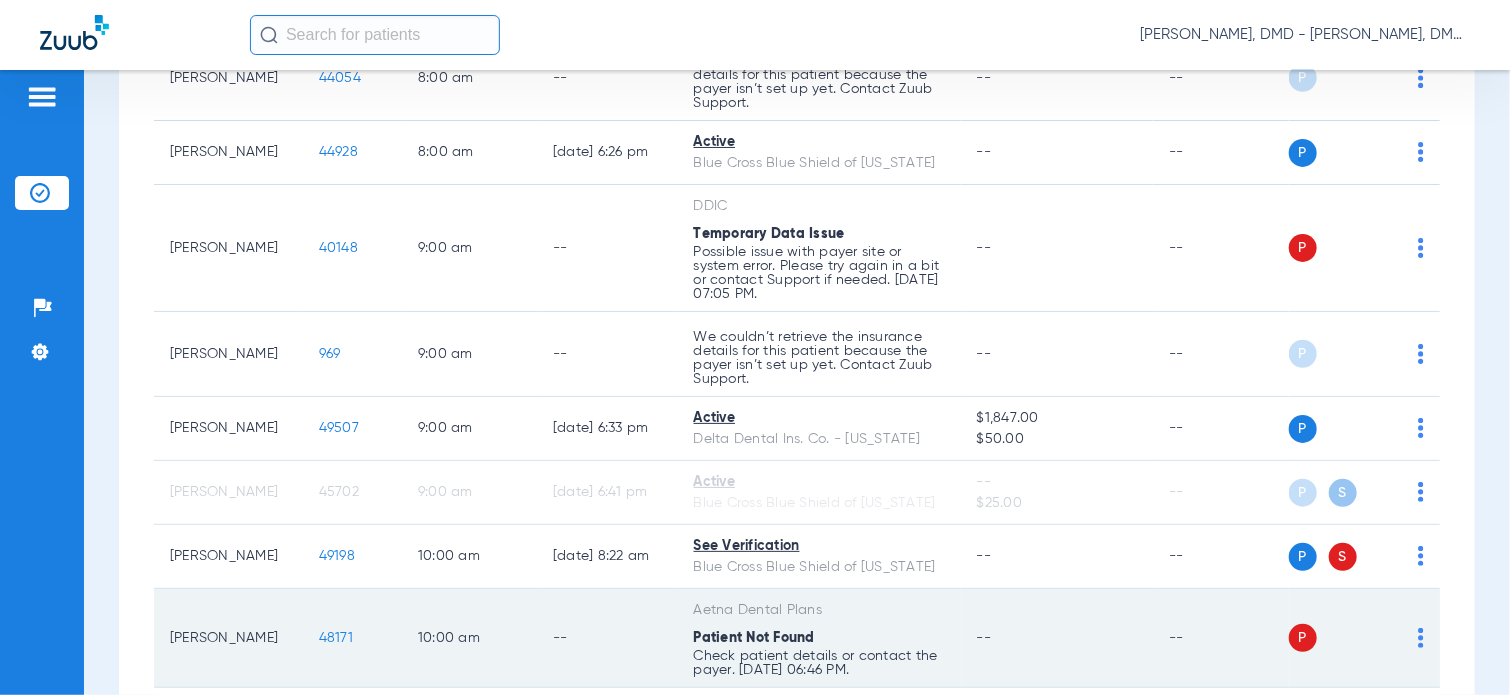 drag, startPoint x: 168, startPoint y: 625, endPoint x: 234, endPoint y: 656, distance: 72.91776 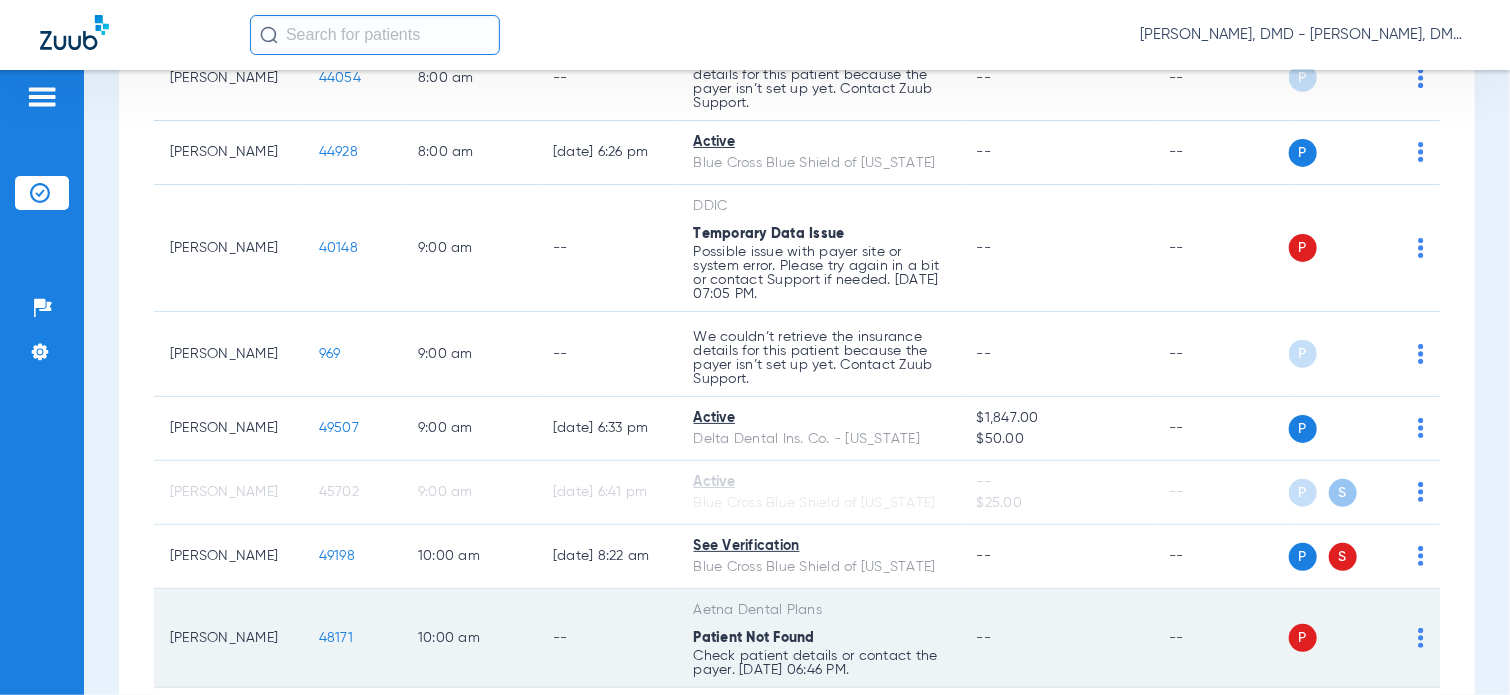 click on "[PERSON_NAME]" 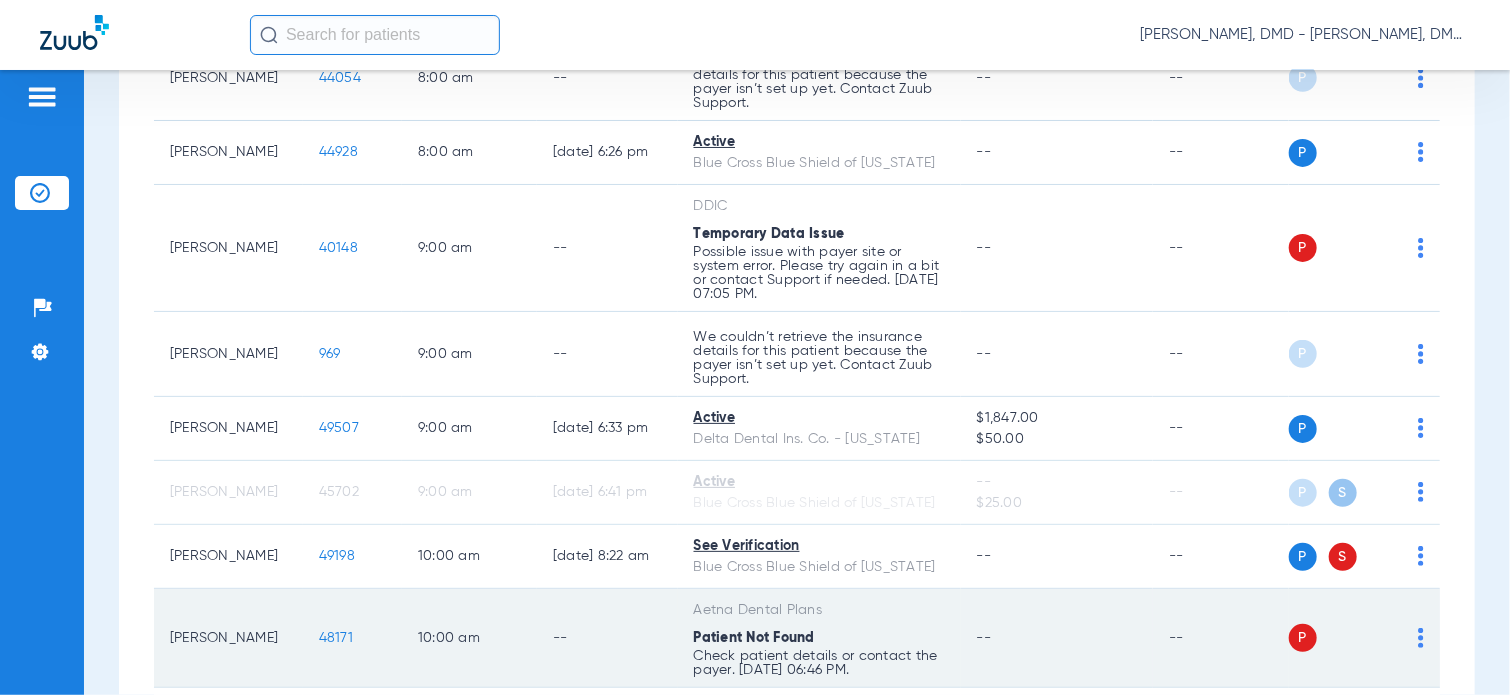copy on "[PERSON_NAME]" 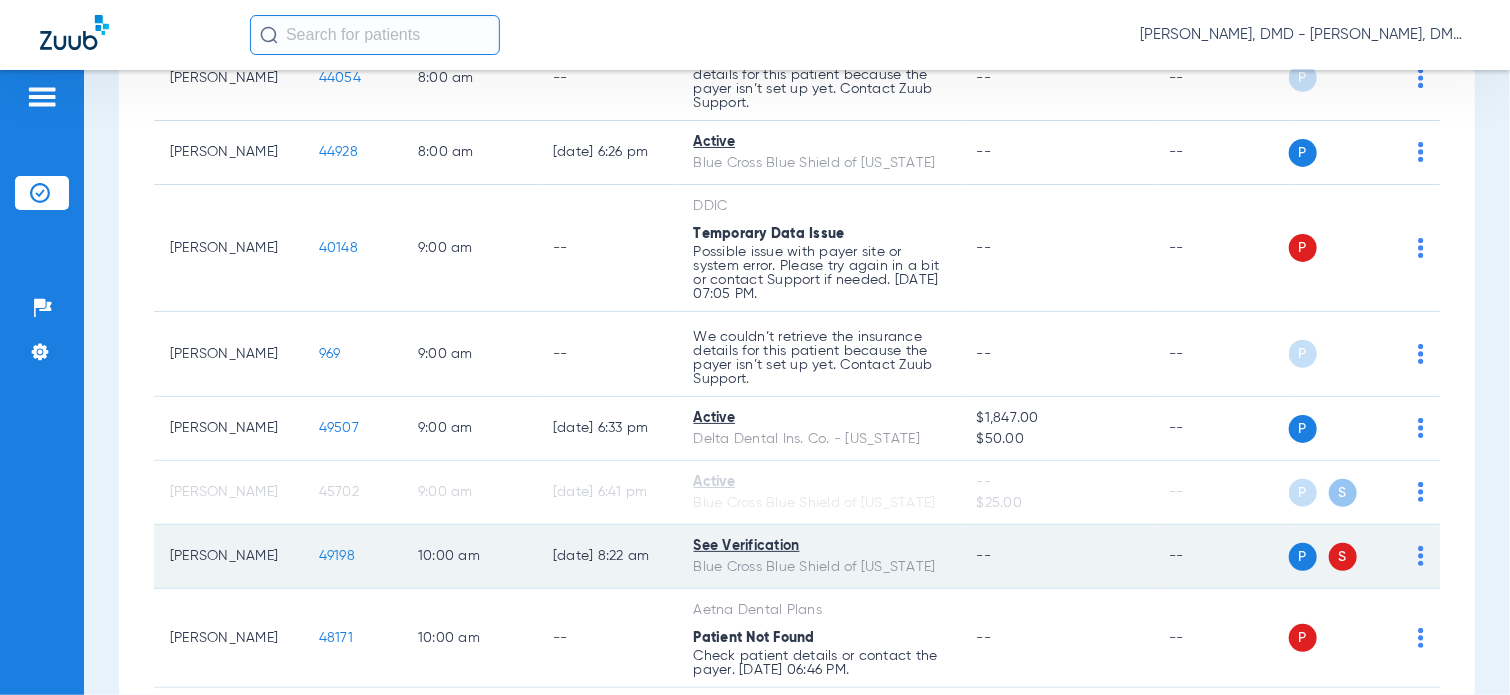 click 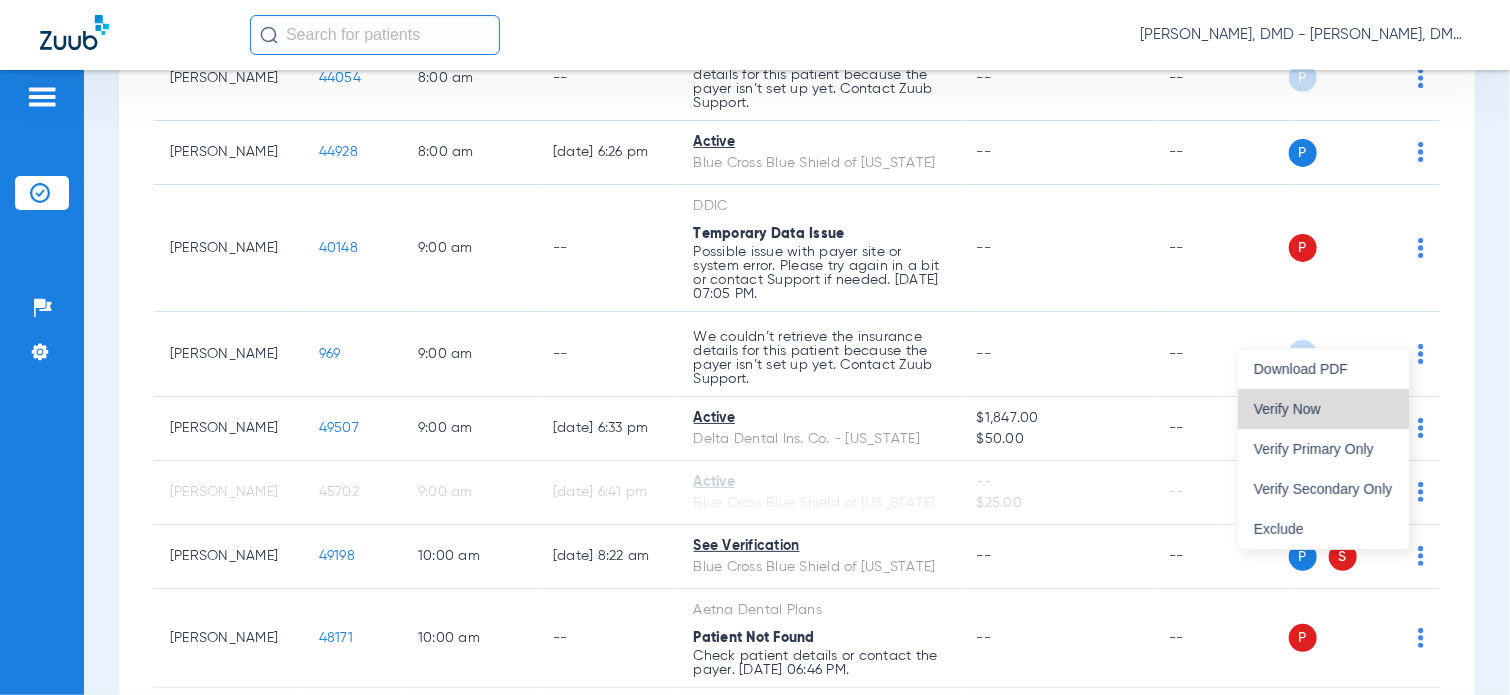 click on "Verify Now" at bounding box center (1323, 409) 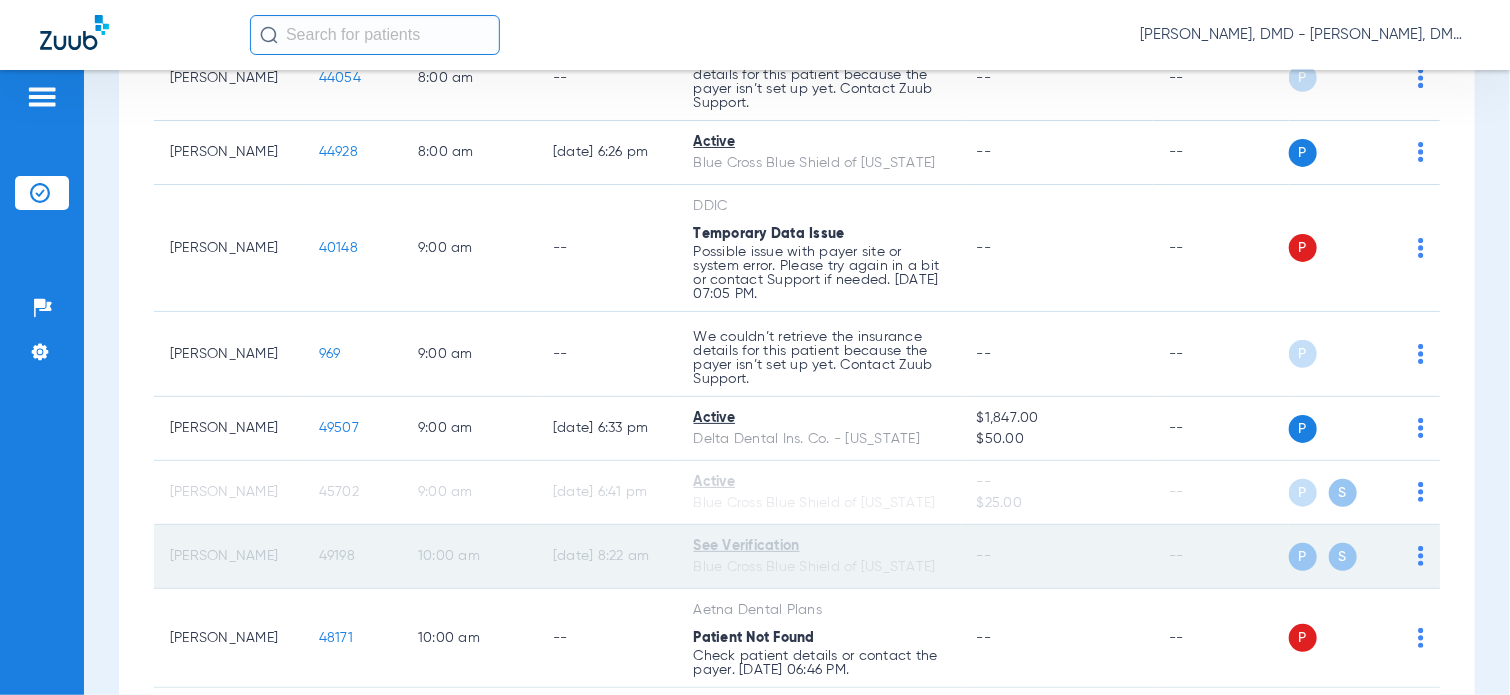 click on "49198" 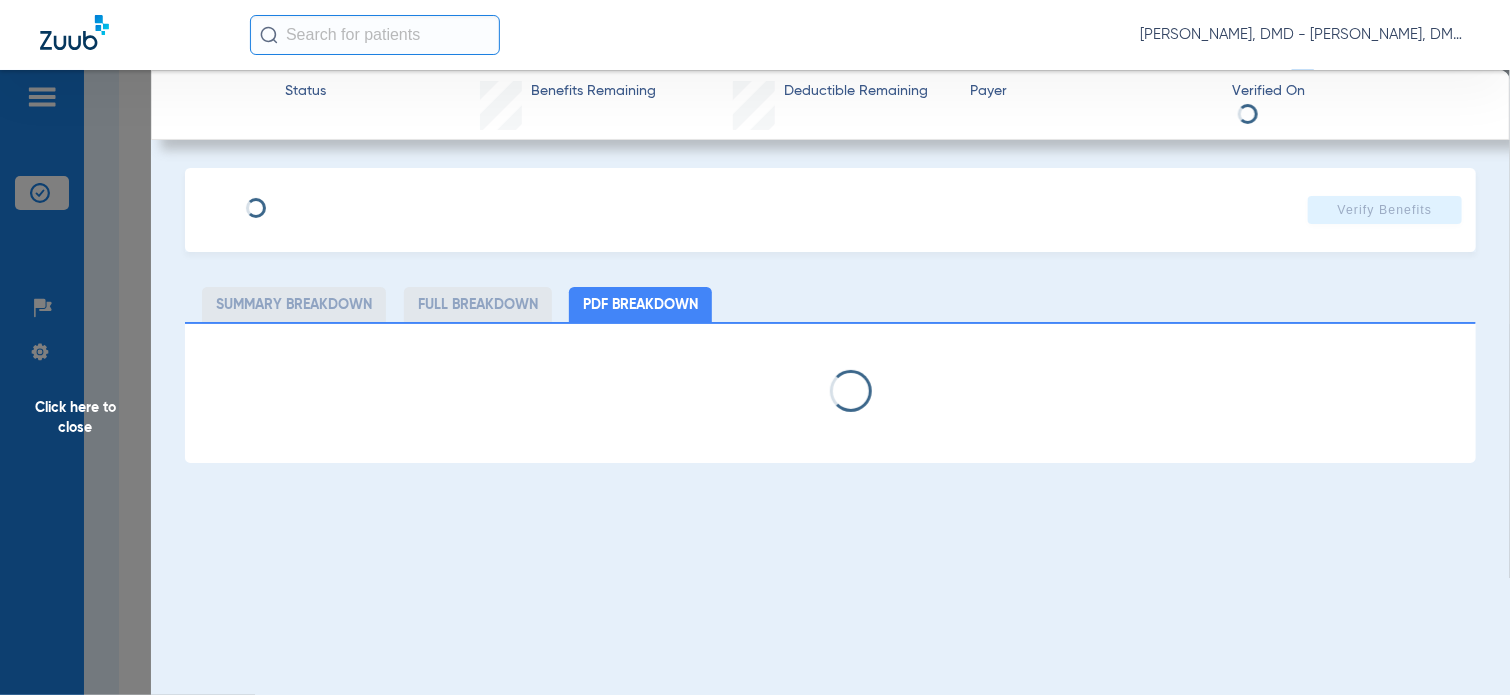 type on "[PERSON_NAME]" 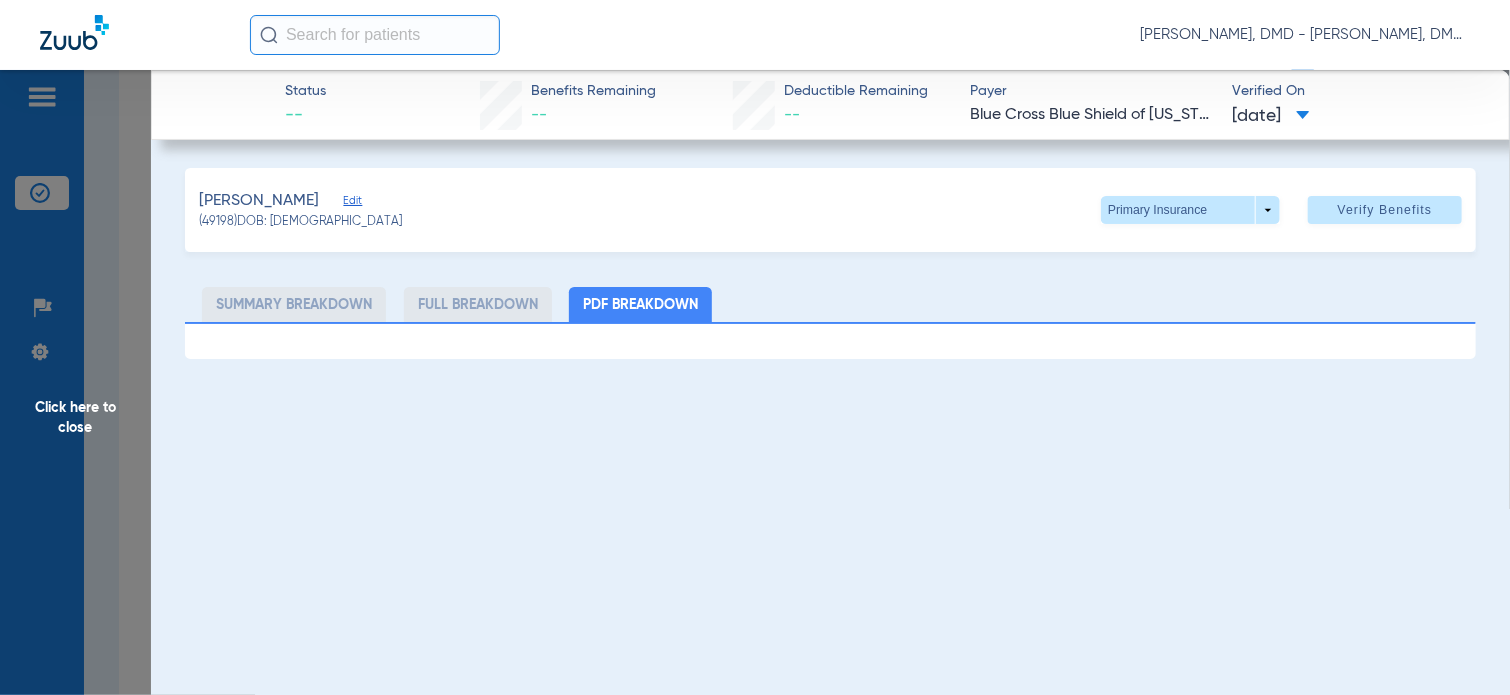 click on "Edit" 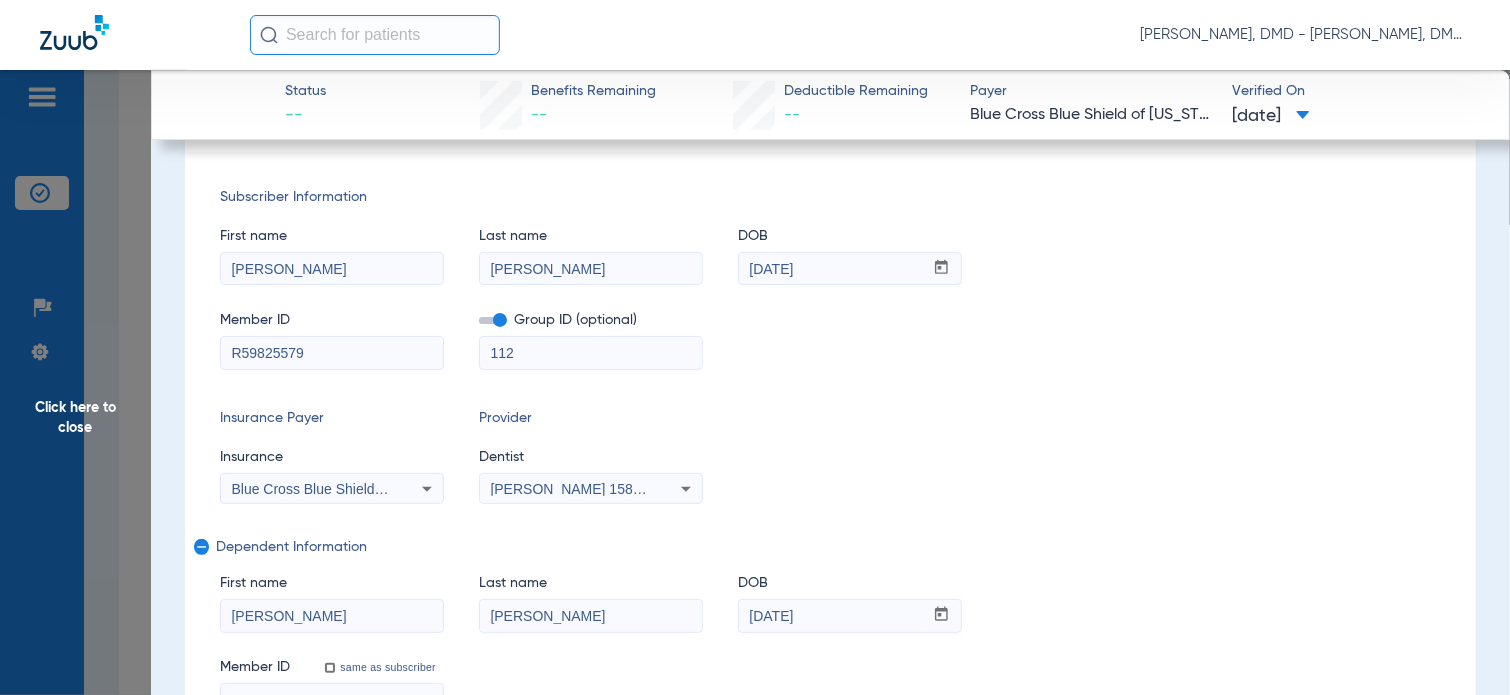 scroll, scrollTop: 191, scrollLeft: 0, axis: vertical 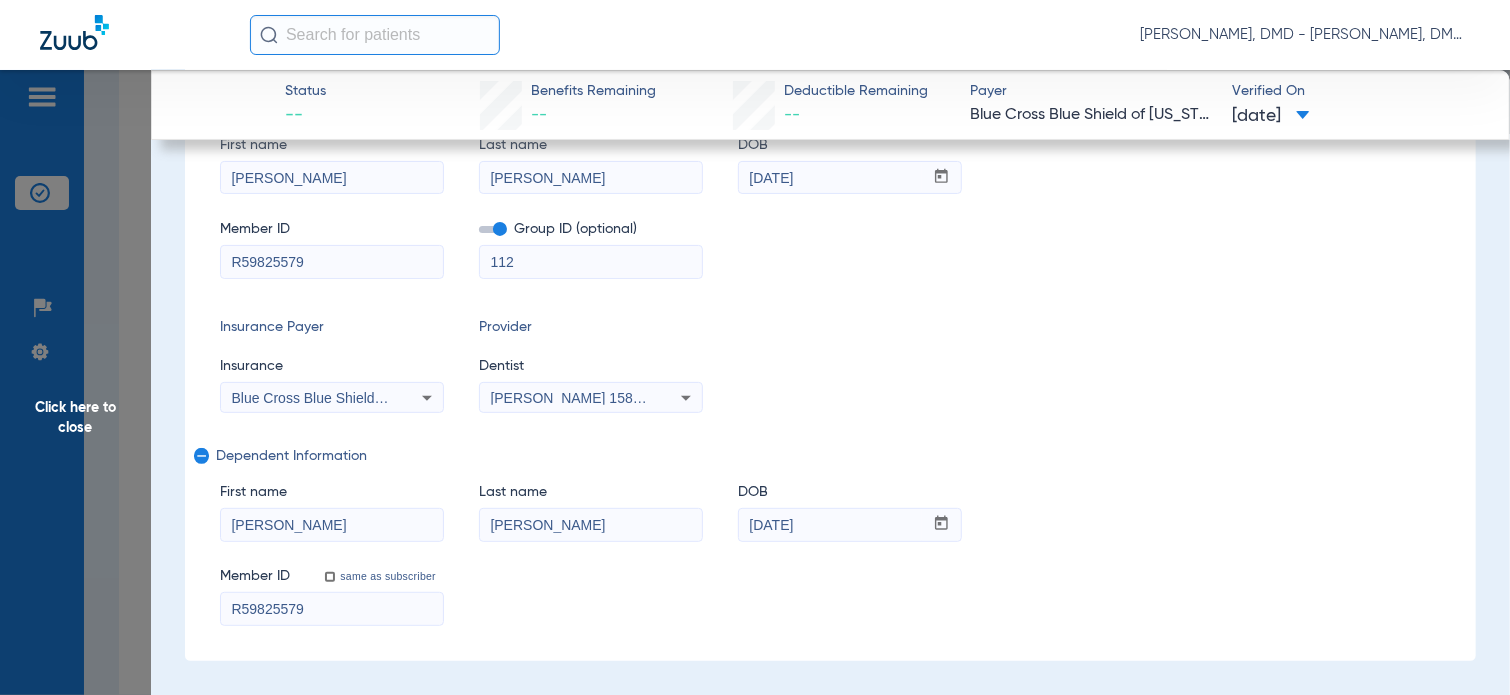 drag, startPoint x: 341, startPoint y: 611, endPoint x: 4, endPoint y: 622, distance: 337.17947 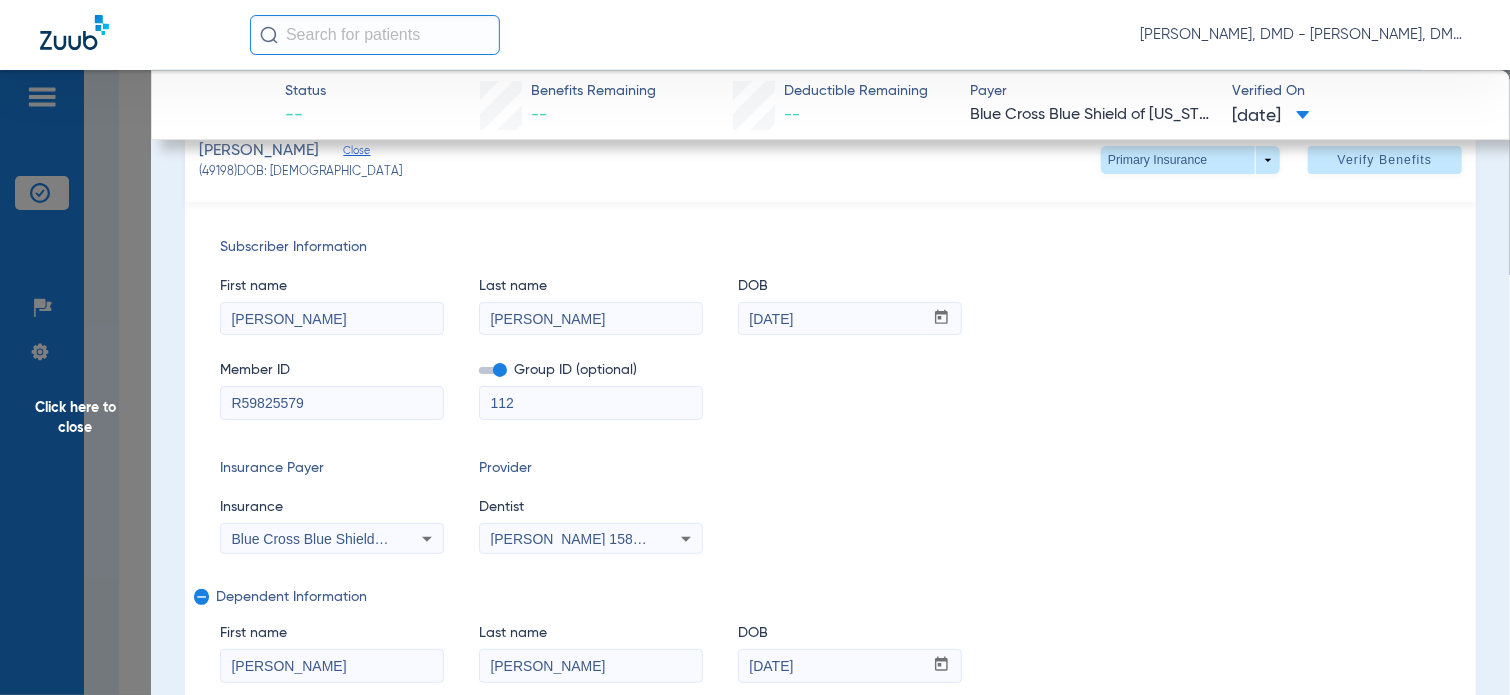 scroll, scrollTop: 0, scrollLeft: 0, axis: both 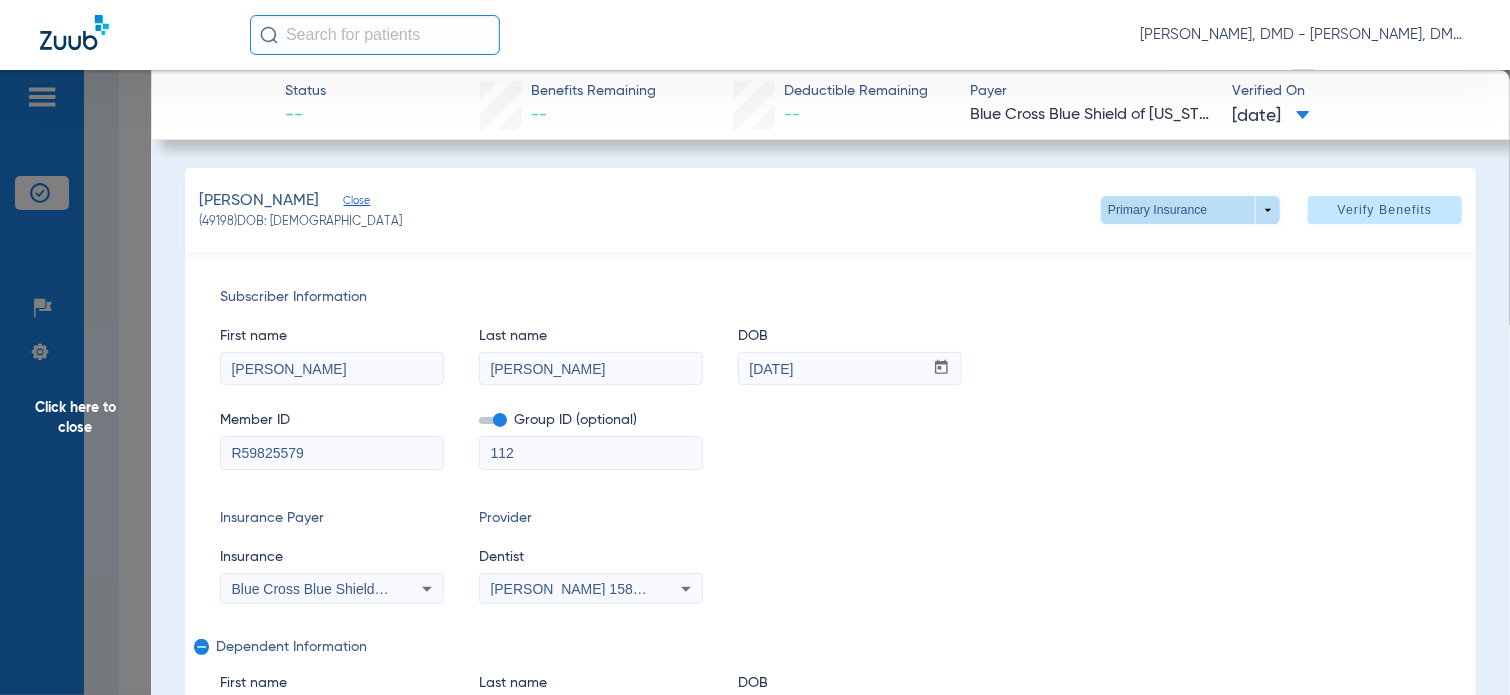 click 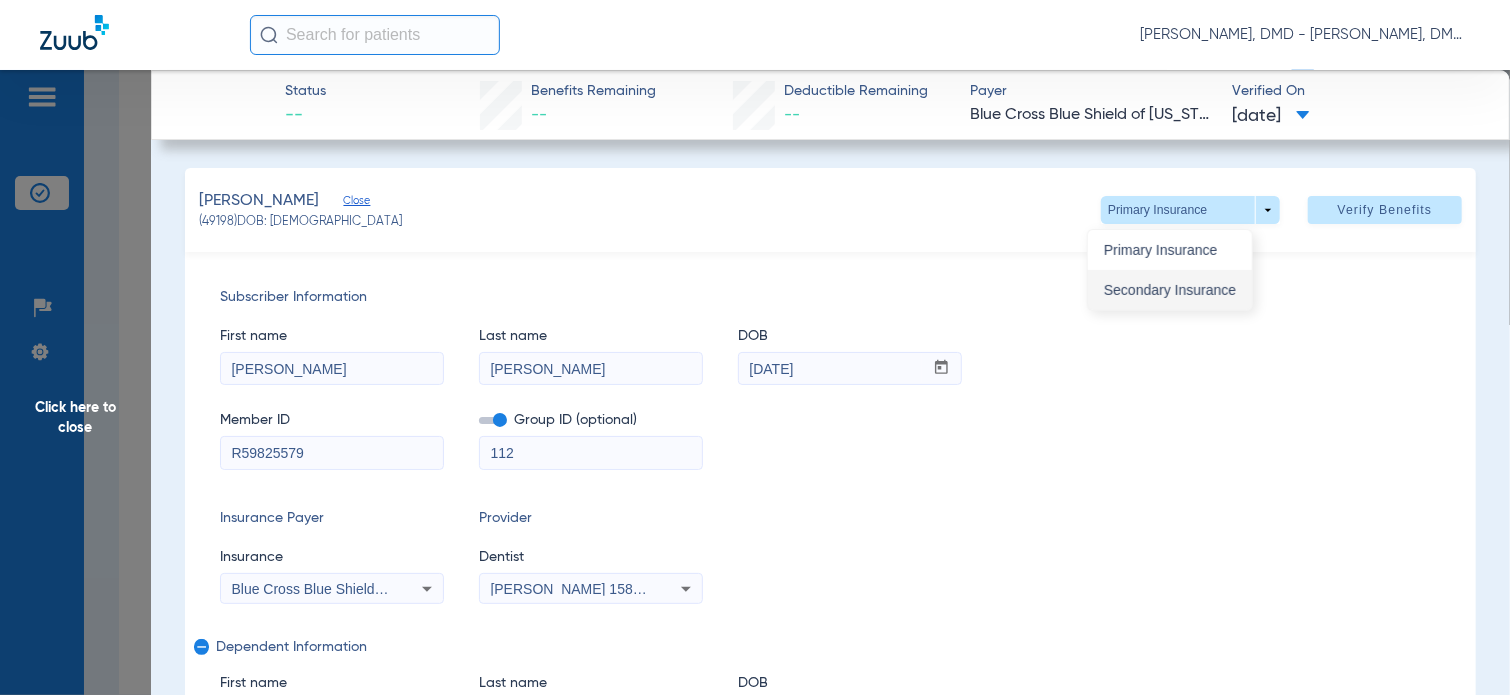 click on "Secondary Insurance" at bounding box center (1170, 290) 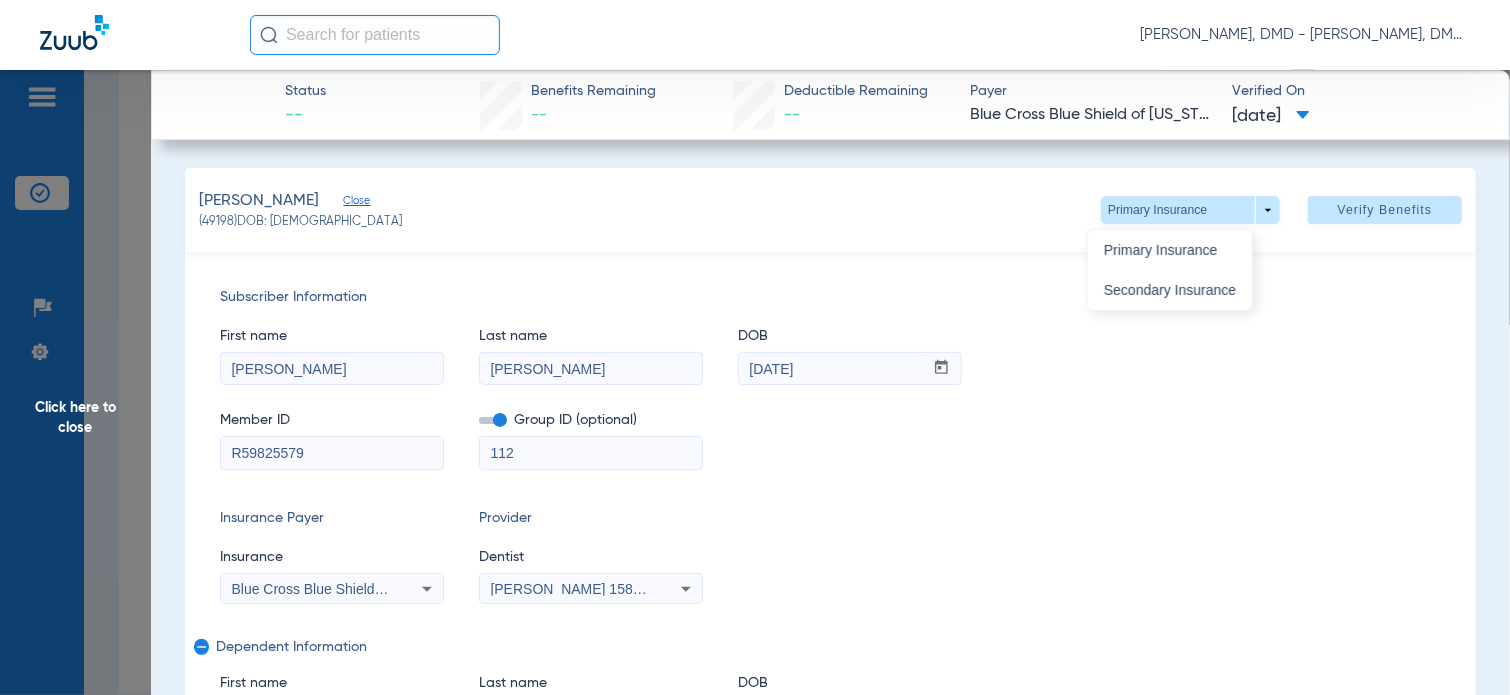 type on "F82481636" 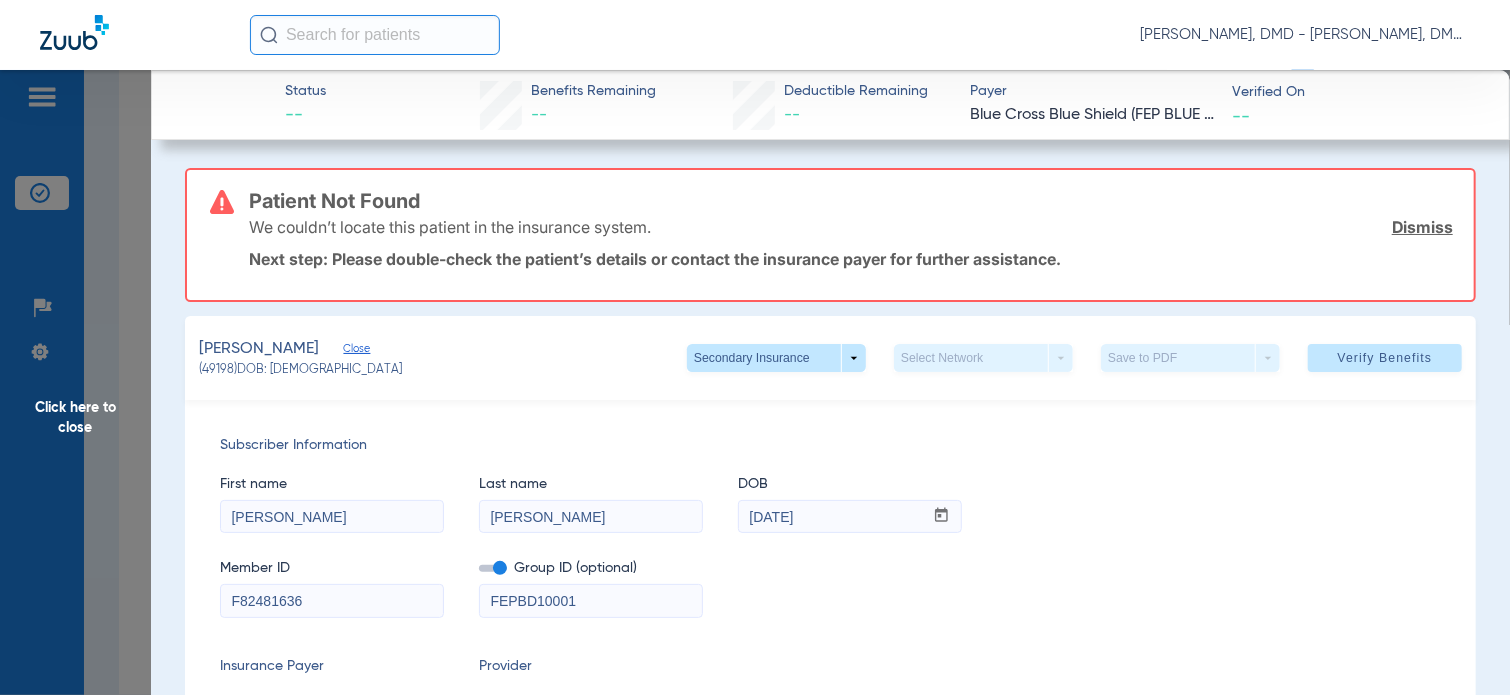 drag, startPoint x: 295, startPoint y: 461, endPoint x: -8, endPoint y: 464, distance: 303.01486 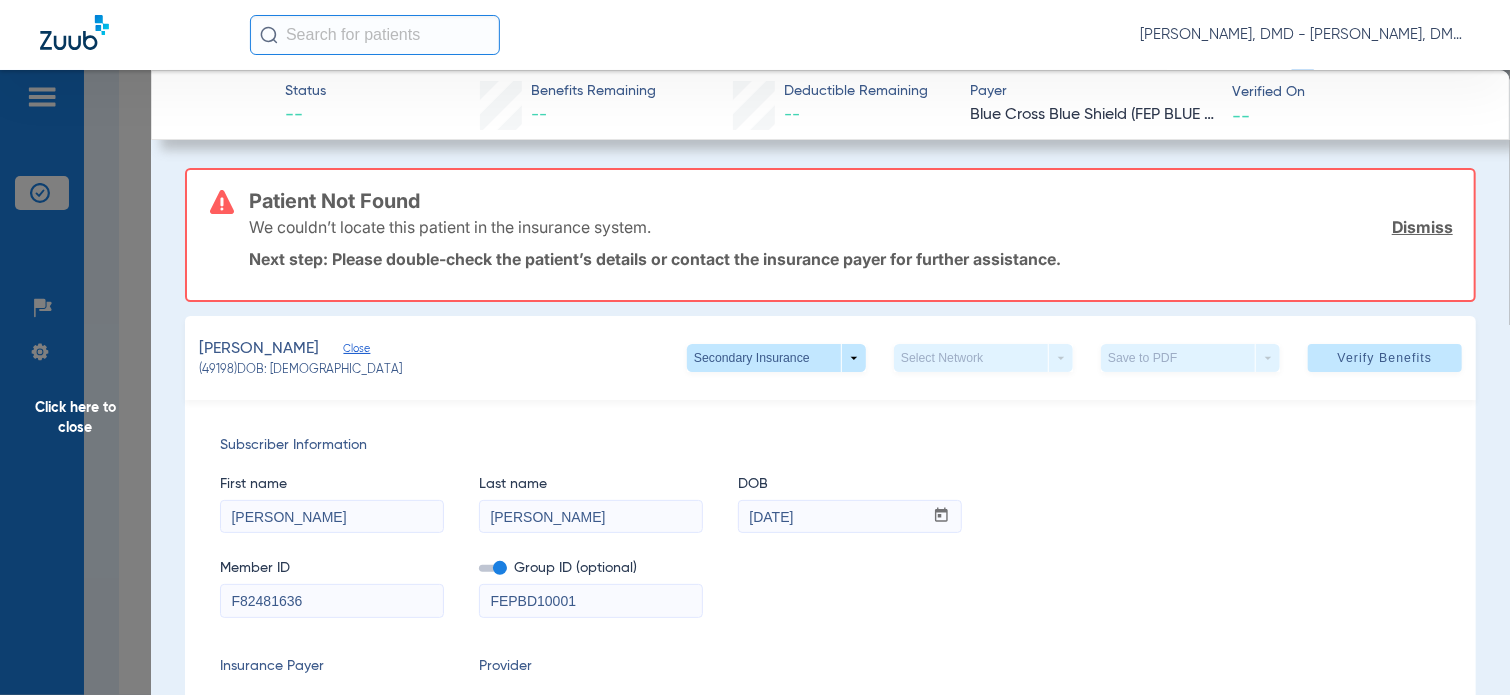 click on "[PERSON_NAME], DMD - [PERSON_NAME], DMD   Patients  Insurance Verification  Setup  Help Center Settings Schedule Insurance Verification History  Last Appt. Sync Time:   [DATE] - 06:45 PM   [DATE]   [DATE]   [DATE]   [DATE]   [DATE]   [DATE]   [DATE]   [DATE]   [DATE]   [DATE]   [DATE]   [DATE]   [DATE]   [DATE]   [DATE]   [DATE]   [DATE]   [DATE]   [DATE]   [DATE]   [DATE]   [DATE]   [DATE]   [DATE]   [DATE]   [DATE]   [DATE]   [DATE]   [DATE]   [DATE]   [DATE]   [DATE]   [DATE]   [DATE]   [DATE]   [DATE]  Su Mo" at bounding box center (755, 347) 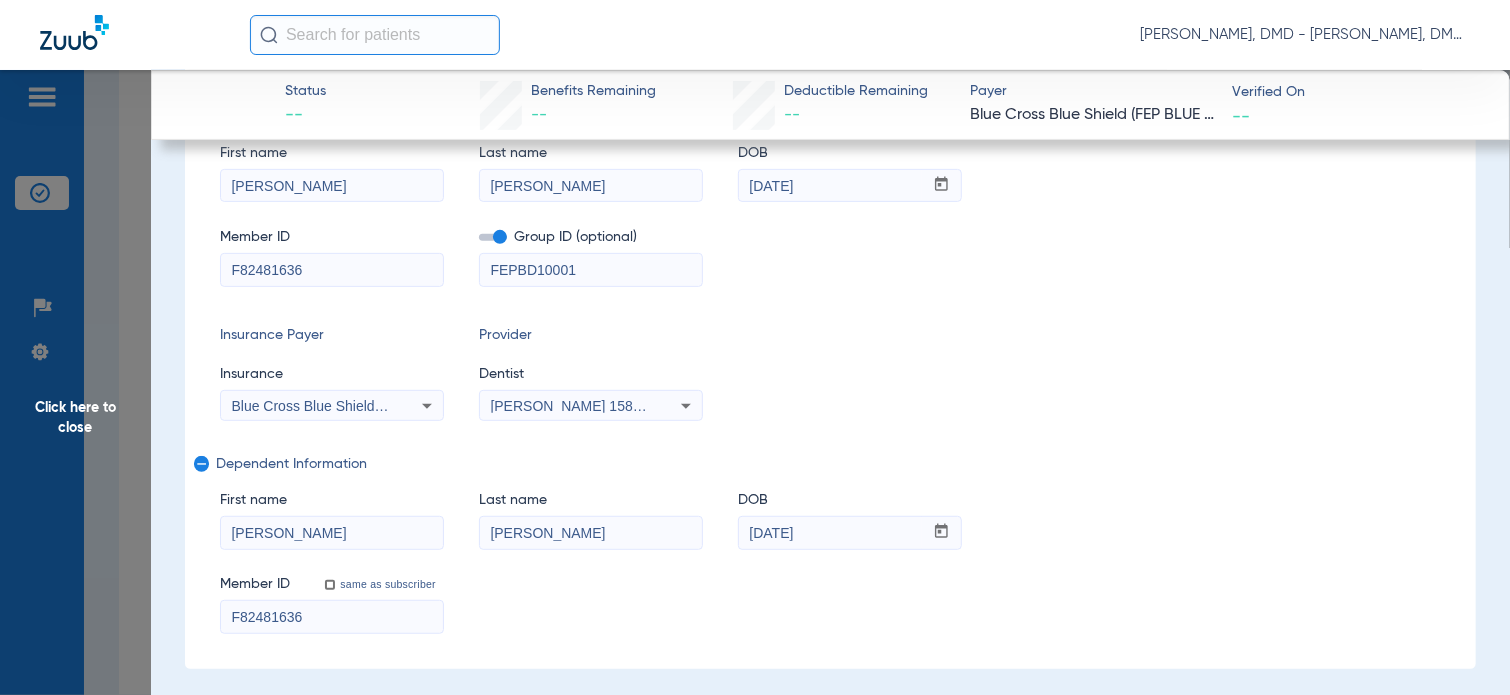 scroll, scrollTop: 500, scrollLeft: 0, axis: vertical 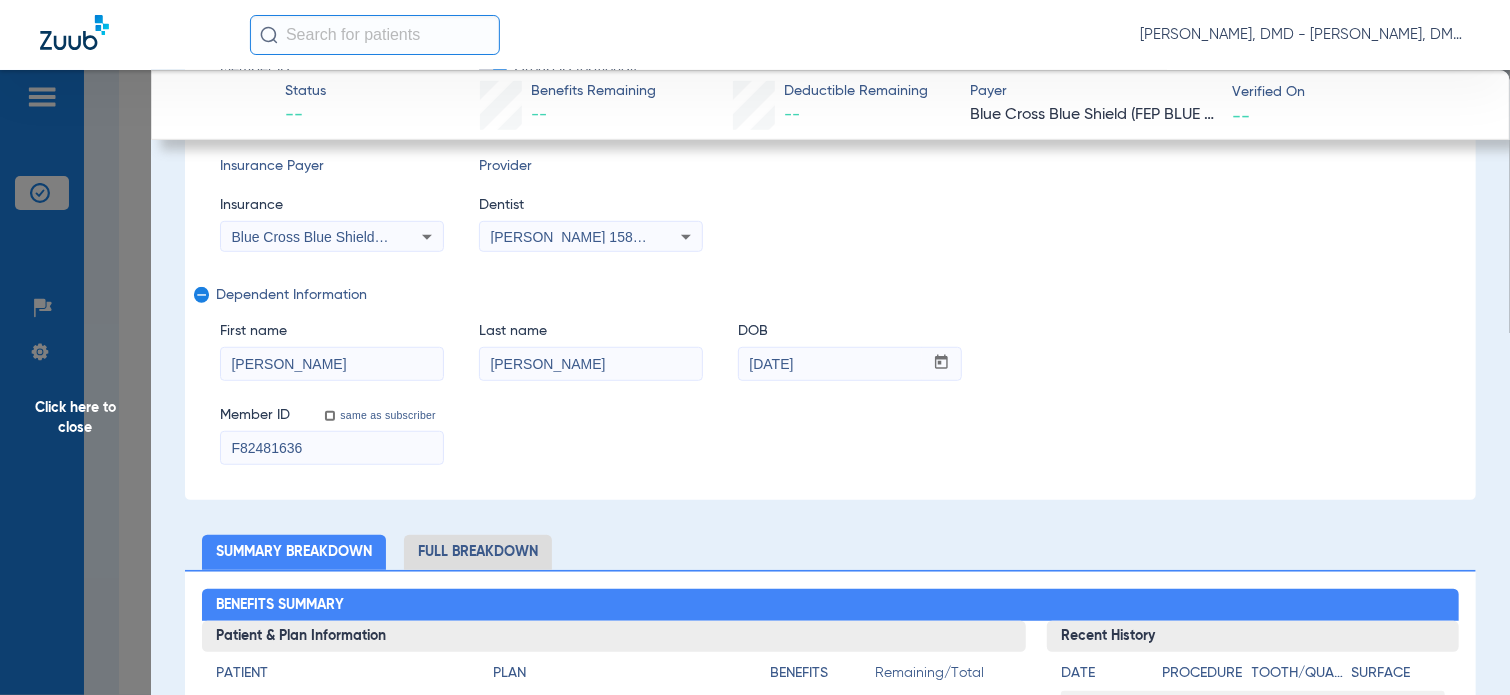 click on "[DATE]" at bounding box center (831, 364) 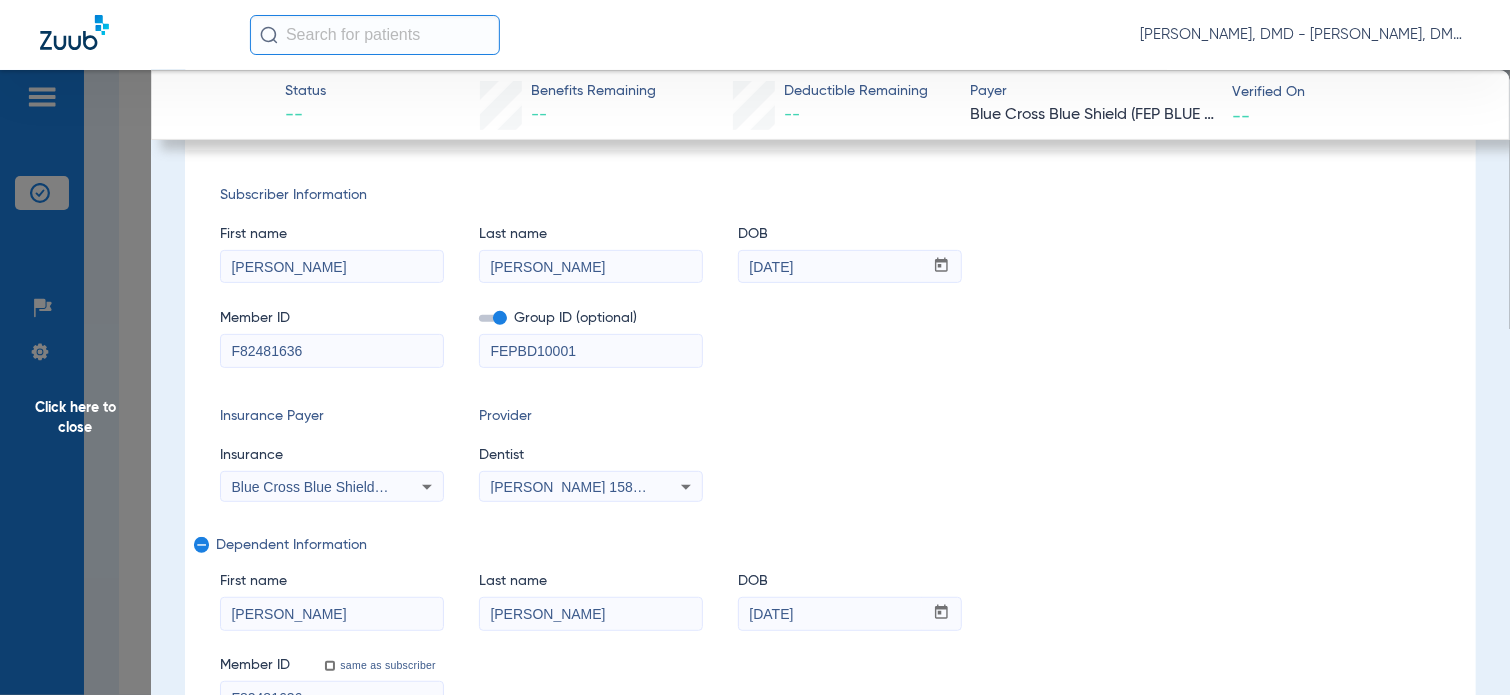 scroll, scrollTop: 200, scrollLeft: 0, axis: vertical 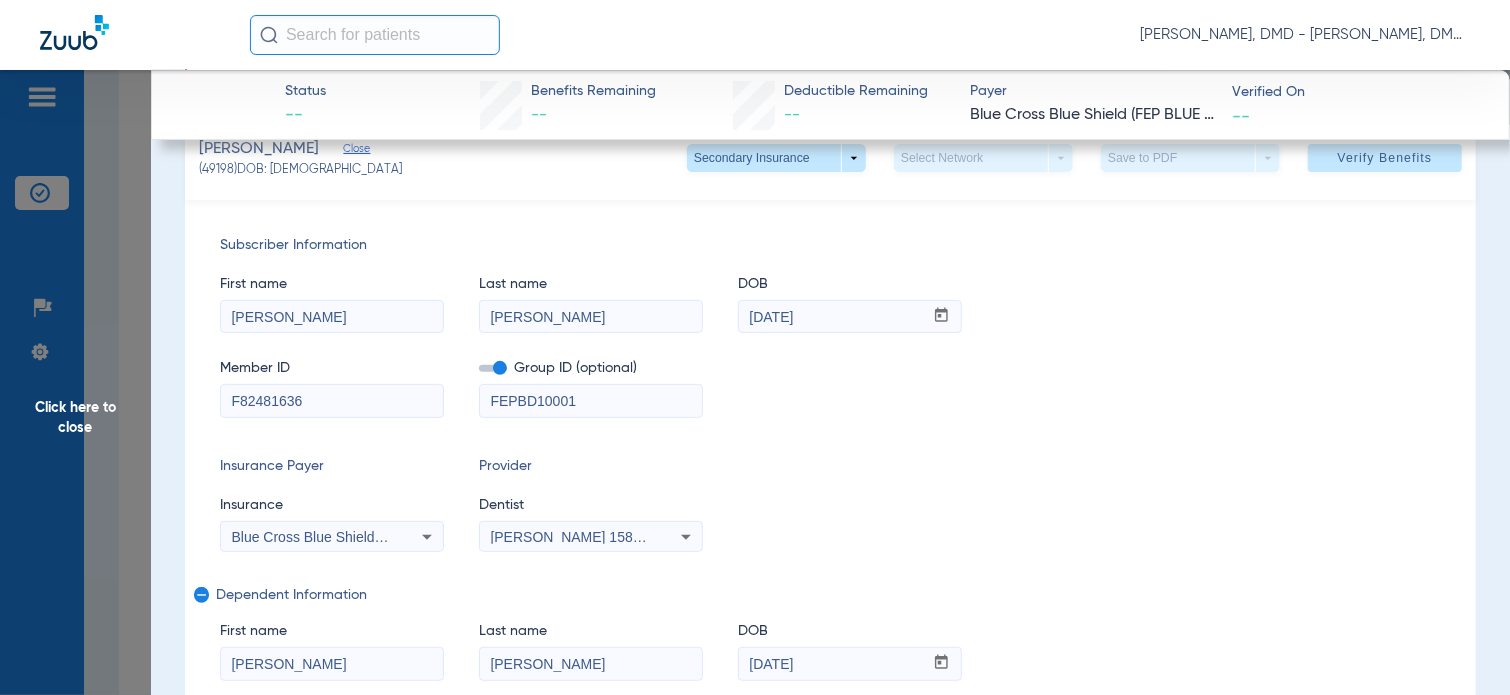 drag, startPoint x: 748, startPoint y: 310, endPoint x: 852, endPoint y: 299, distance: 104.58012 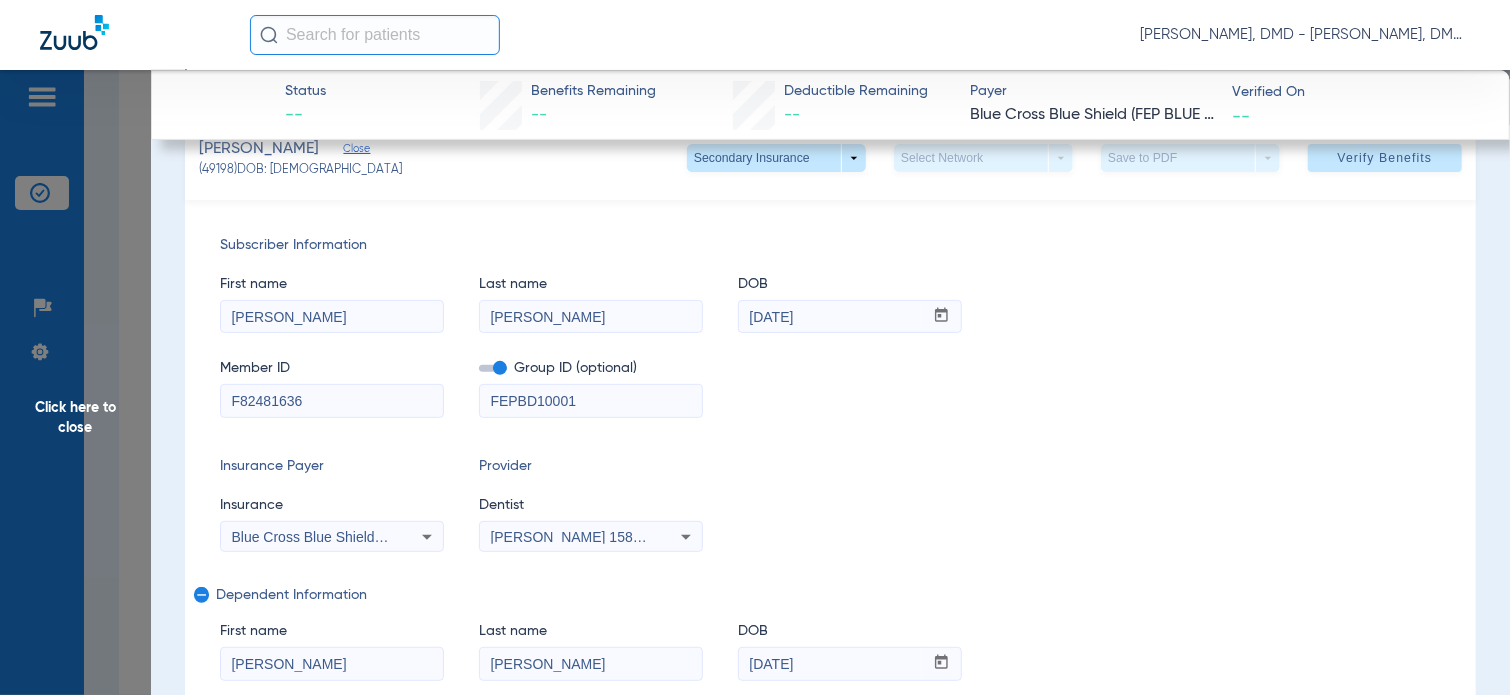 paste on "F82481636" 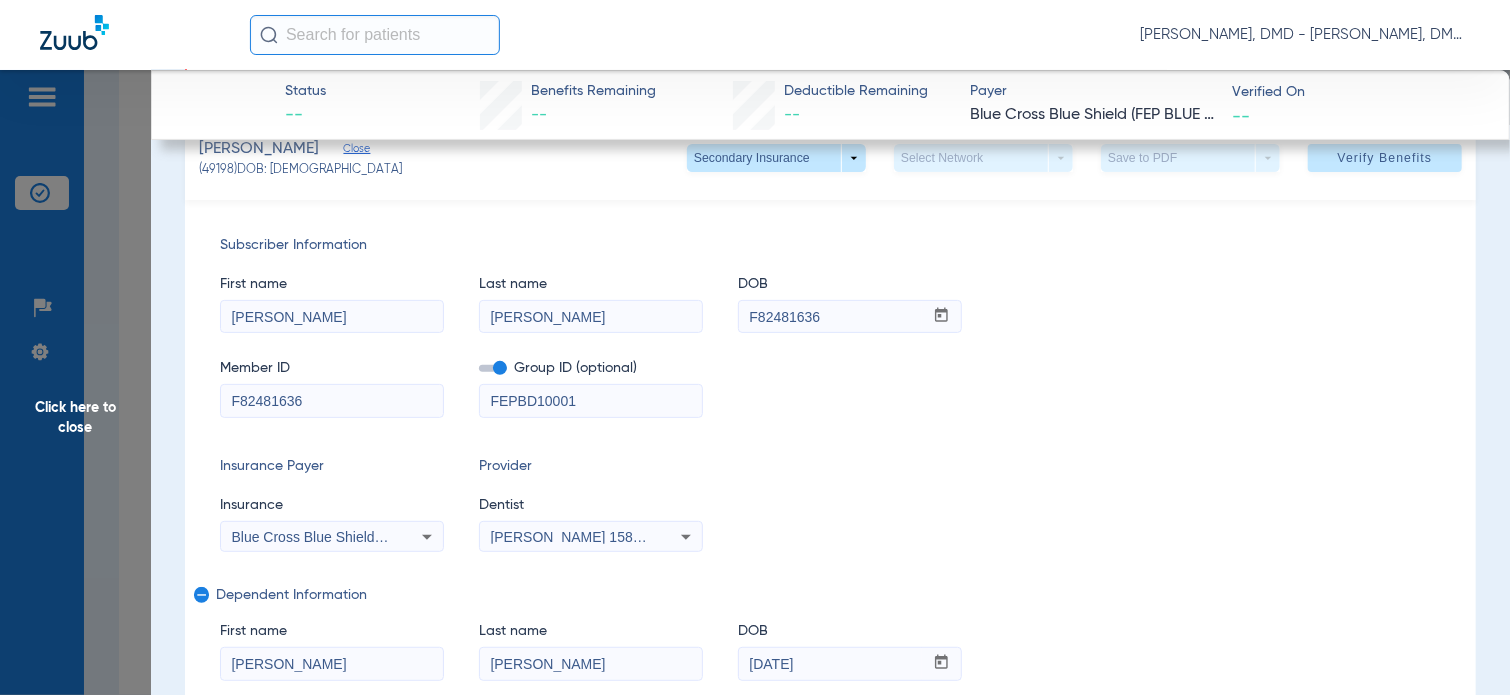 type on "F82481636" 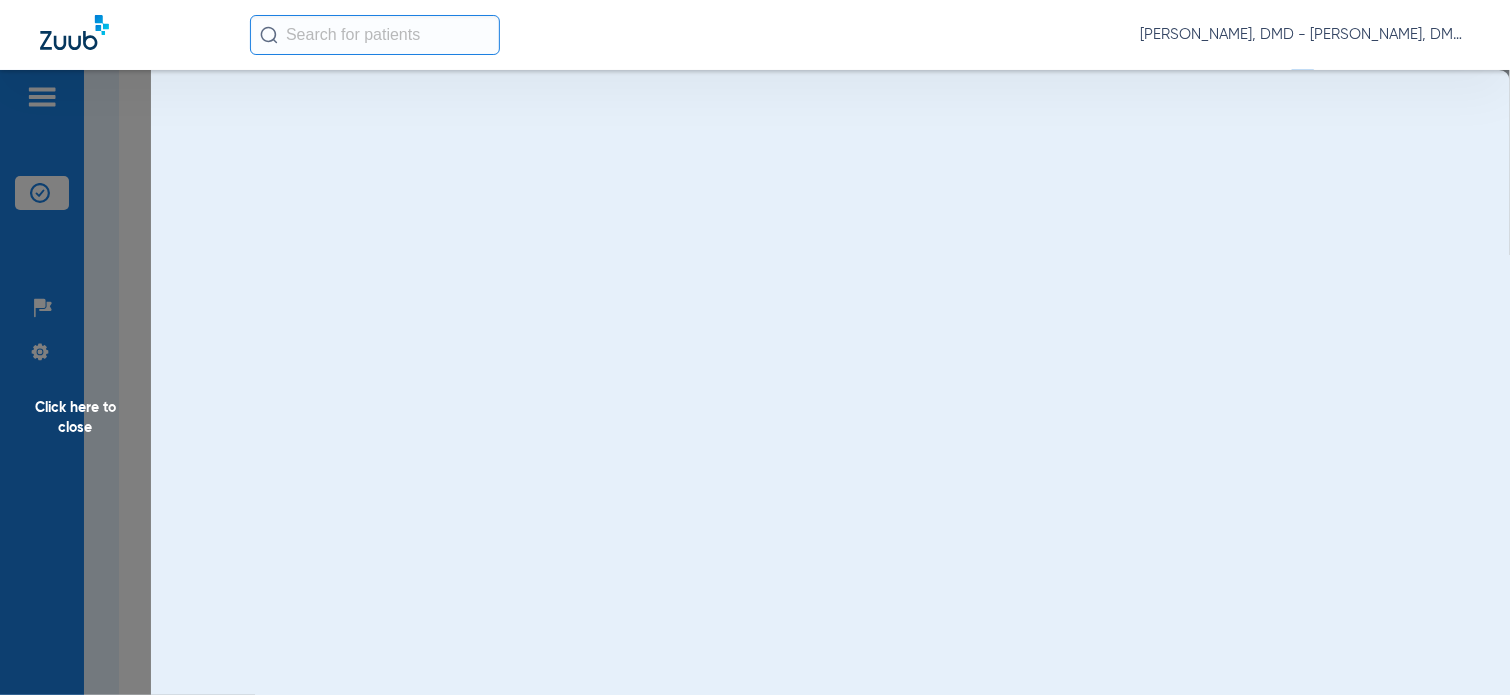 scroll, scrollTop: 0, scrollLeft: 0, axis: both 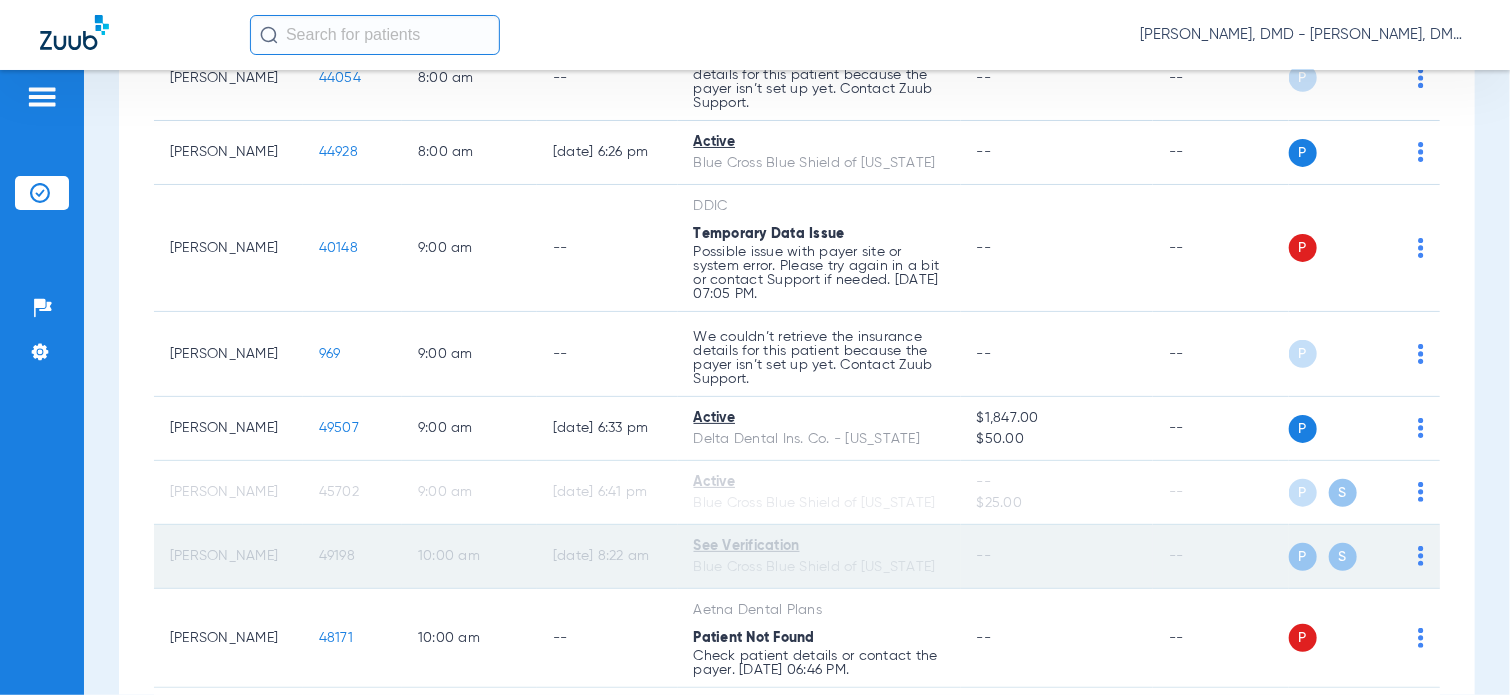 click on "49198" 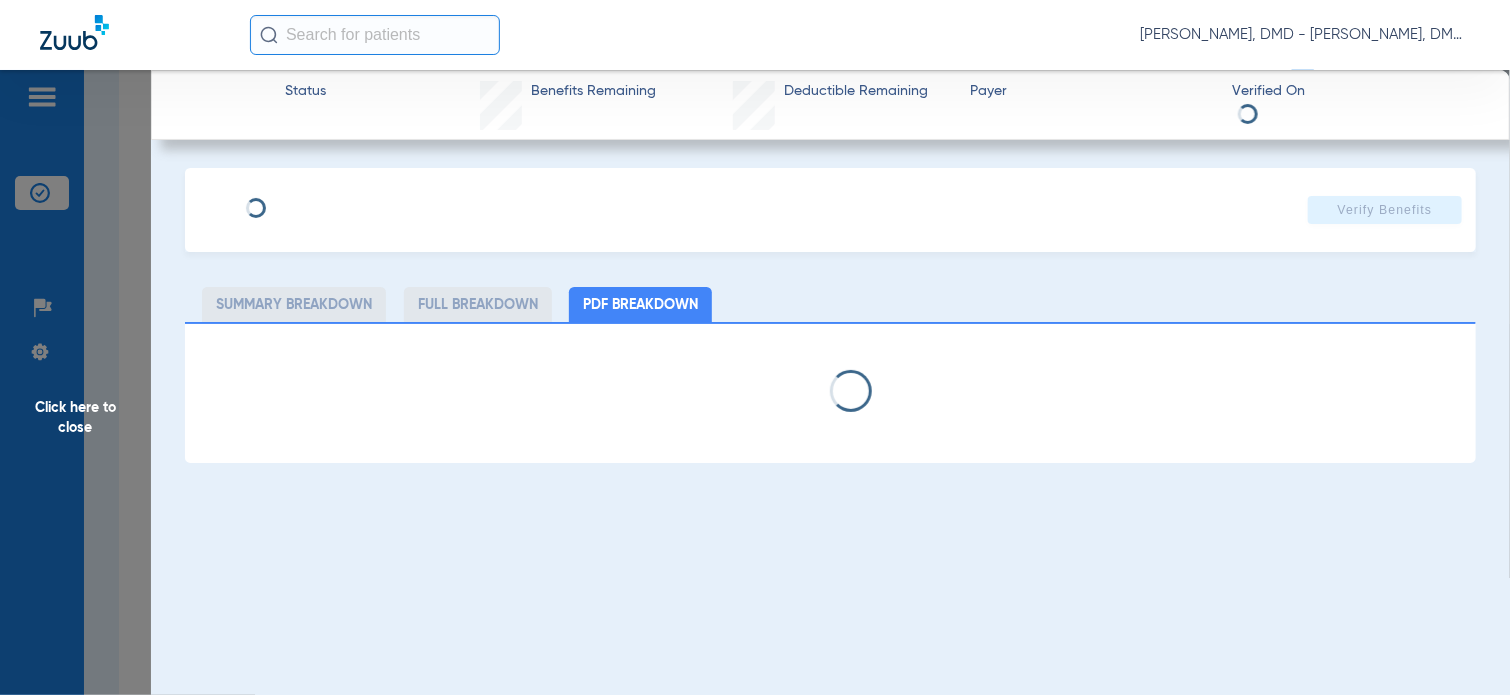 type on "[PERSON_NAME]" 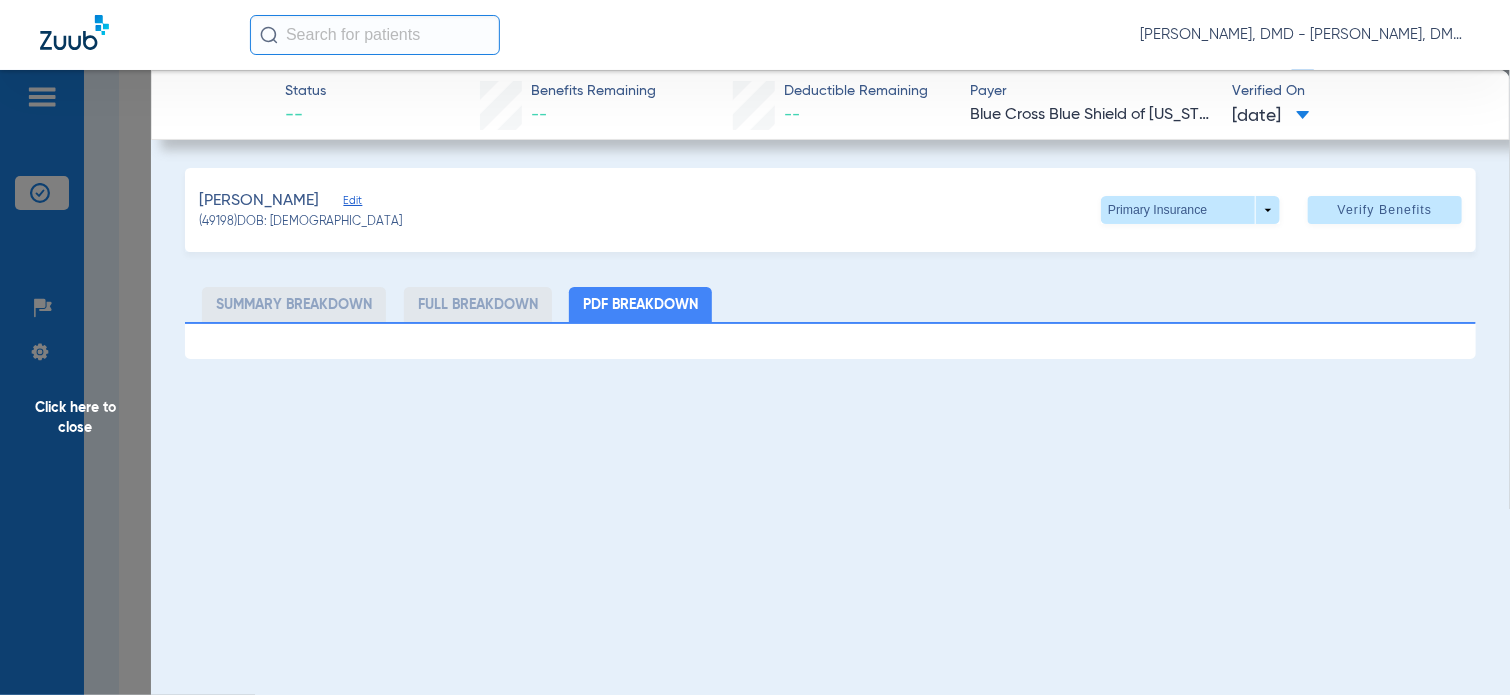 click on "Edit" 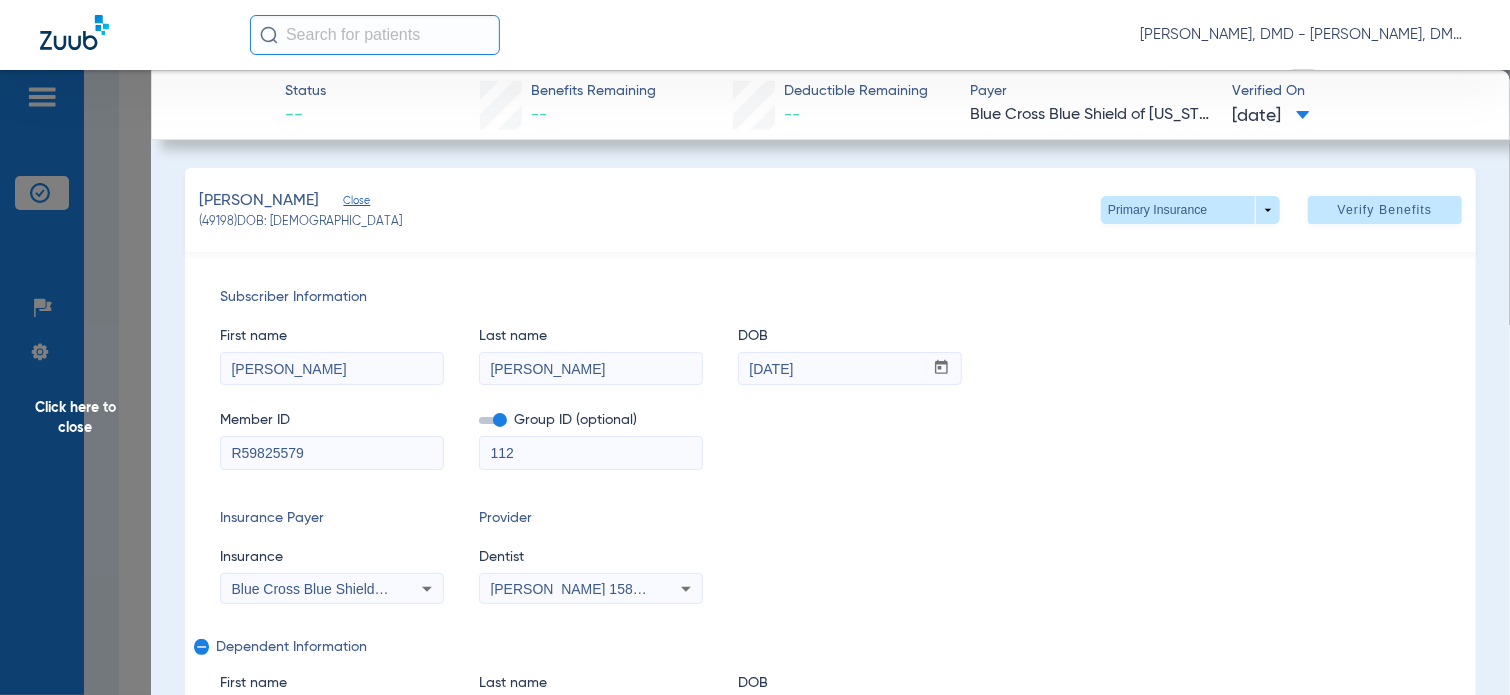 drag, startPoint x: 836, startPoint y: 369, endPoint x: 492, endPoint y: 369, distance: 344 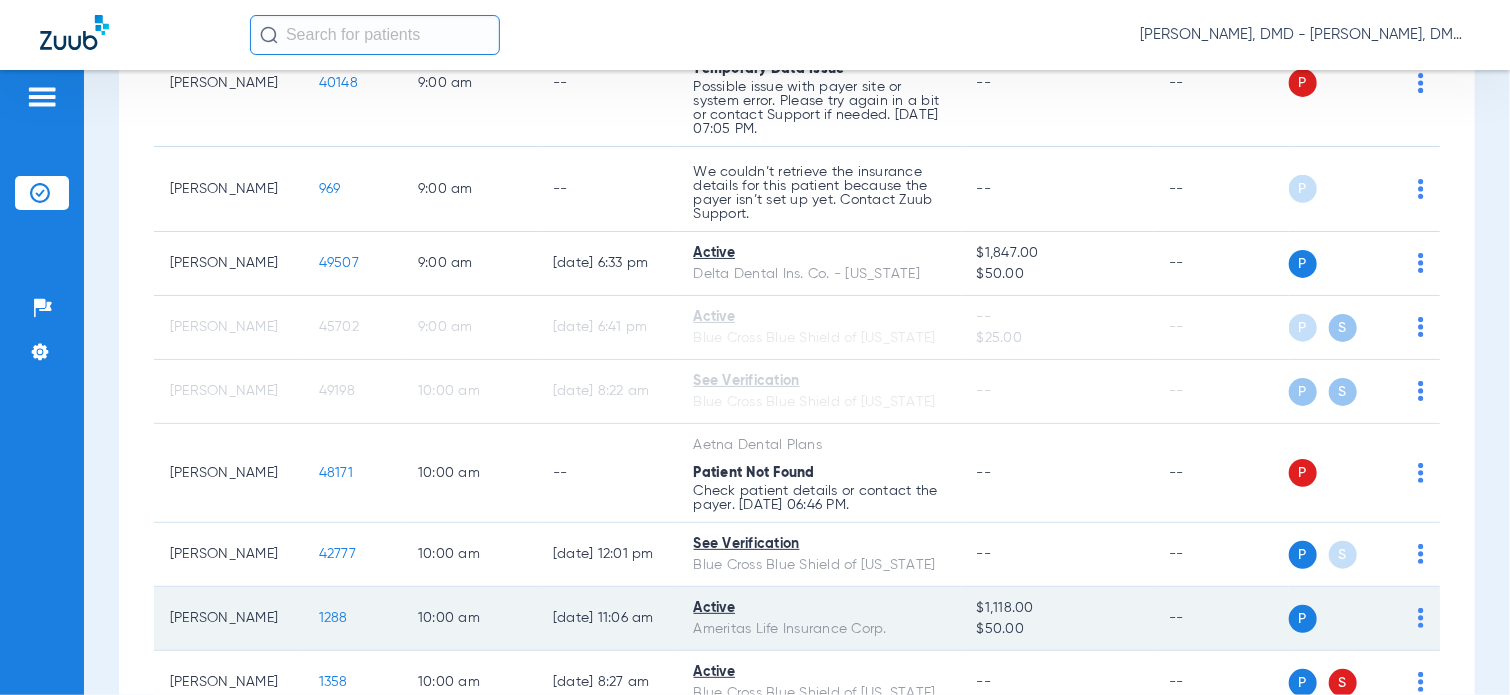 scroll, scrollTop: 900, scrollLeft: 0, axis: vertical 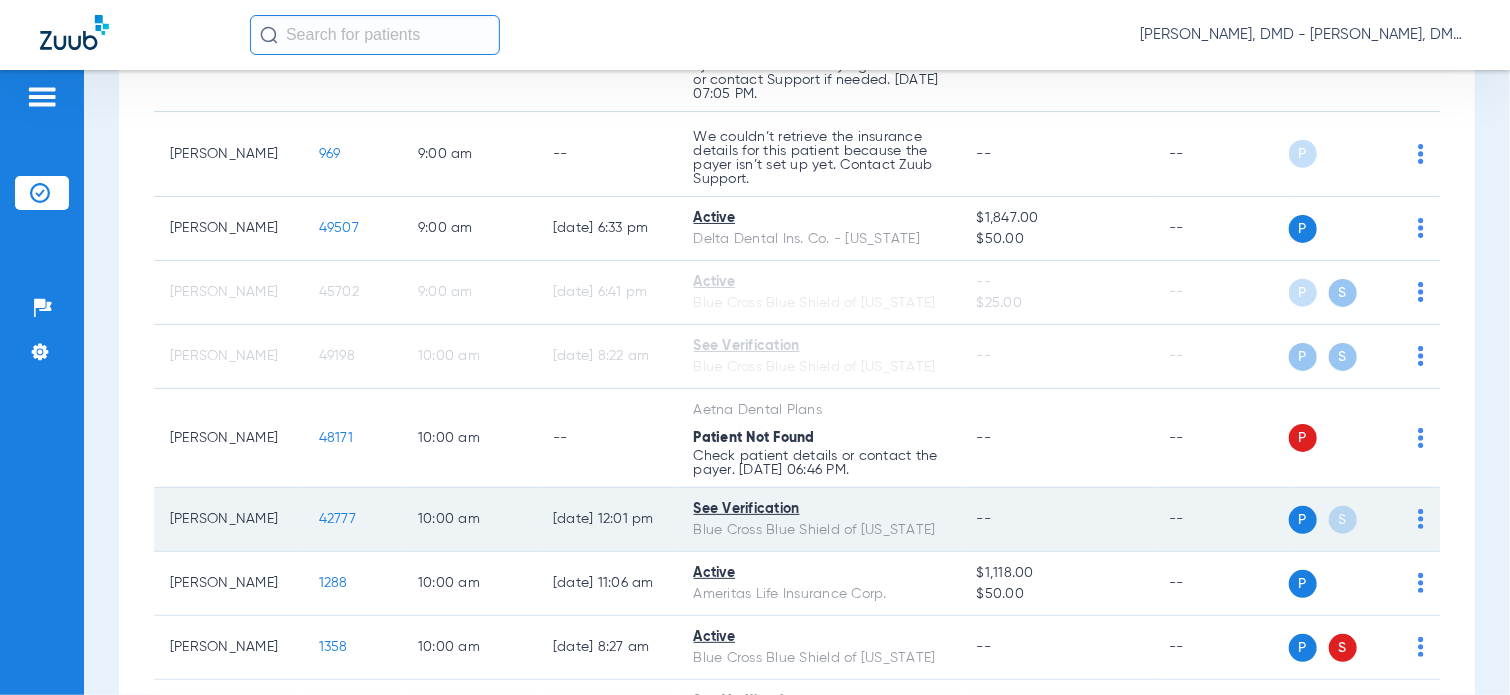 click 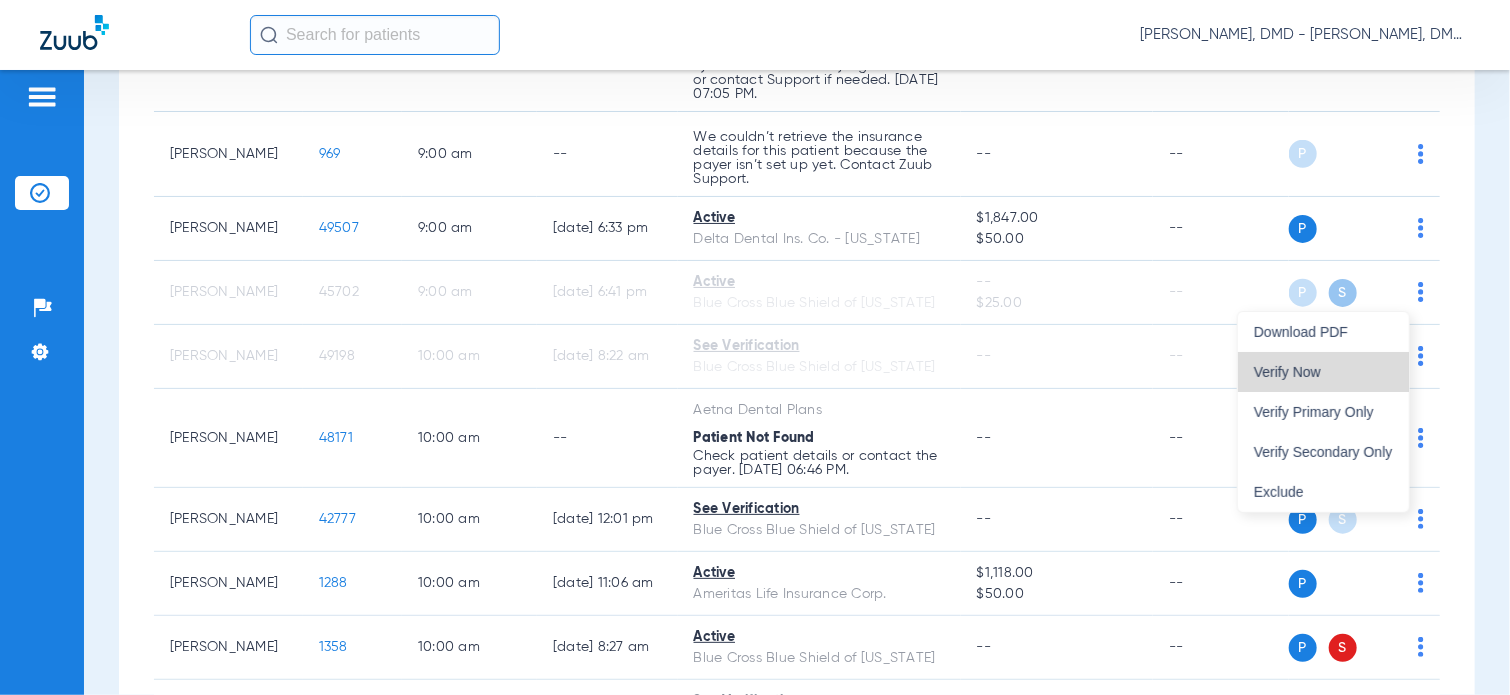 click on "Verify Now" at bounding box center [1323, 372] 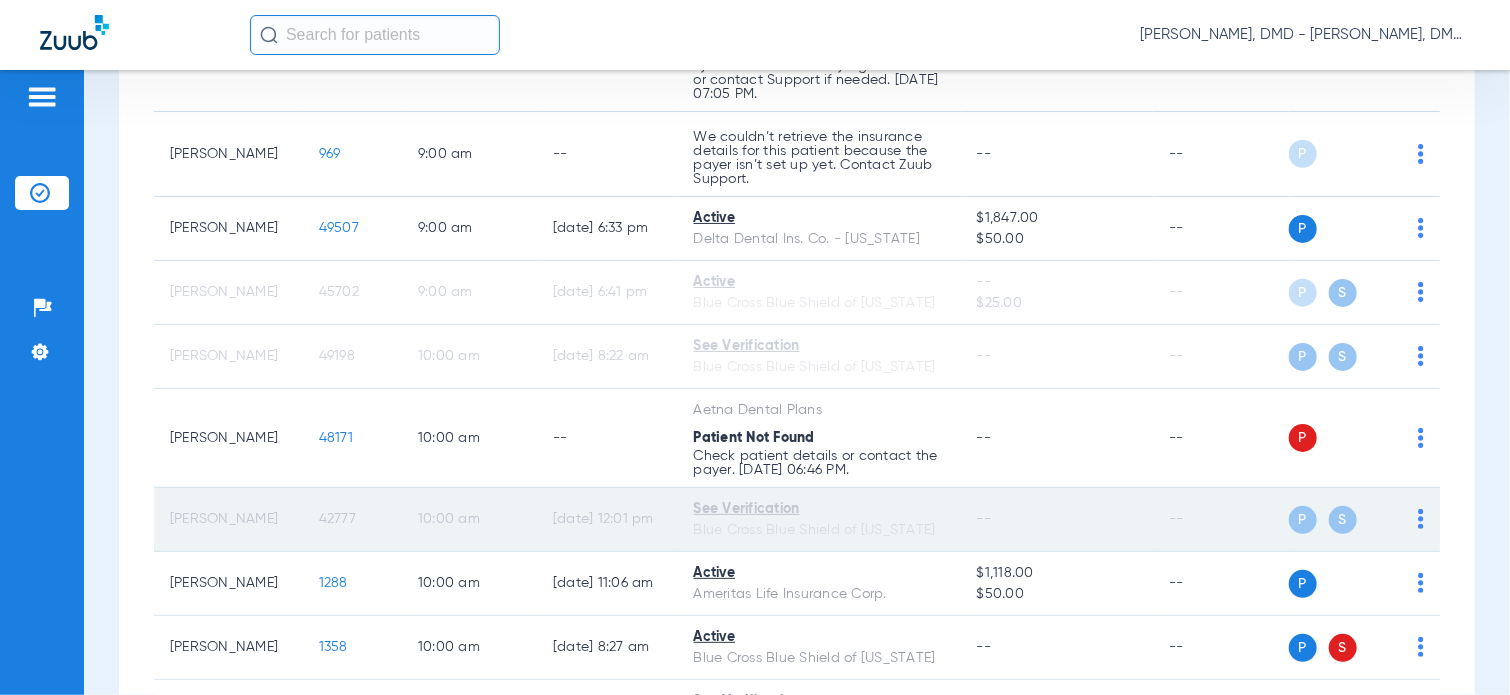 click on "42777" 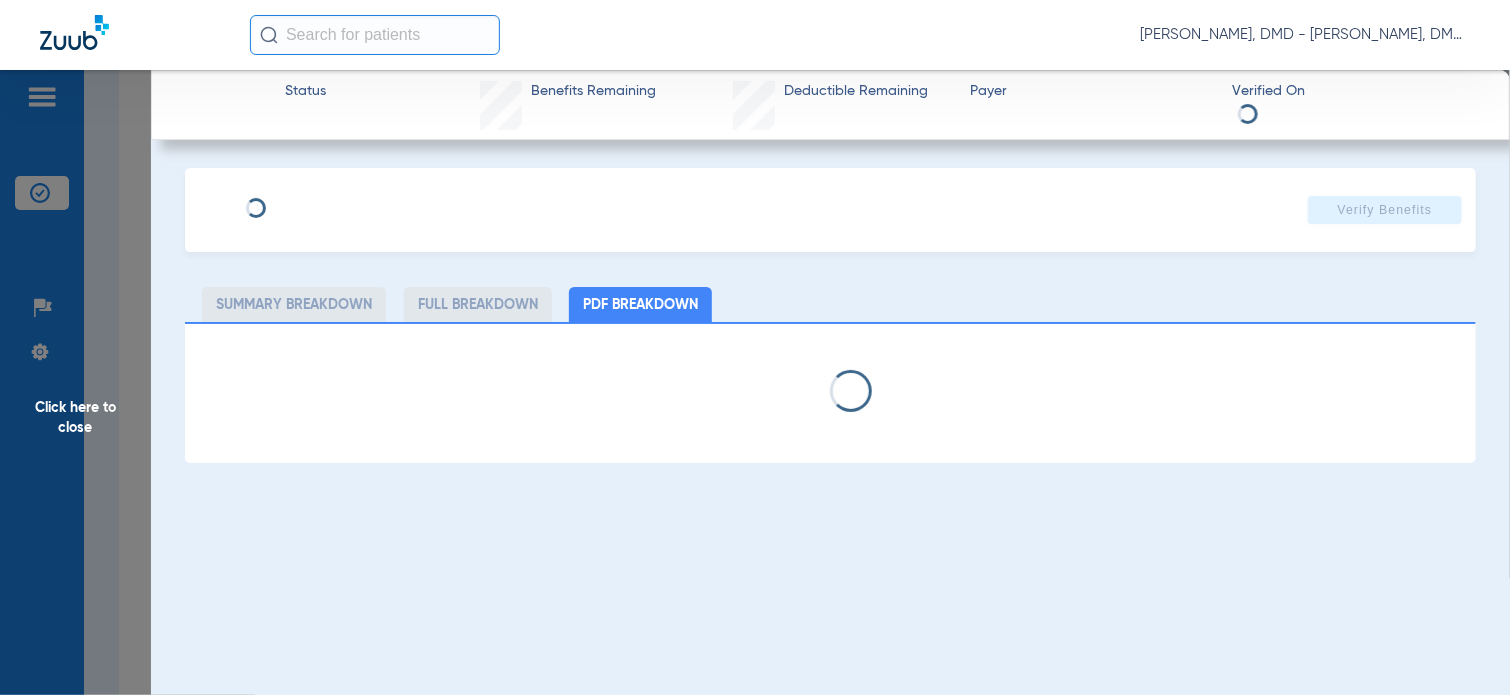 type on "[PERSON_NAME]" 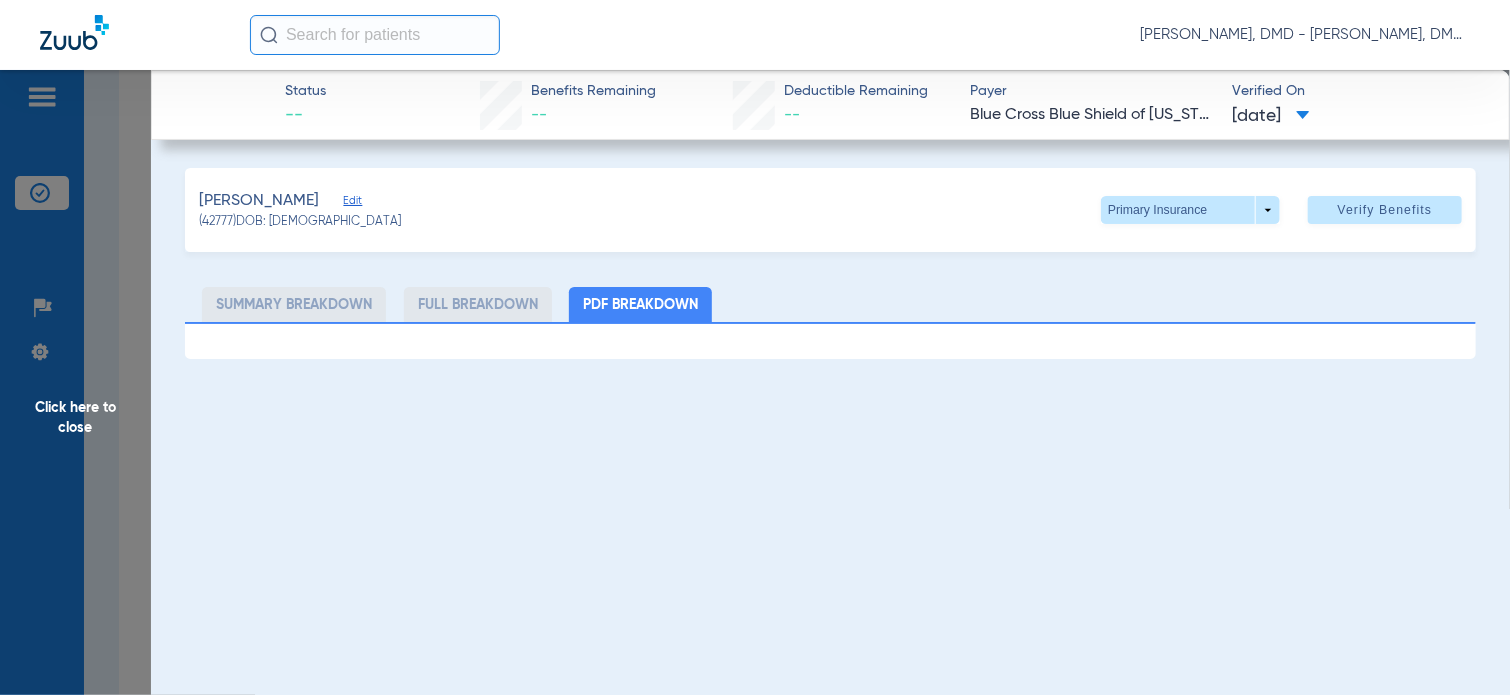click on "Edit" 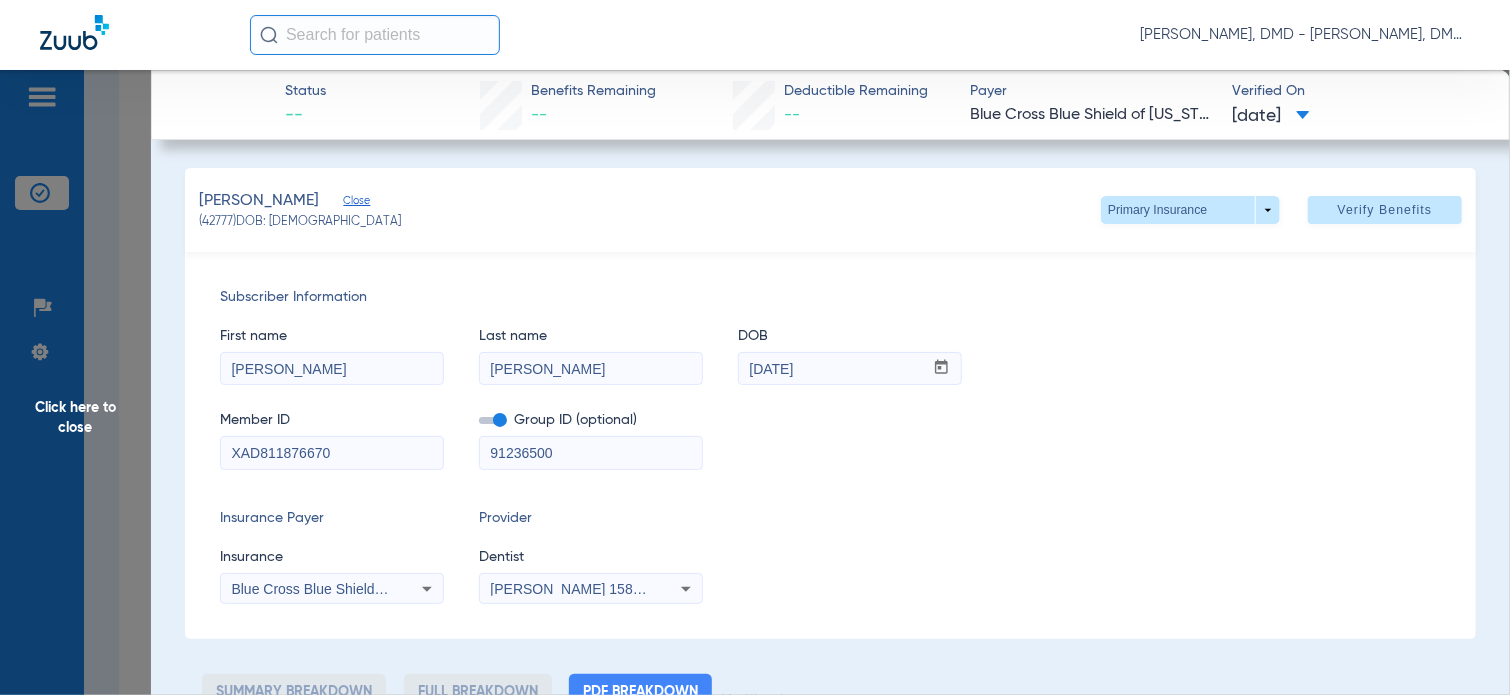 drag, startPoint x: 363, startPoint y: 444, endPoint x: 92, endPoint y: 464, distance: 271.737 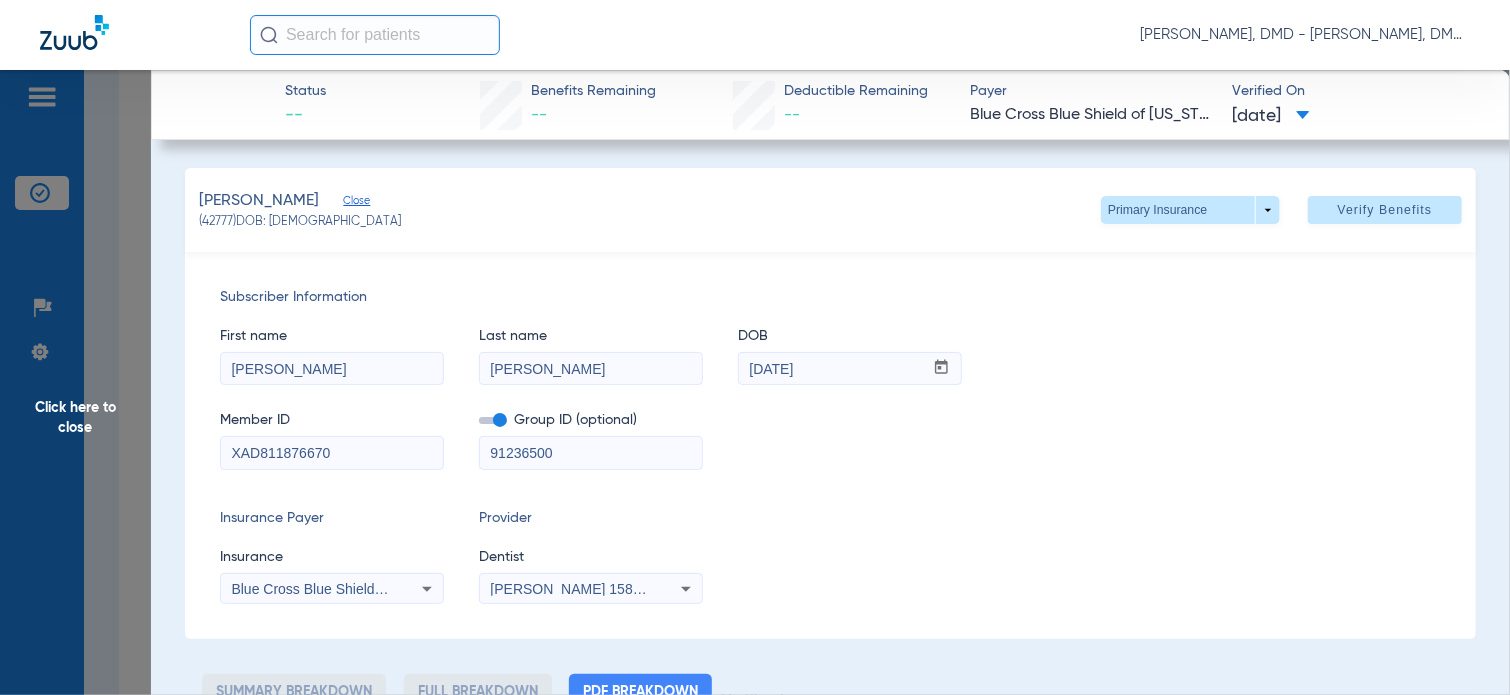 click on "Click here to close Status --  Benefits Remaining   --   Deductible Remaining   --  Payer Blue Cross Blue Shield of [US_STATE]  Verified On
[DATE]   [PERSON_NAME], [PERSON_NAME]   (42777)   DOB: [DEMOGRAPHIC_DATA]   Primary Insurance  arrow_drop_down  Verify Benefits   Subscriber Information   First name  [PERSON_NAME]  Last name  [PERSON_NAME]  mm / dd / yyyy [DATE]  Member ID  XAD811876670  Group ID (optional)  91236500  Insurance Payer   Insurance
Blue Cross Blue Shield Of [US_STATE]  Provider   Dentist
[PERSON_NAME]  1588827992  Summary Breakdown   Full Breakdown   PDF Breakdown" 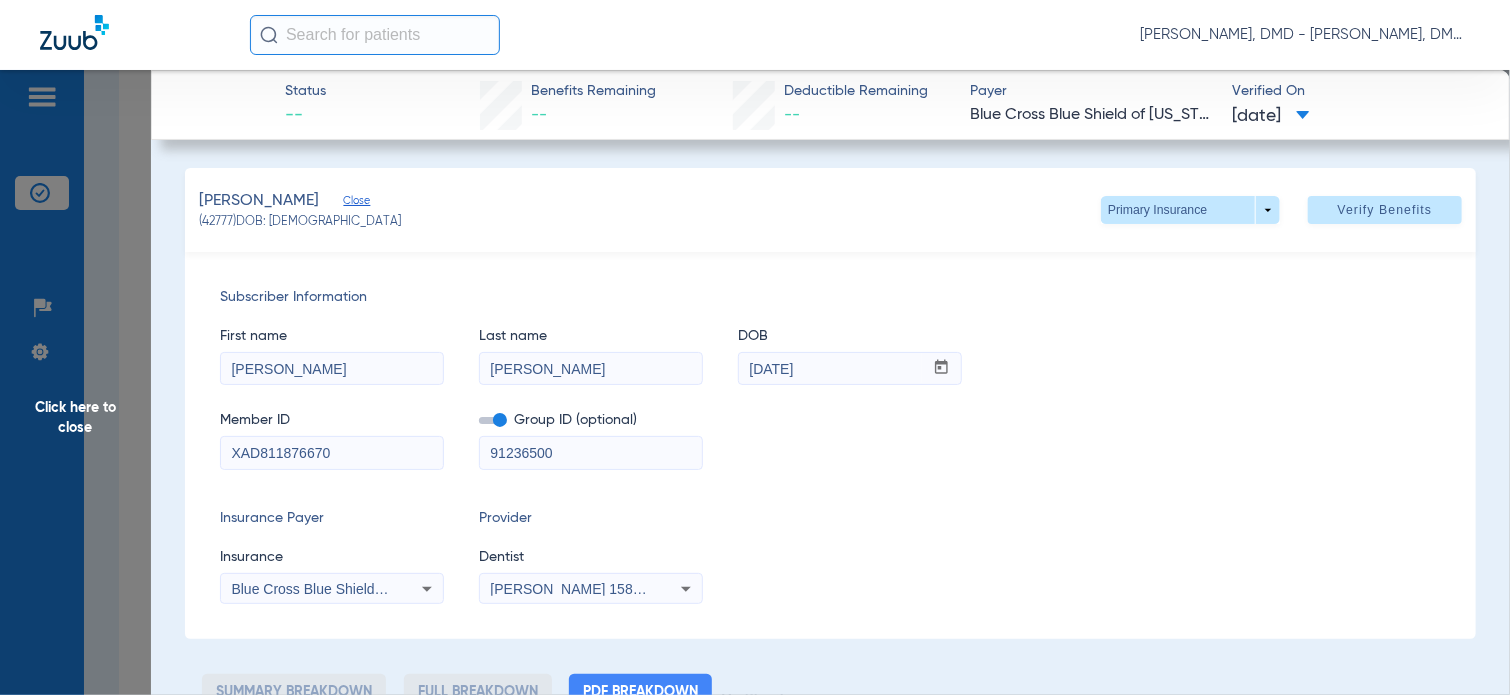 drag, startPoint x: 333, startPoint y: 365, endPoint x: -8, endPoint y: 361, distance: 341.02347 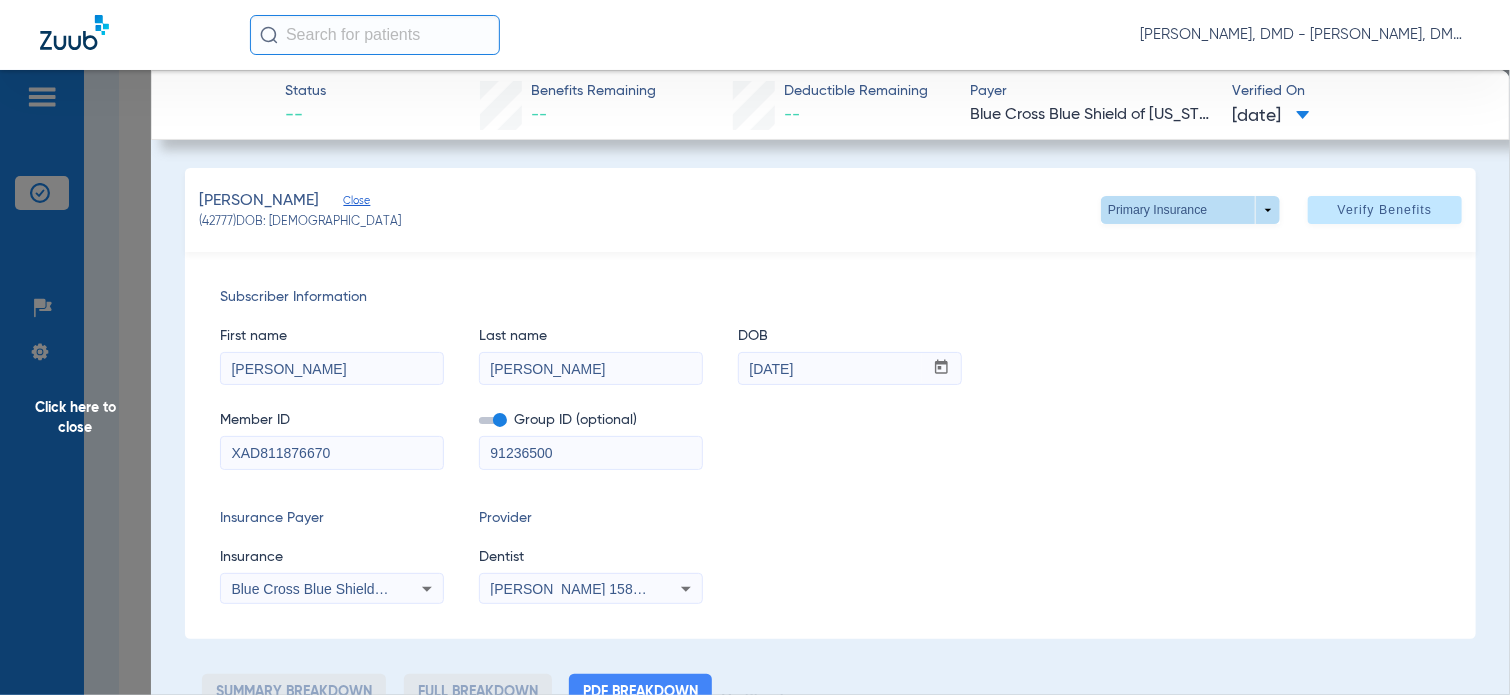 click 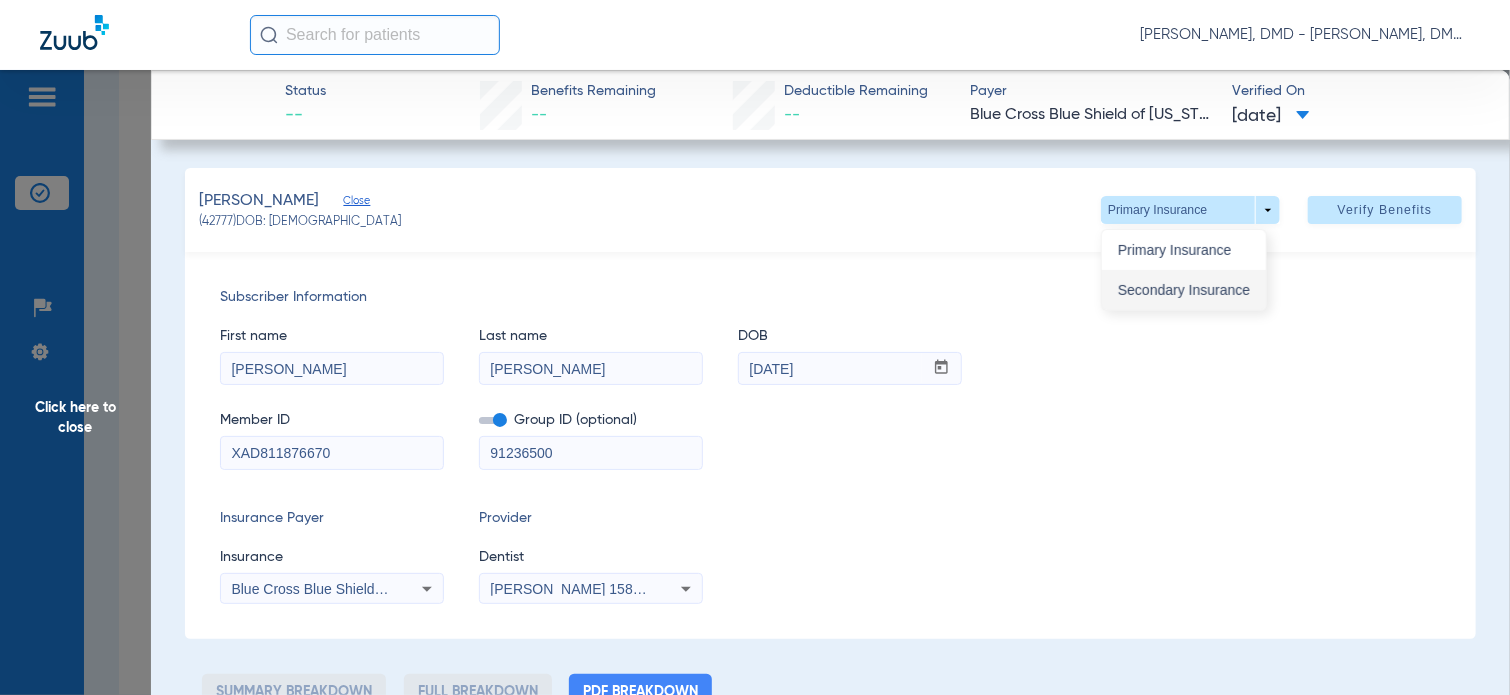 click on "Secondary Insurance" at bounding box center (1184, 290) 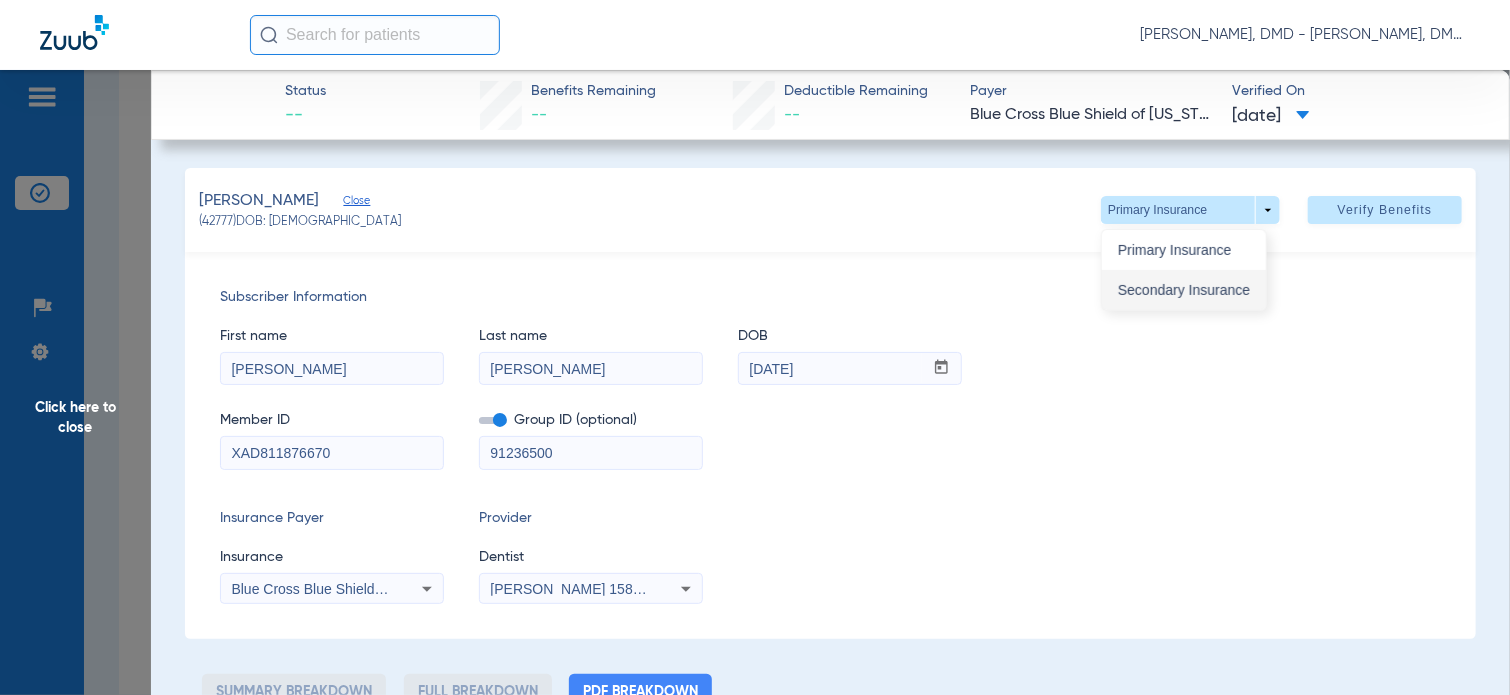 type on "DPAL9108" 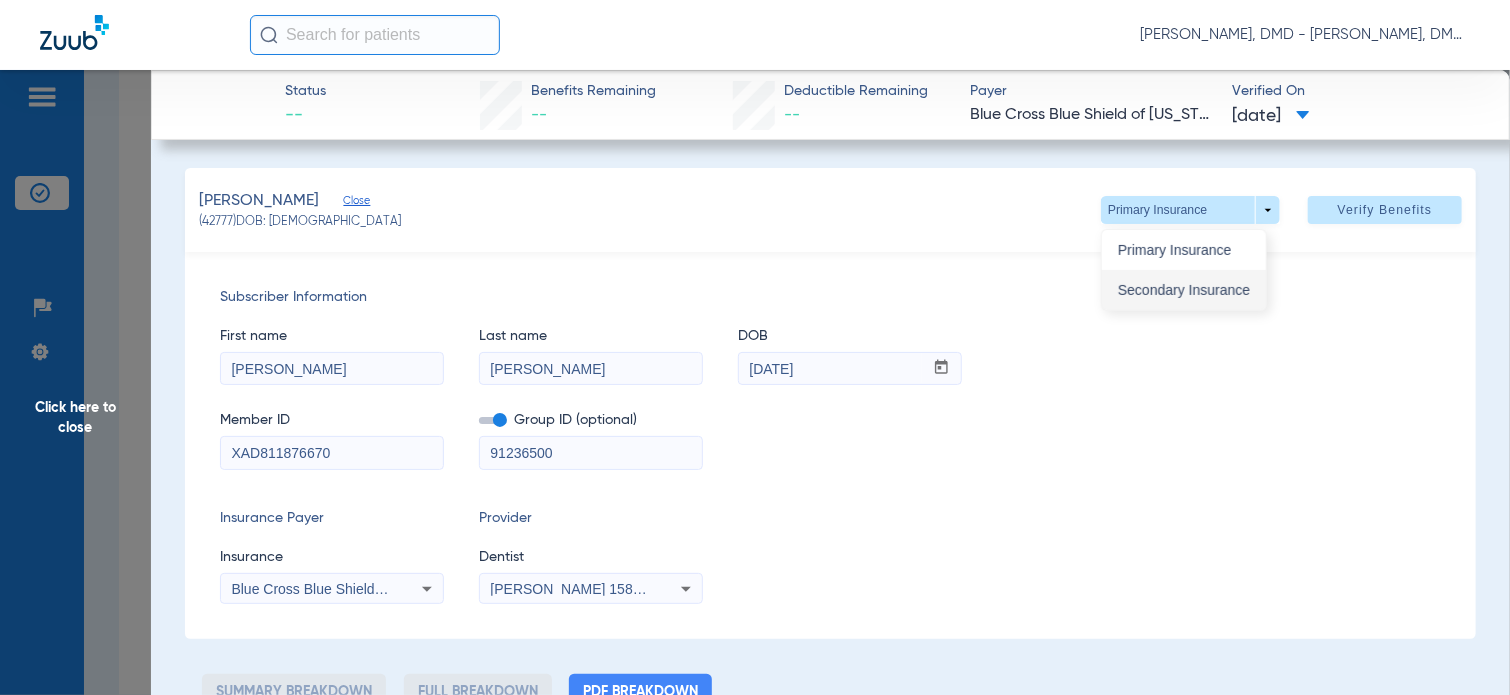 type on "444800" 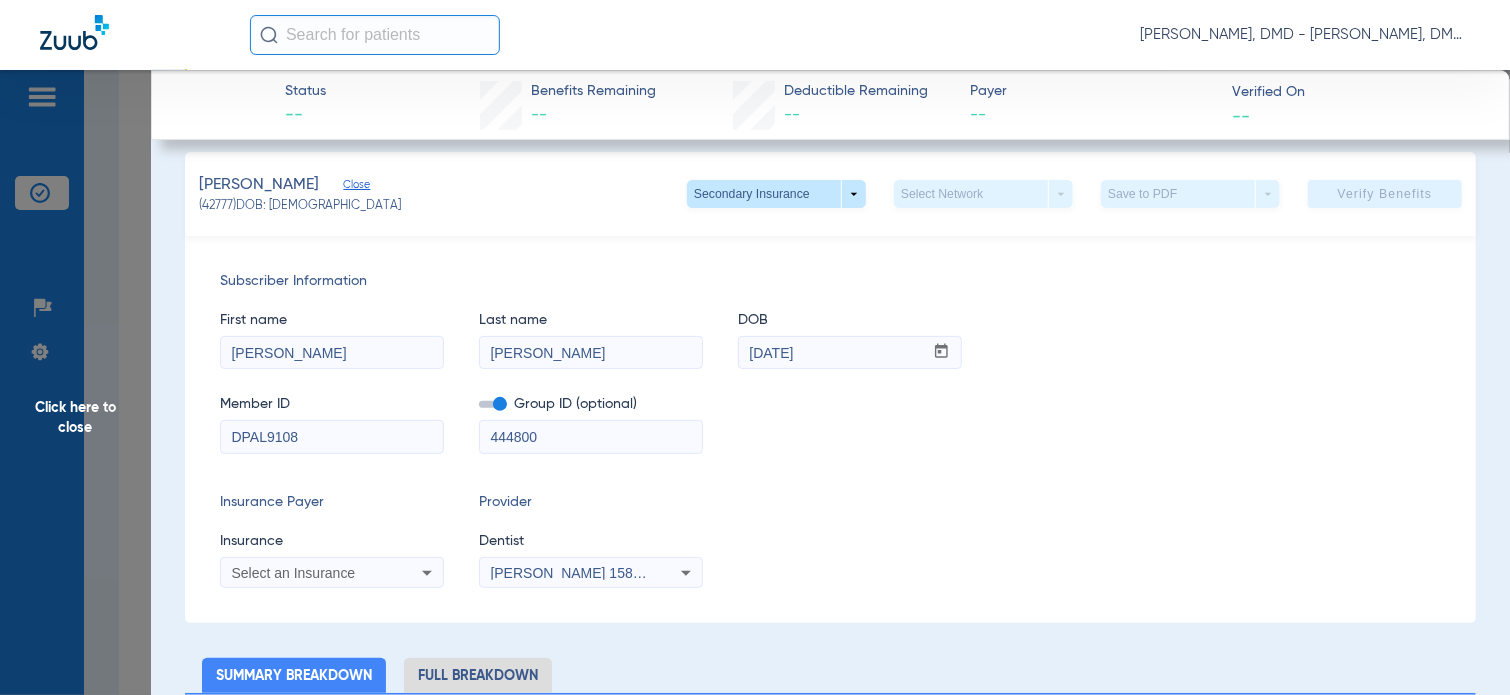 scroll, scrollTop: 200, scrollLeft: 0, axis: vertical 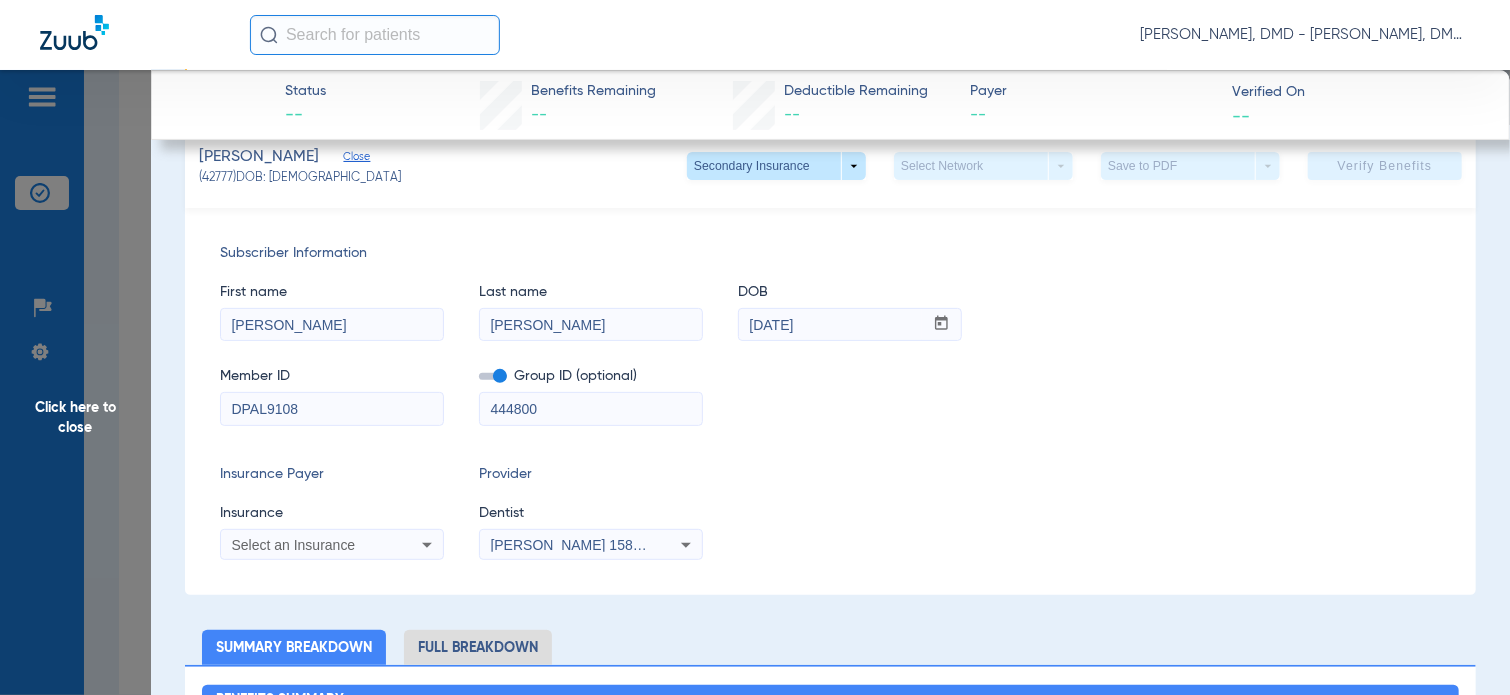 click on "Click here to close" 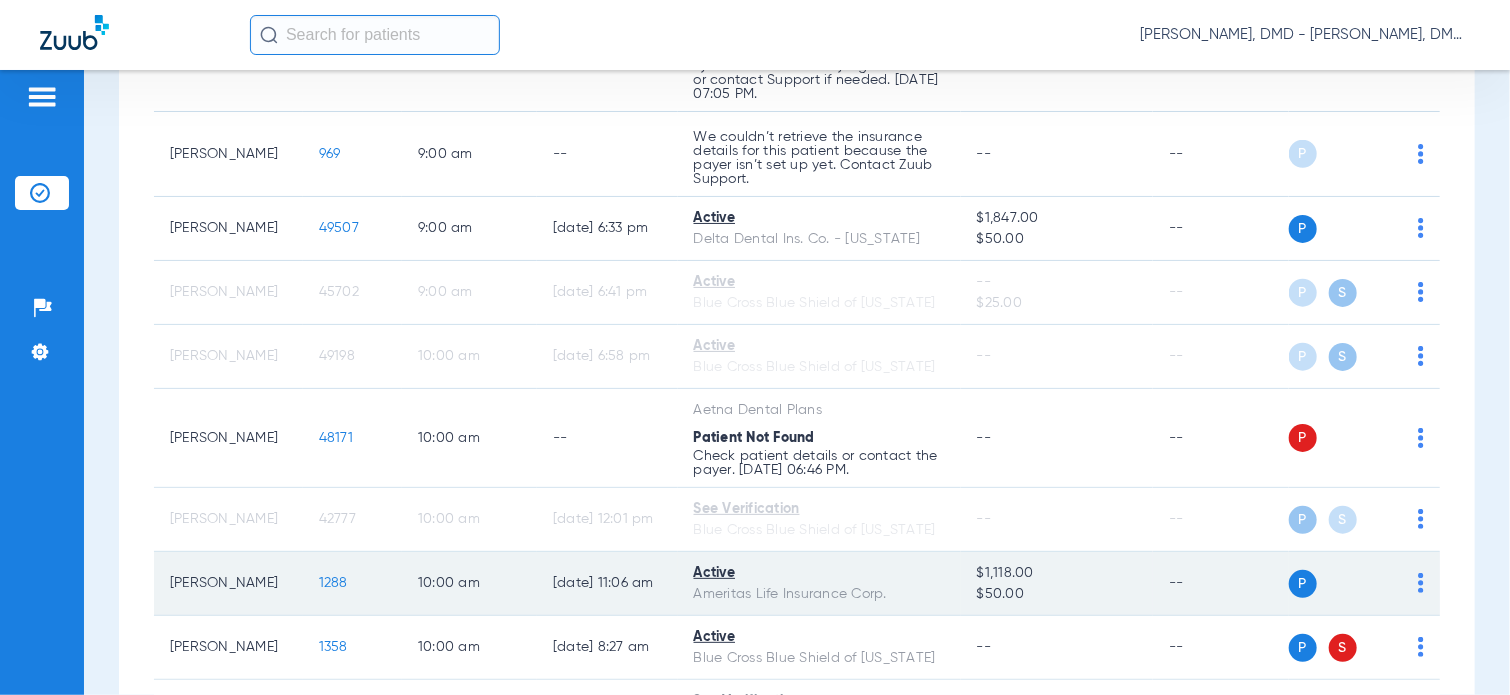 click 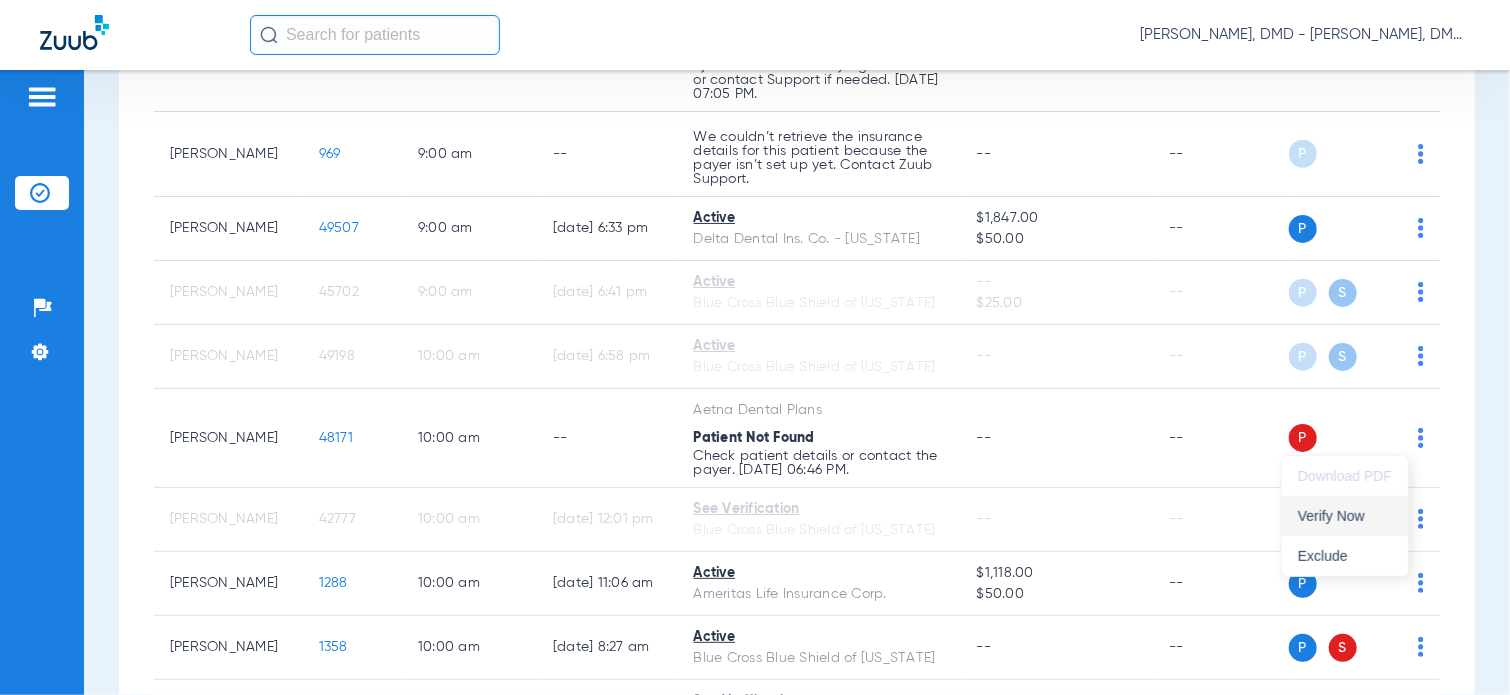 click on "Verify Now" at bounding box center (1345, 516) 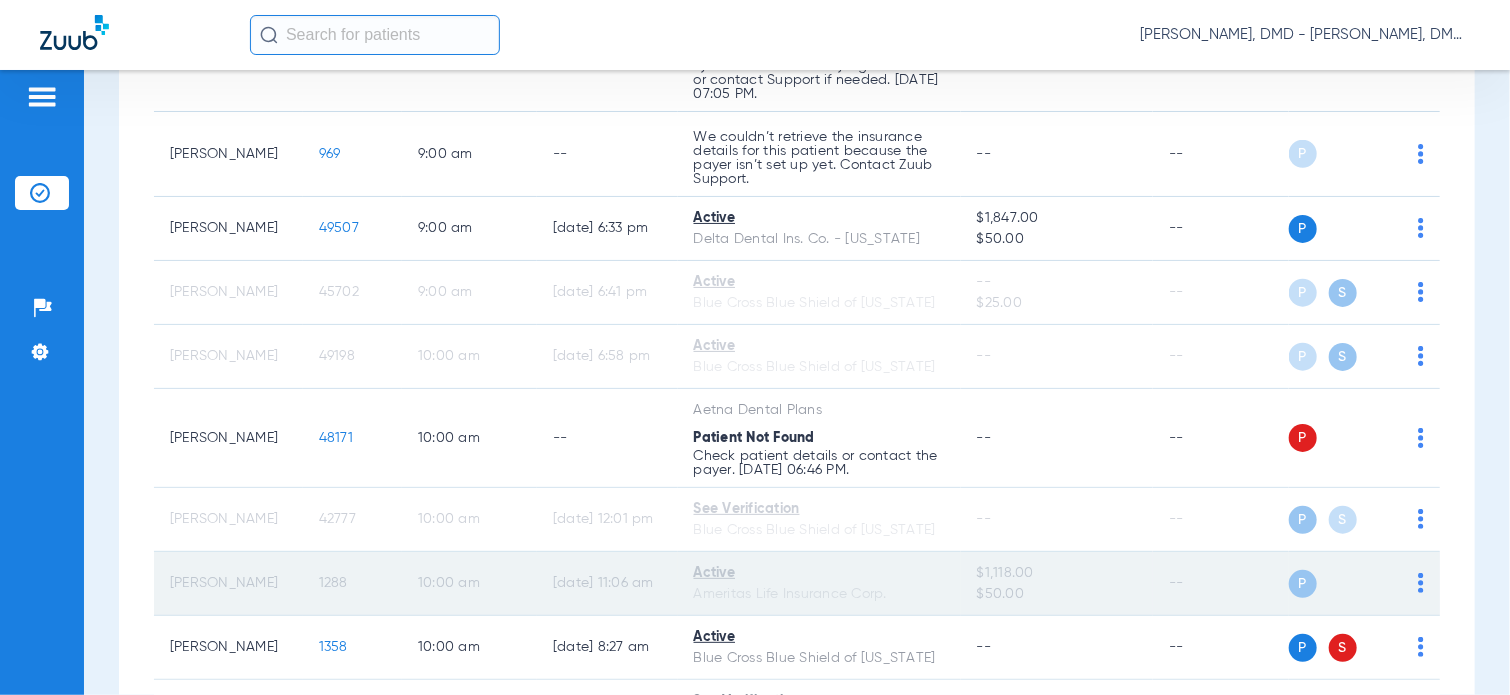 click on "1288" 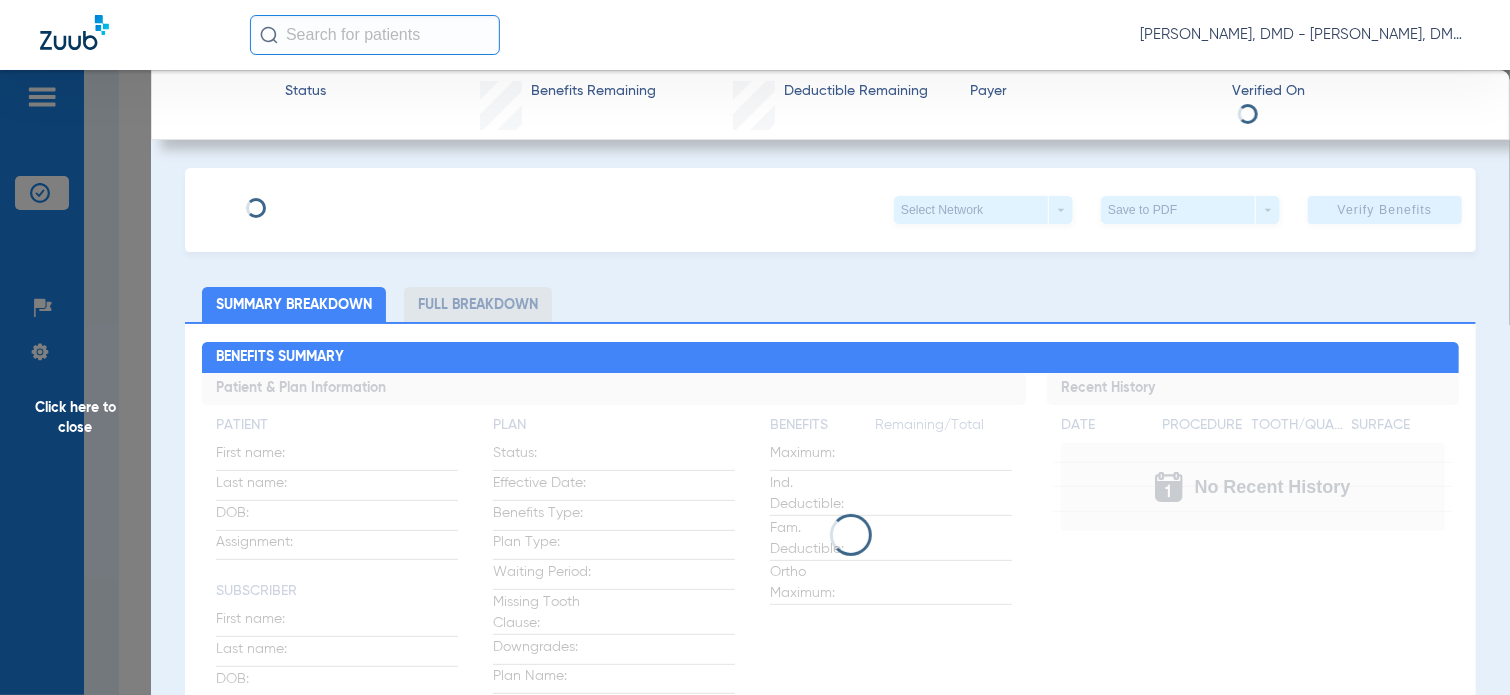 type on "[PERSON_NAME]" 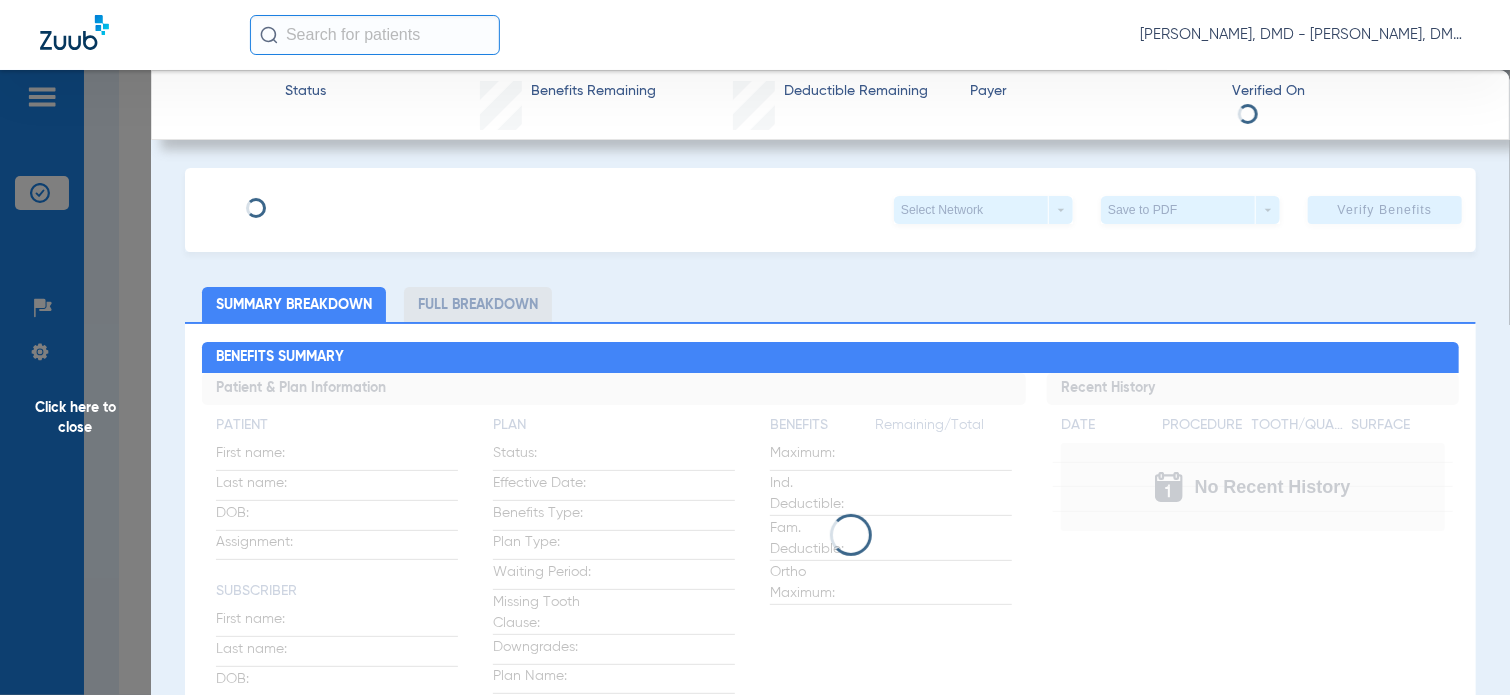 type on "[DATE]" 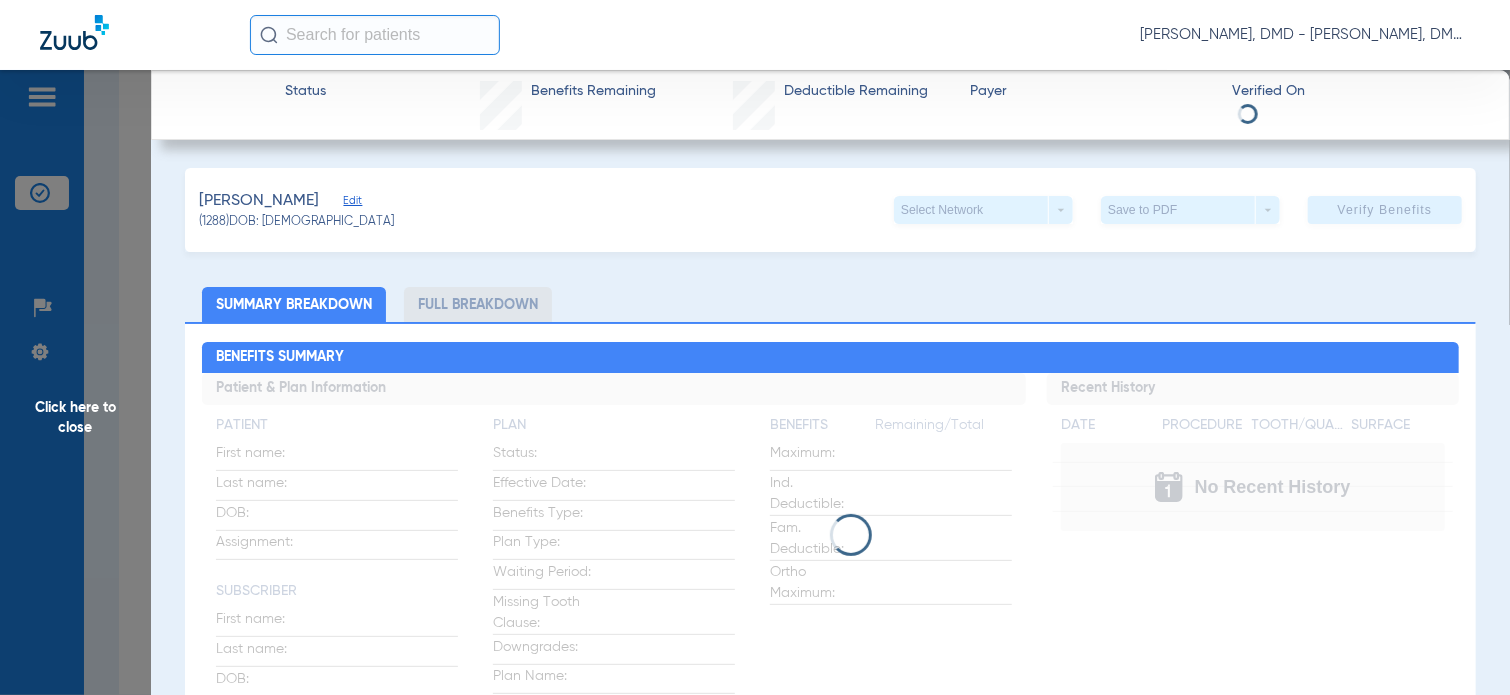 click on "Edit" 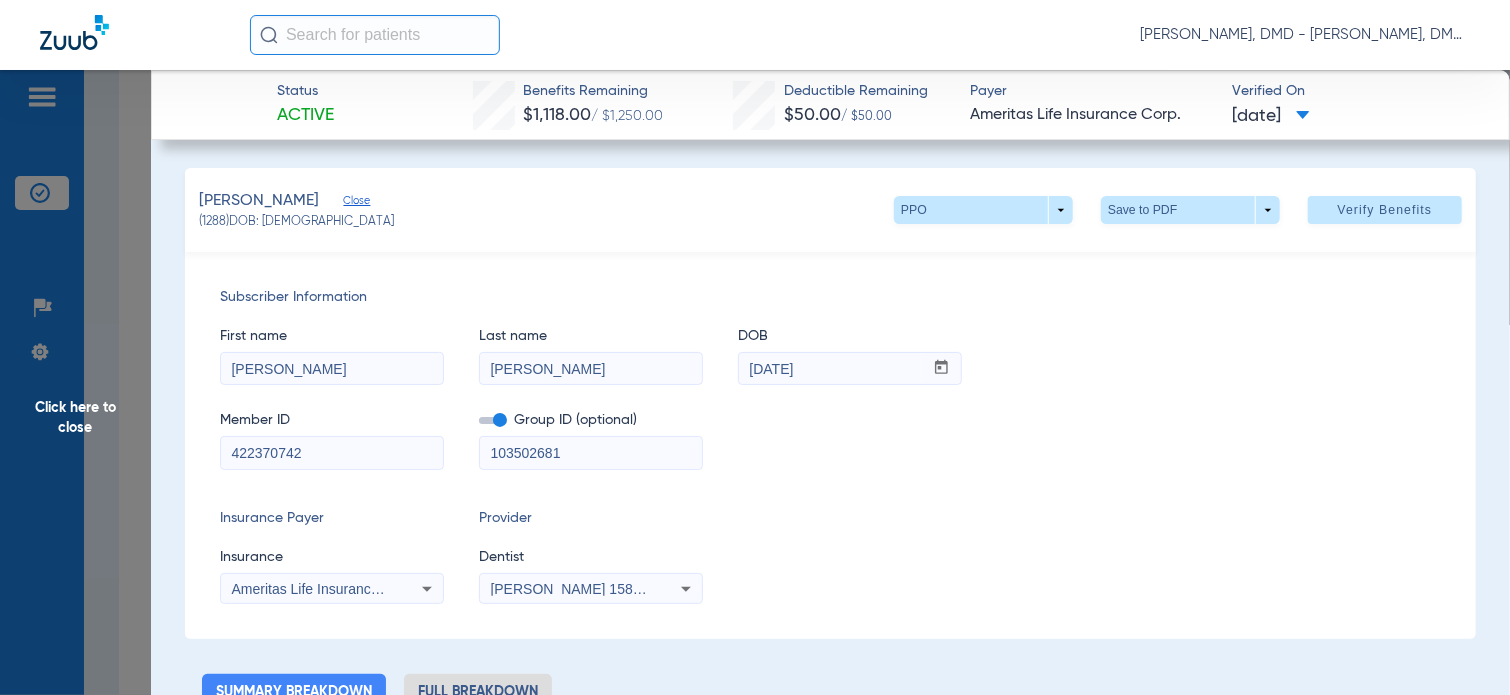 drag, startPoint x: 312, startPoint y: 448, endPoint x: 183, endPoint y: 453, distance: 129.09686 